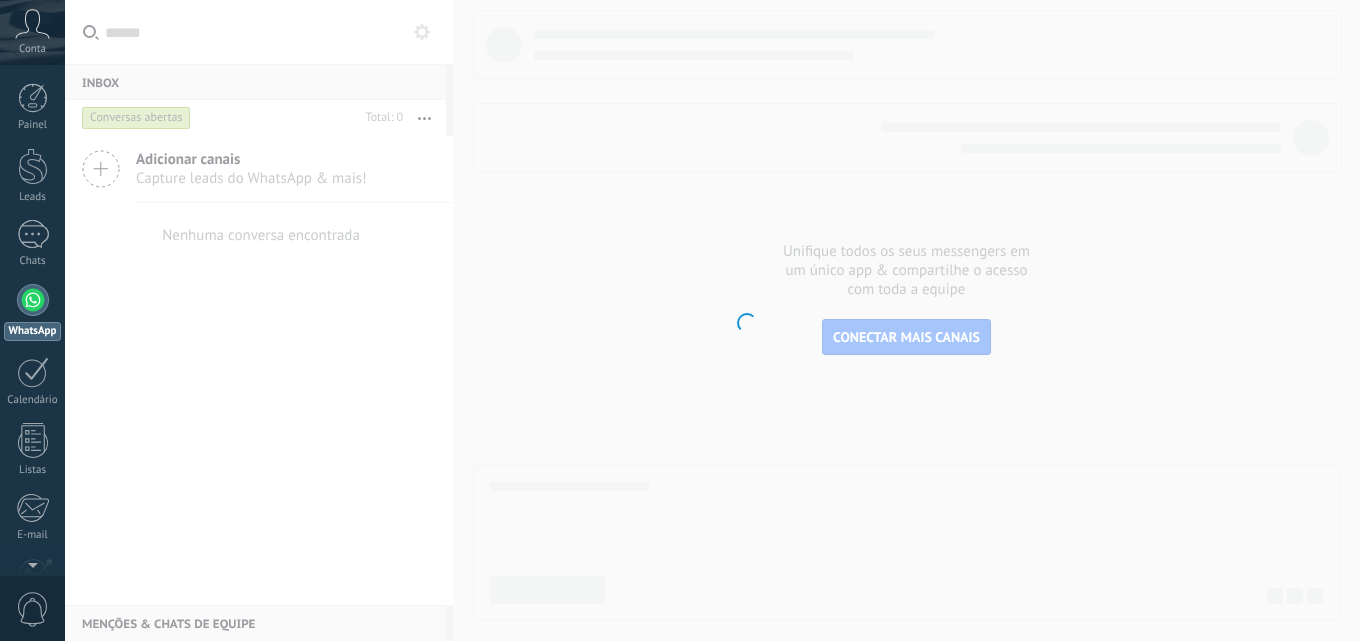 scroll, scrollTop: 0, scrollLeft: 0, axis: both 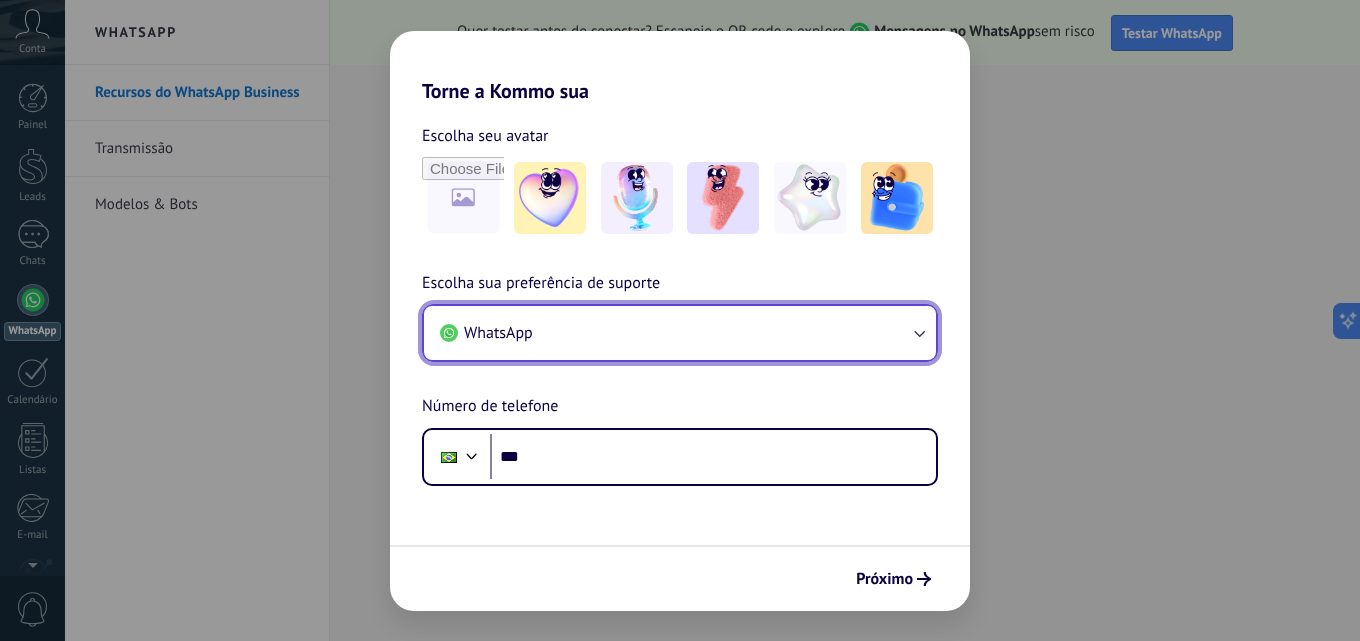 click on "WhatsApp" at bounding box center [680, 333] 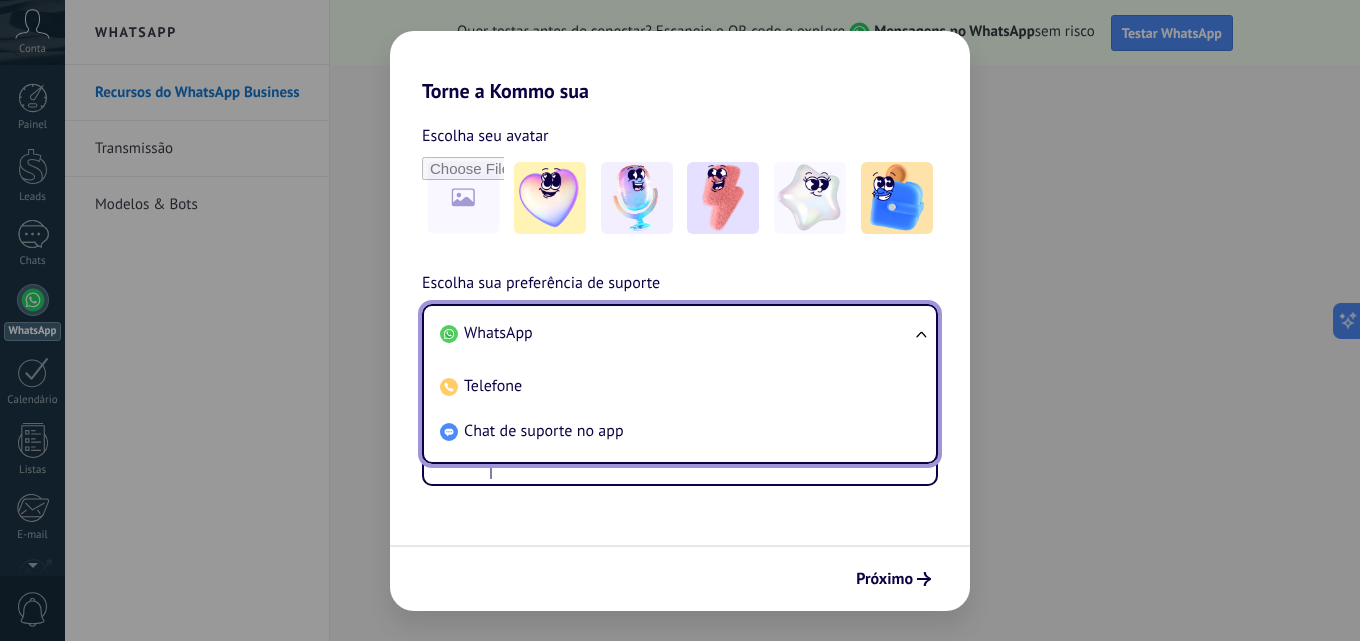 click on "WhatsApp" at bounding box center [676, 333] 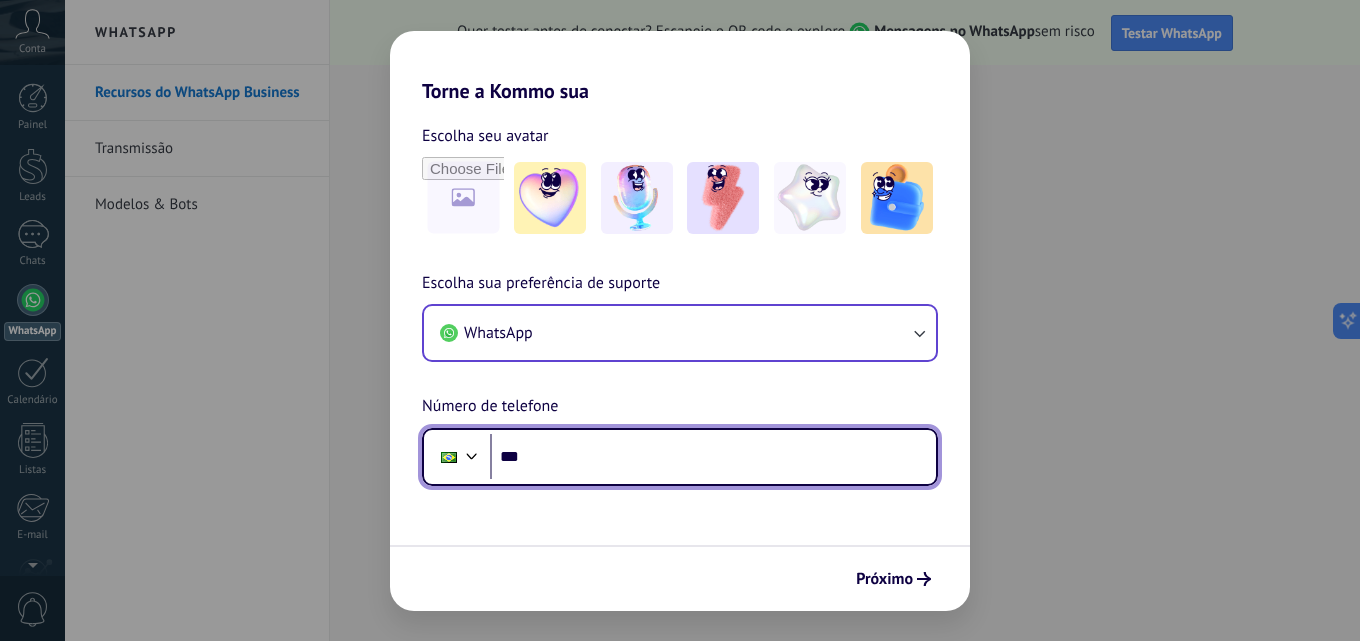 click on "***" at bounding box center (713, 457) 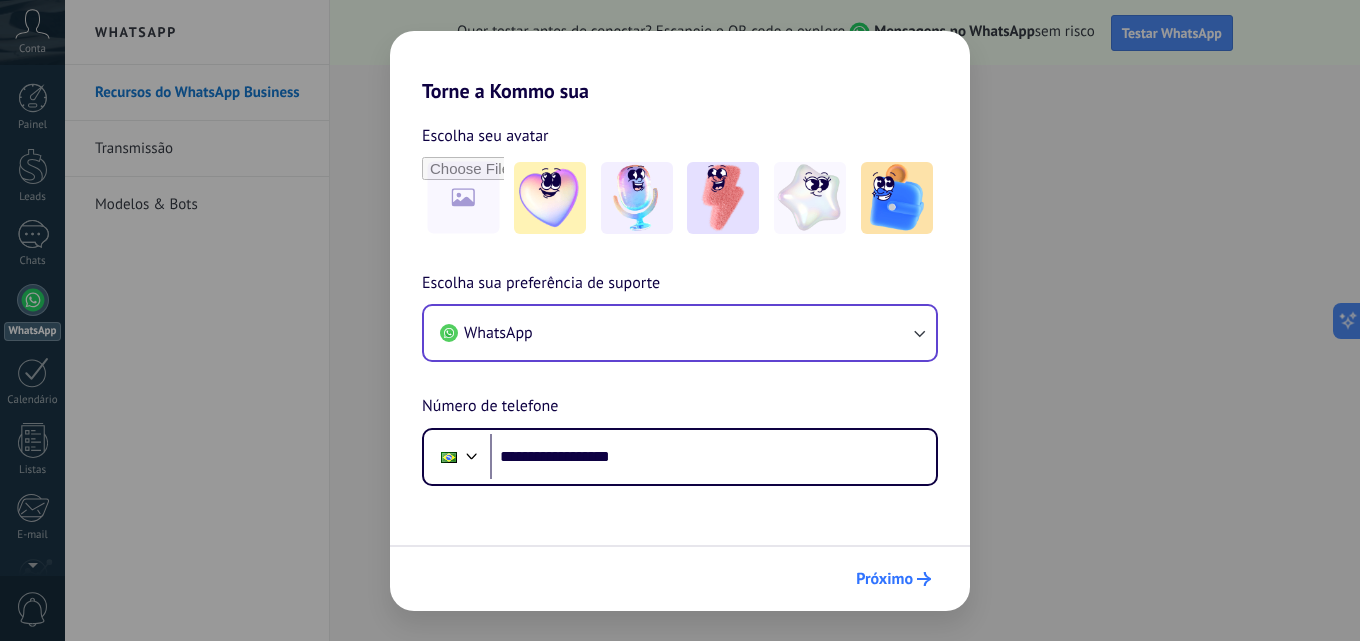 click on "Próximo" at bounding box center (884, 579) 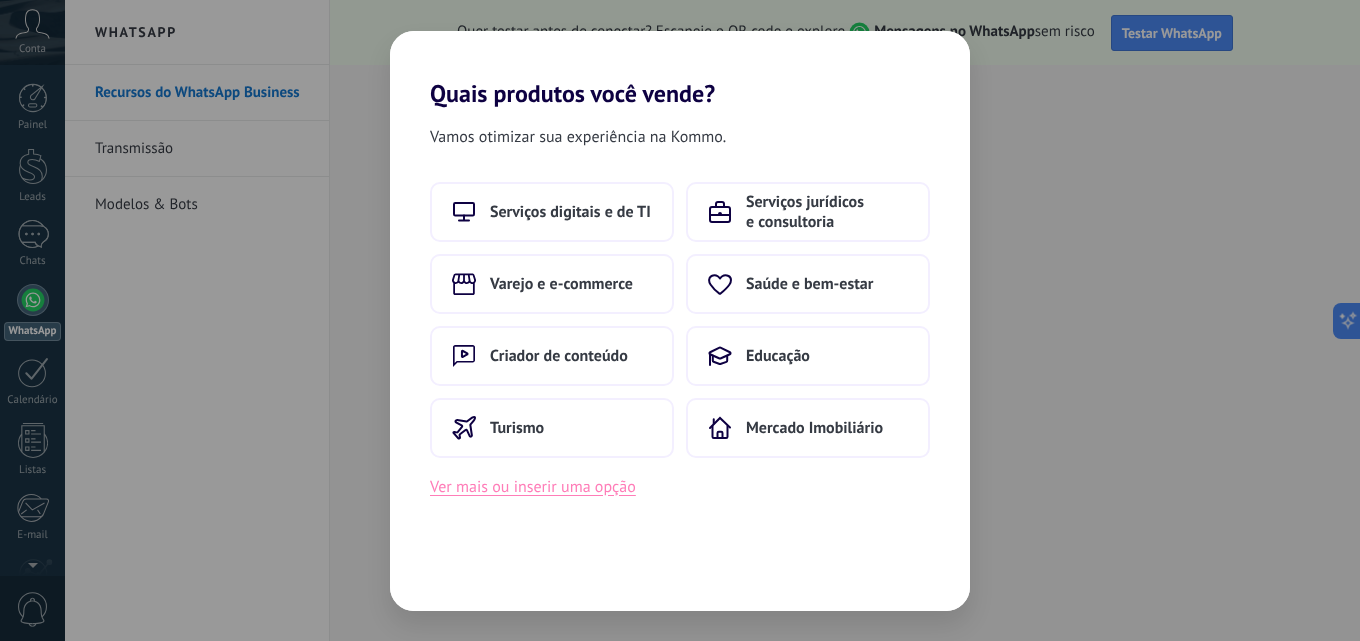 click on "Ver mais ou inserir uma opção" at bounding box center [533, 487] 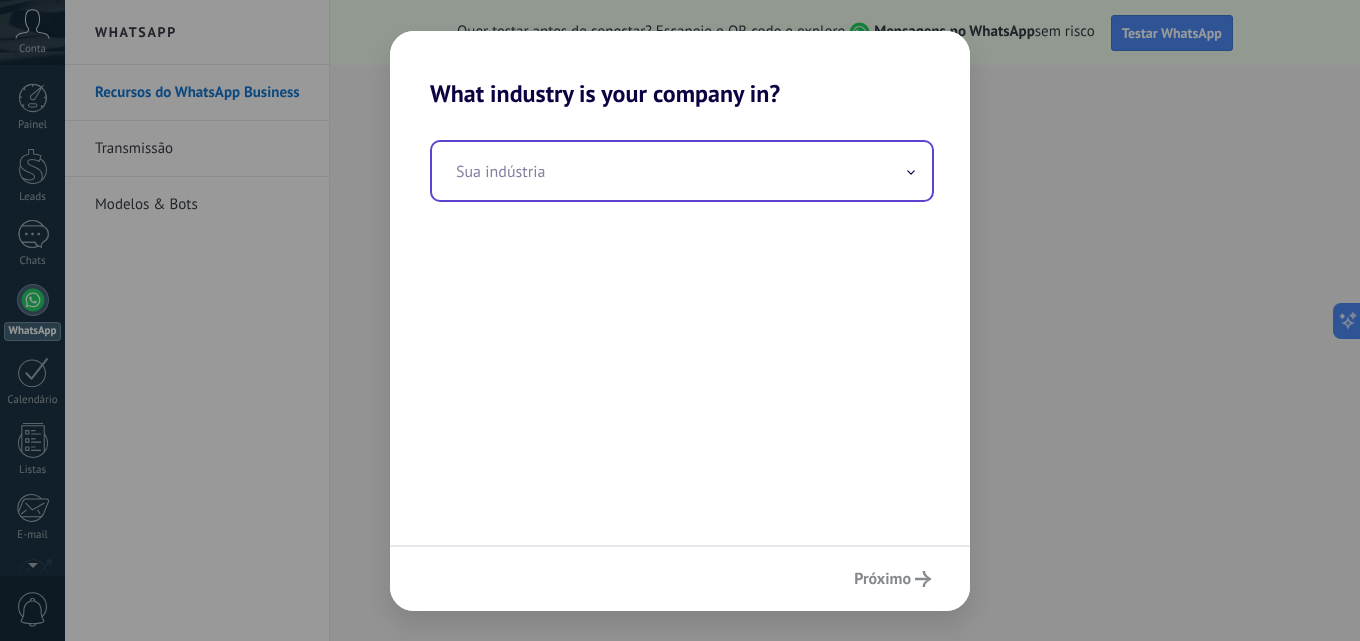 click at bounding box center (682, 171) 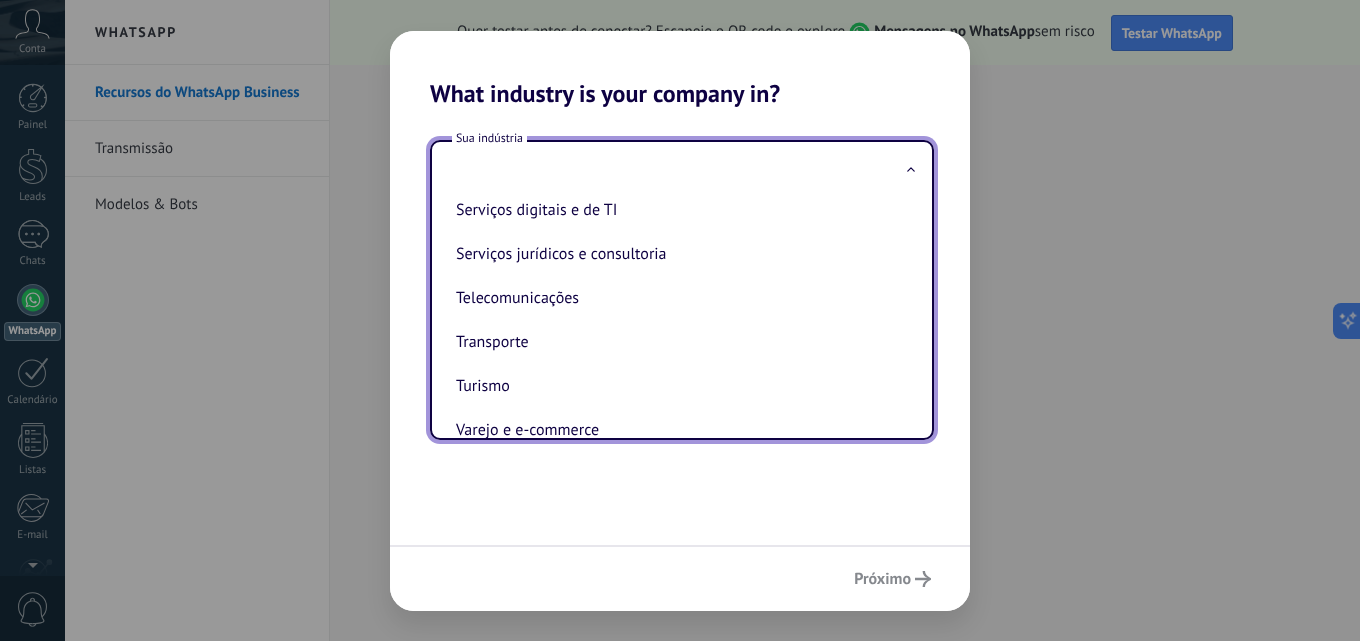scroll, scrollTop: 530, scrollLeft: 0, axis: vertical 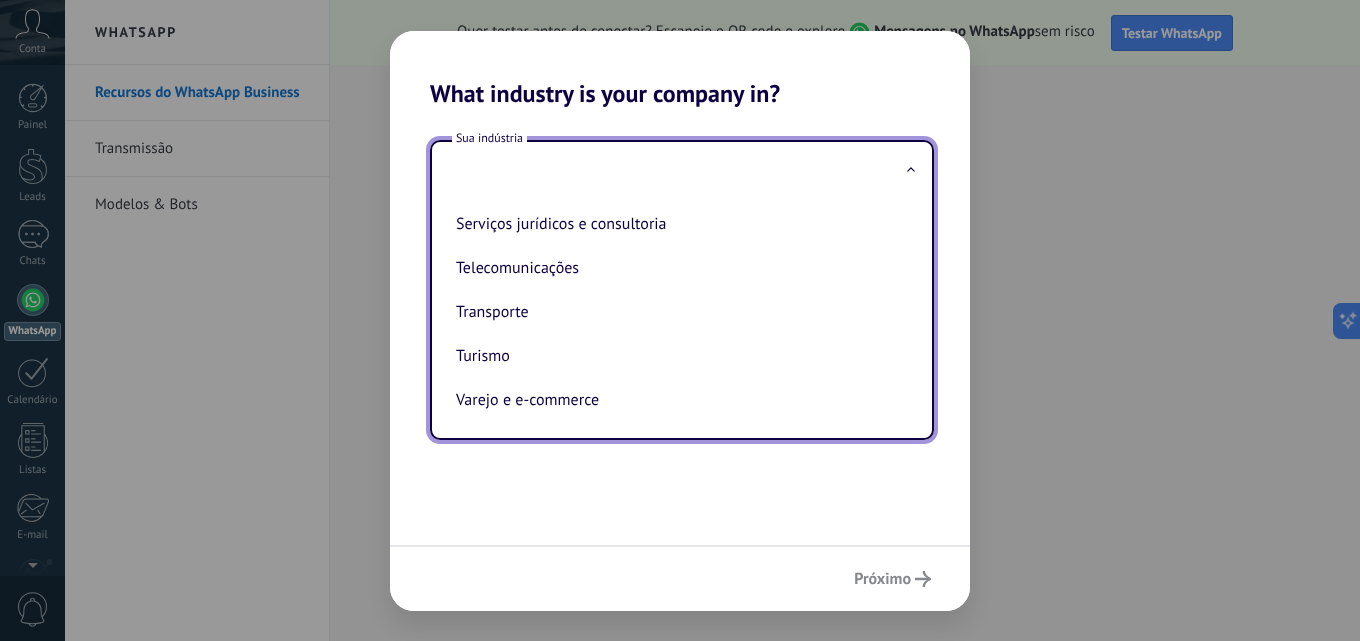click on "Sua indústria Automotivo Criador de conteúdo Educação Finanças e seguros Governamental Manufatura/Indústria Mercado Imobiliário Organizações sem fins lucrativos Saúde e bem-estar Serviços ao consumidor Serviços de alimentação Serviços digitais e de TI Serviços jurídicos e consultoria Telecomunicações Transporte Turismo Varejo e e-commerce" at bounding box center [680, 326] 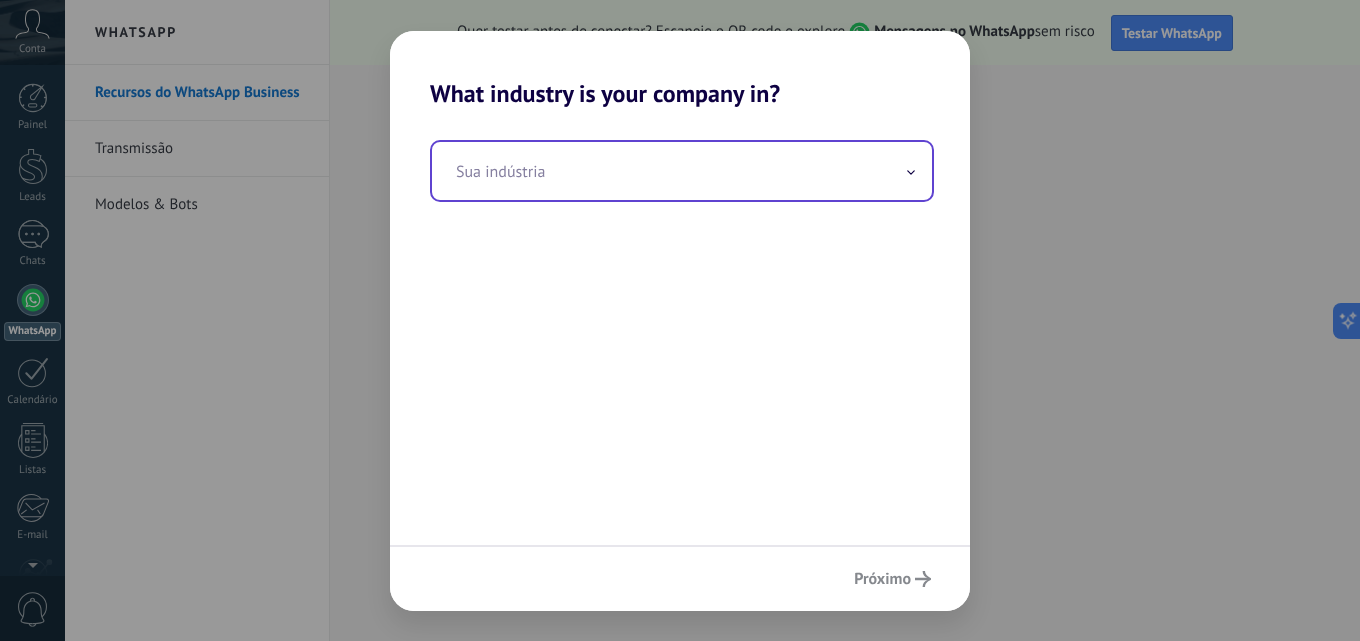 click at bounding box center (682, 171) 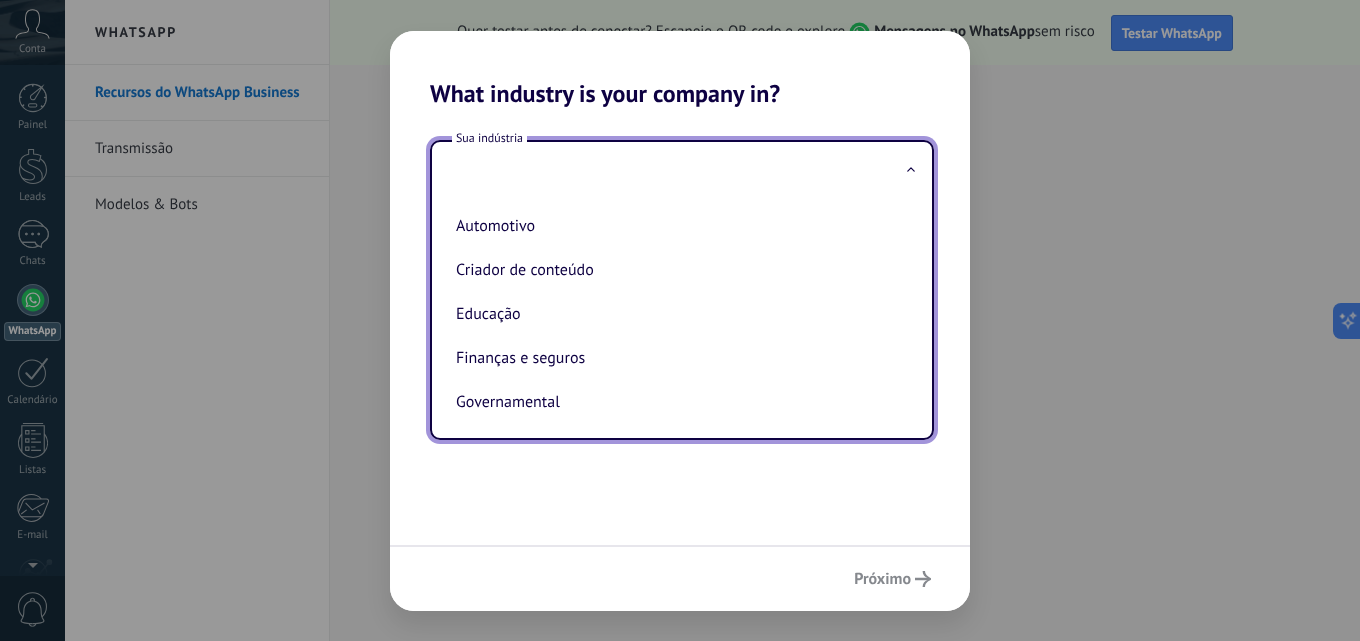 click at bounding box center [682, 171] 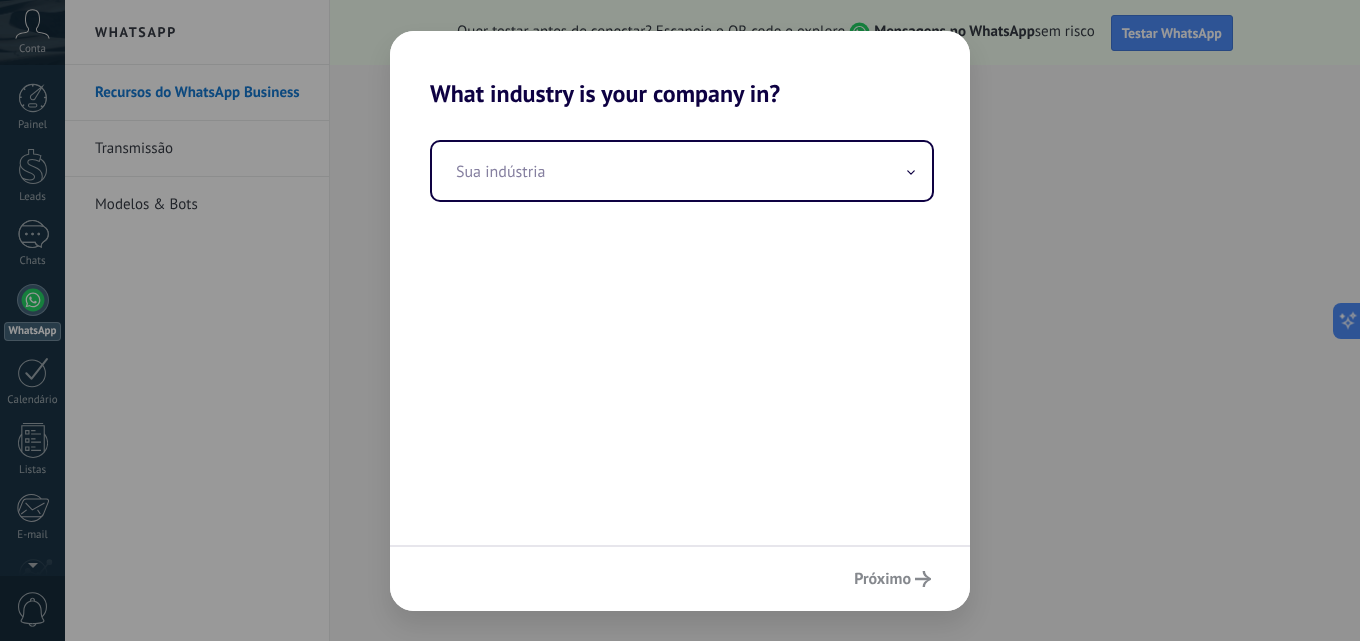 click on "Próximo" at bounding box center [680, 578] 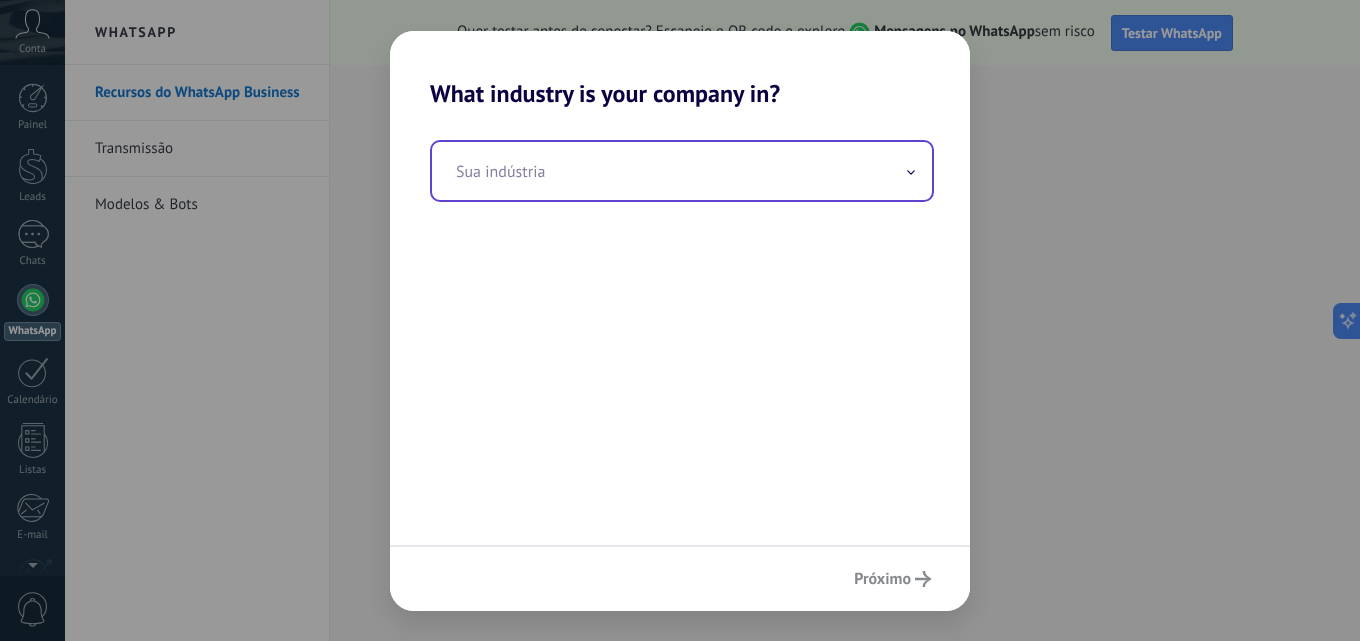 click at bounding box center [682, 171] 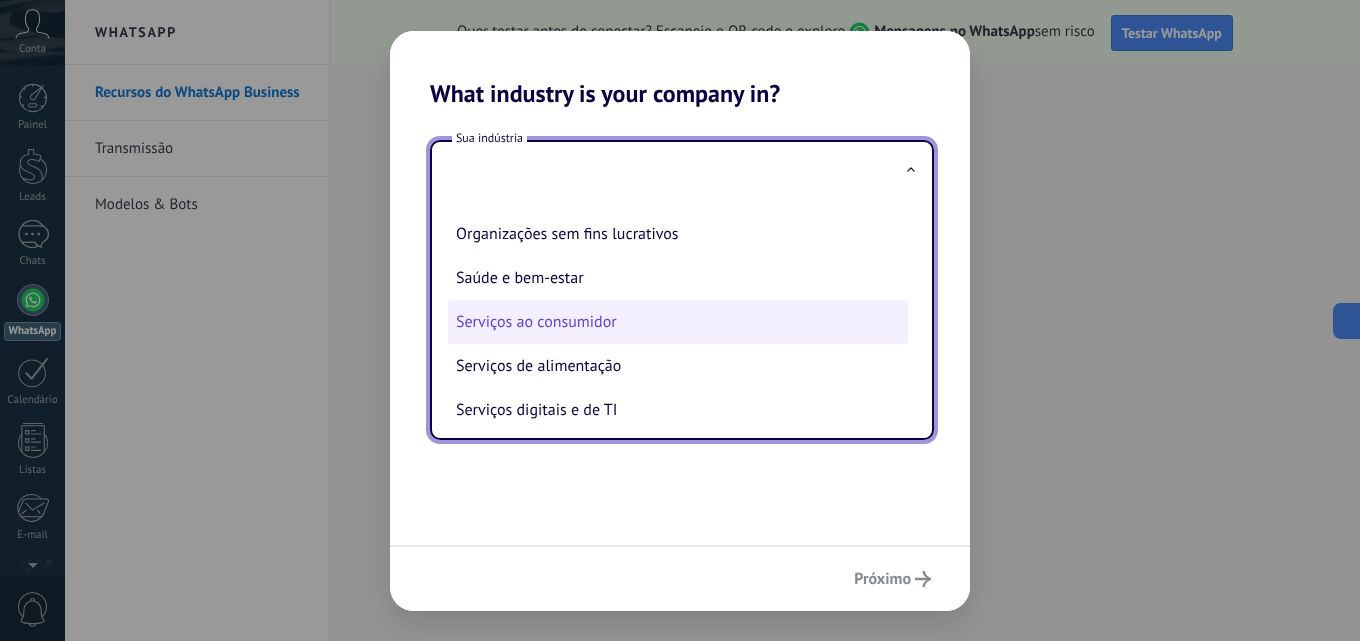 scroll, scrollTop: 400, scrollLeft: 0, axis: vertical 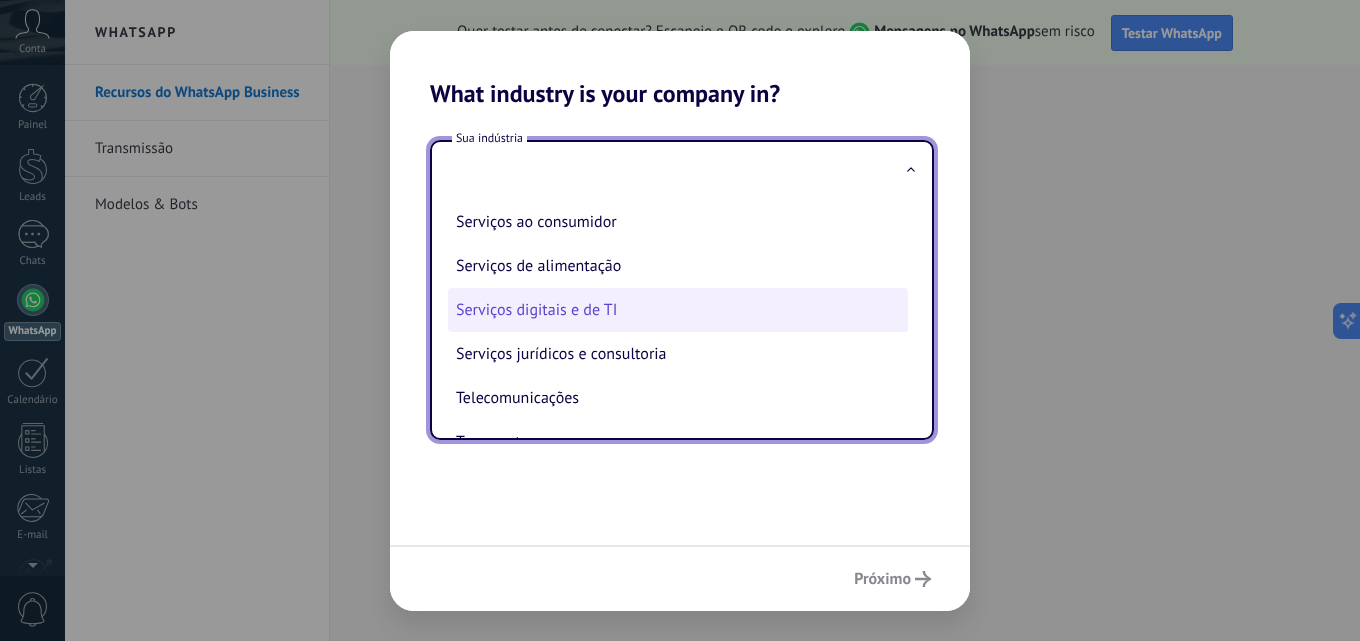 click on "Serviços digitais e de TI" at bounding box center [678, 310] 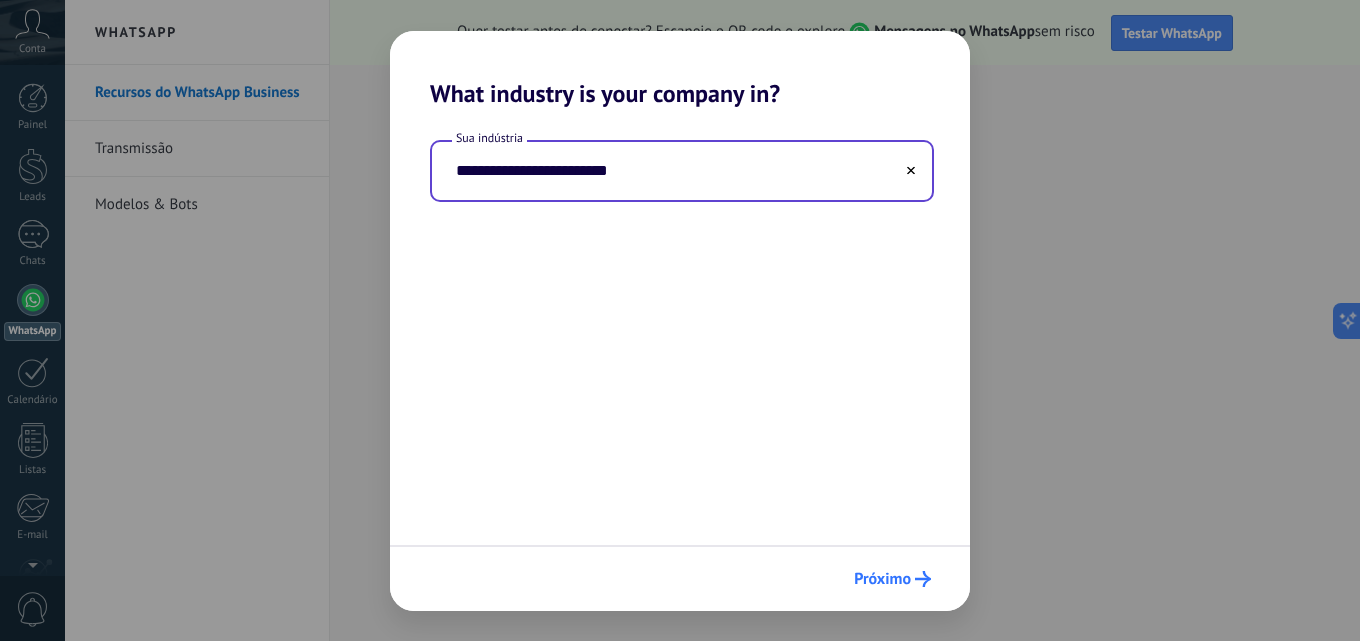 click on "Próximo" at bounding box center [882, 579] 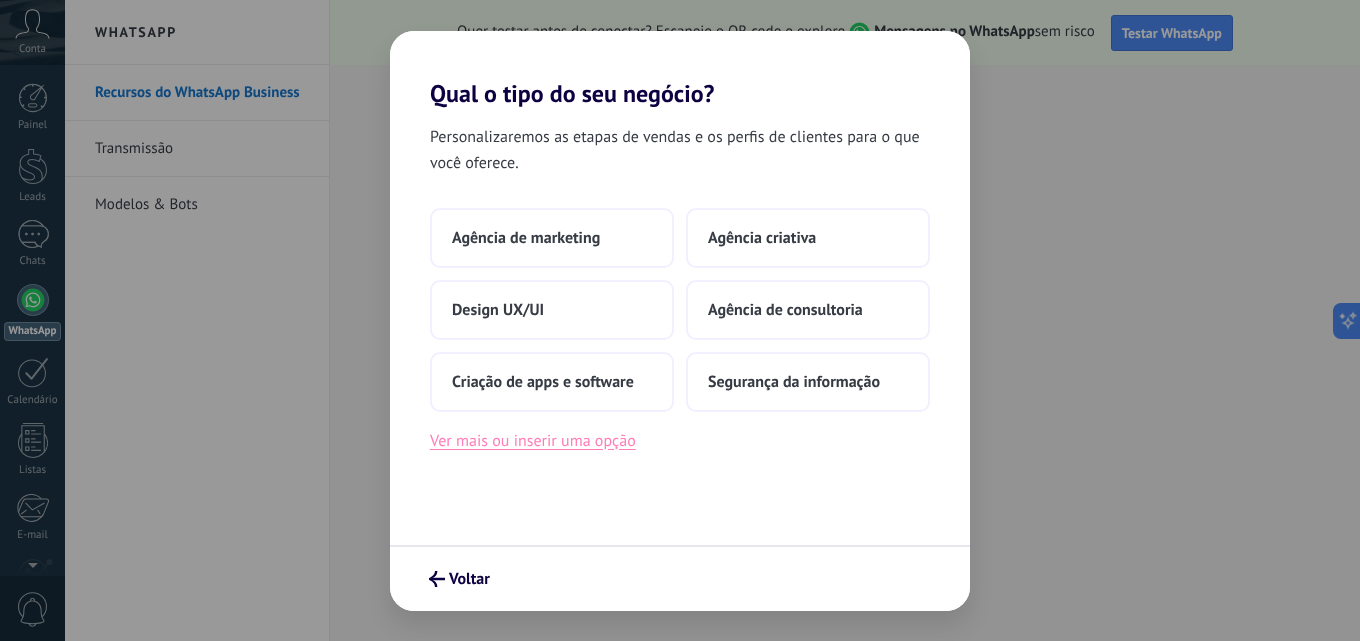 click on "Ver mais ou inserir uma opção" at bounding box center (533, 441) 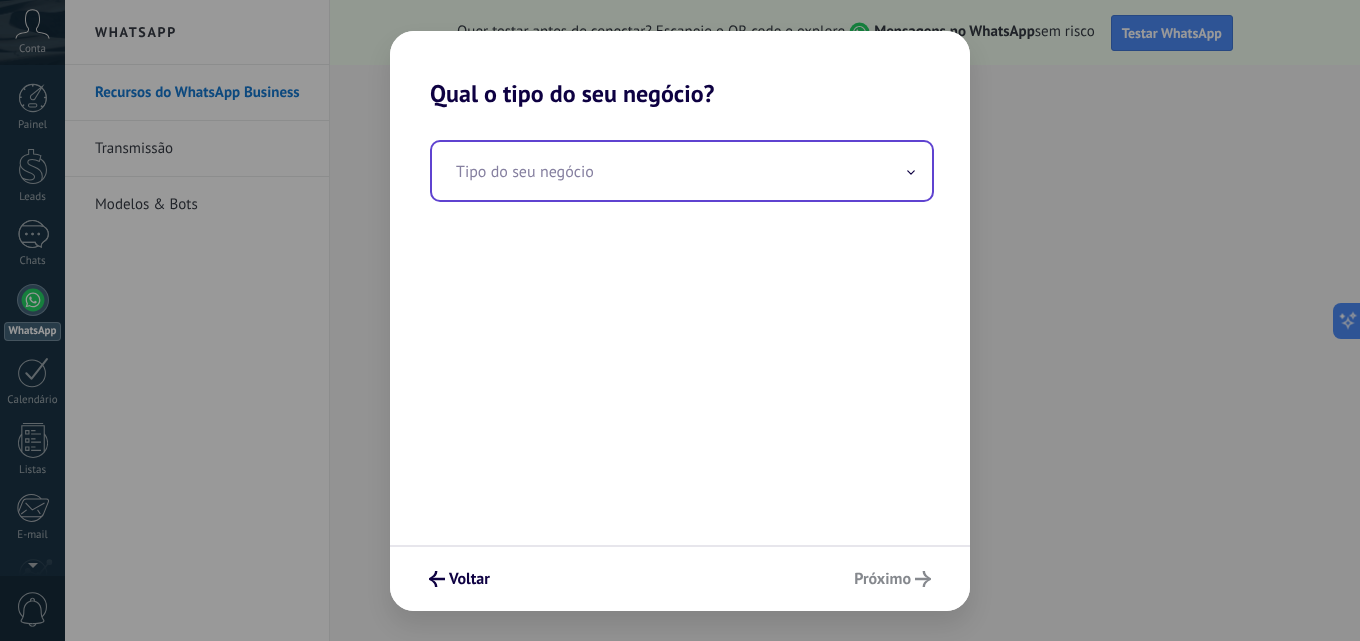 click at bounding box center [682, 171] 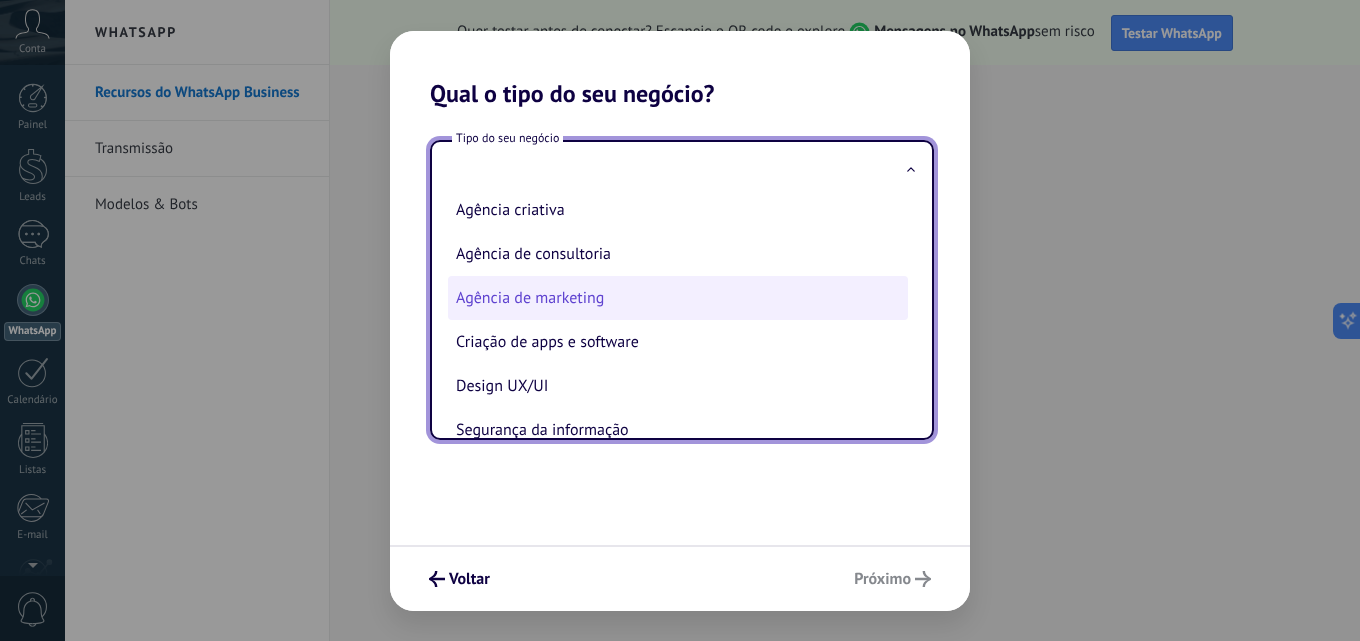 scroll, scrollTop: 0, scrollLeft: 0, axis: both 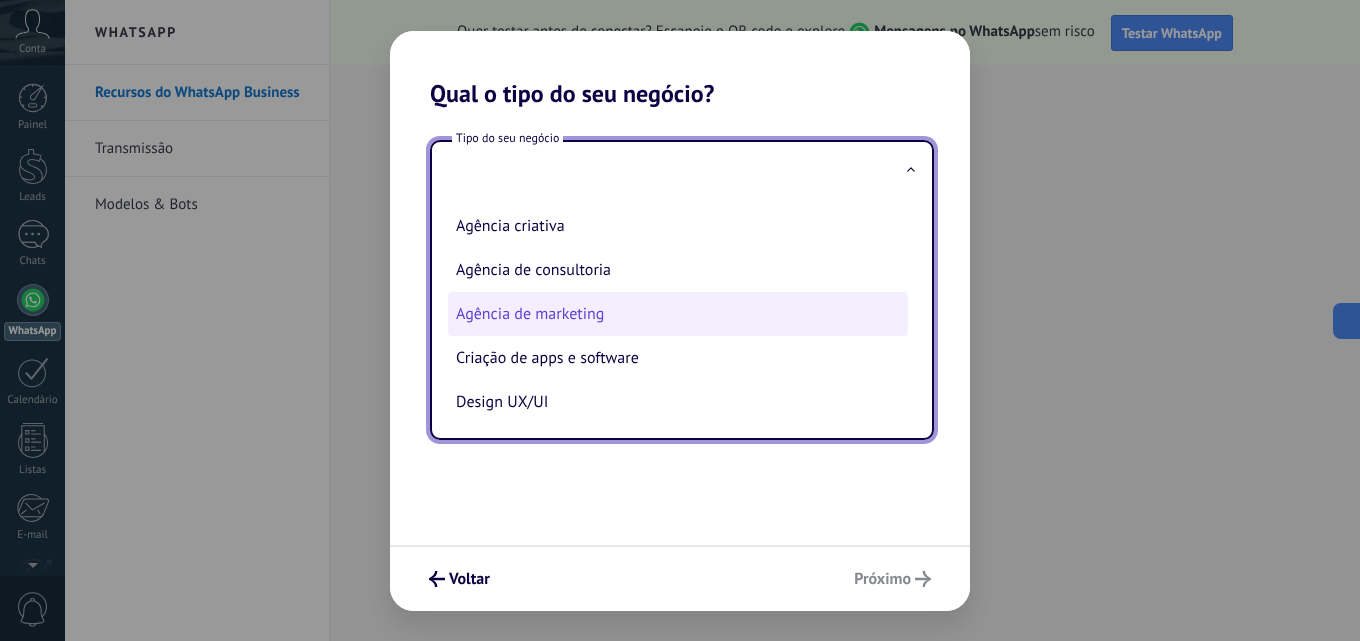 click on "Agência de marketing" at bounding box center (678, 314) 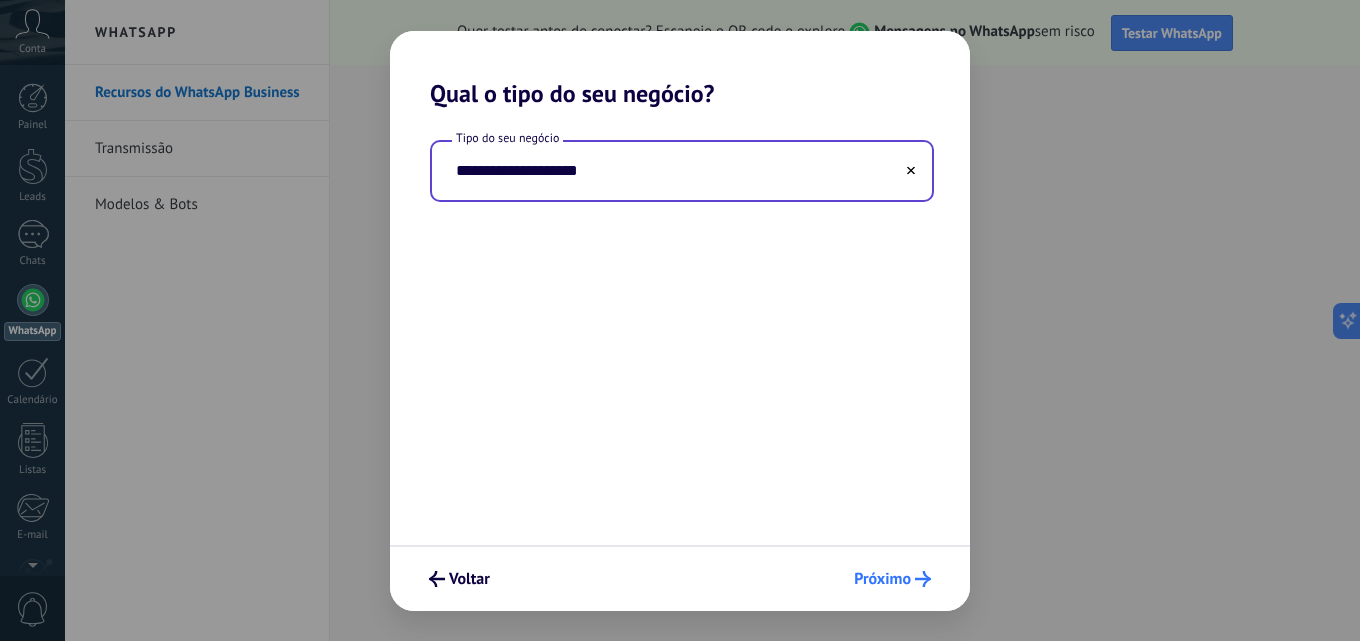 click on "Próximo" at bounding box center [437, 579] 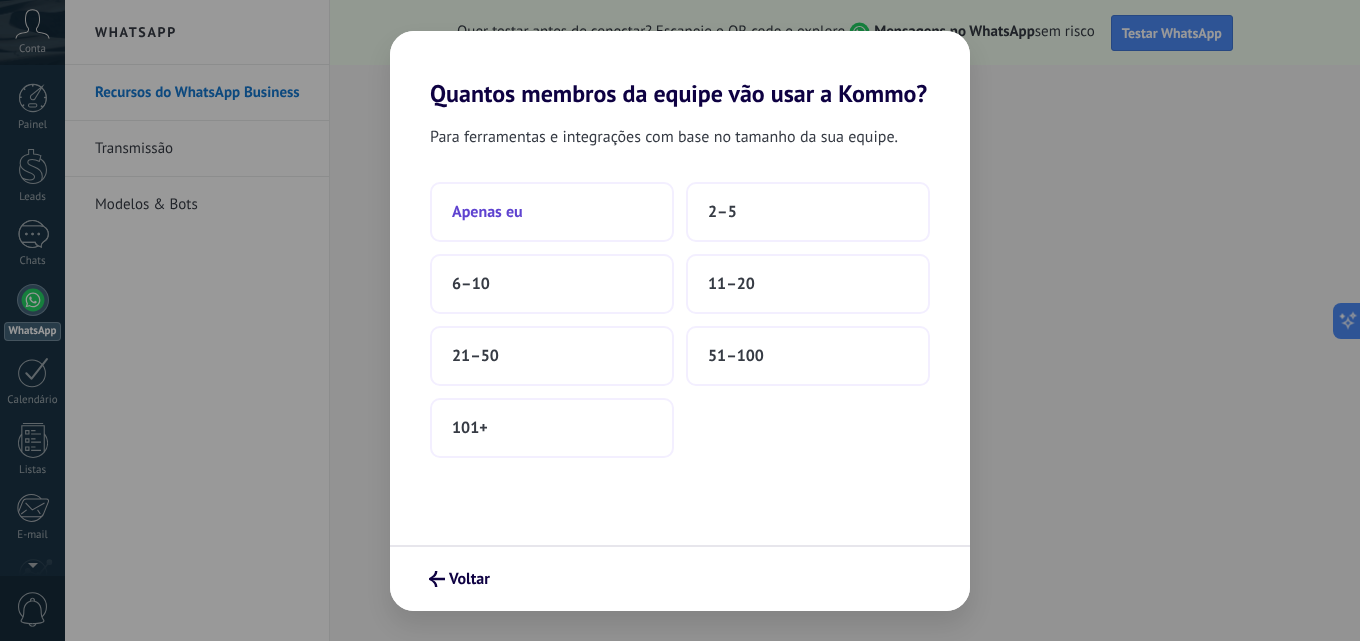 click on "Apenas eu" at bounding box center [552, 212] 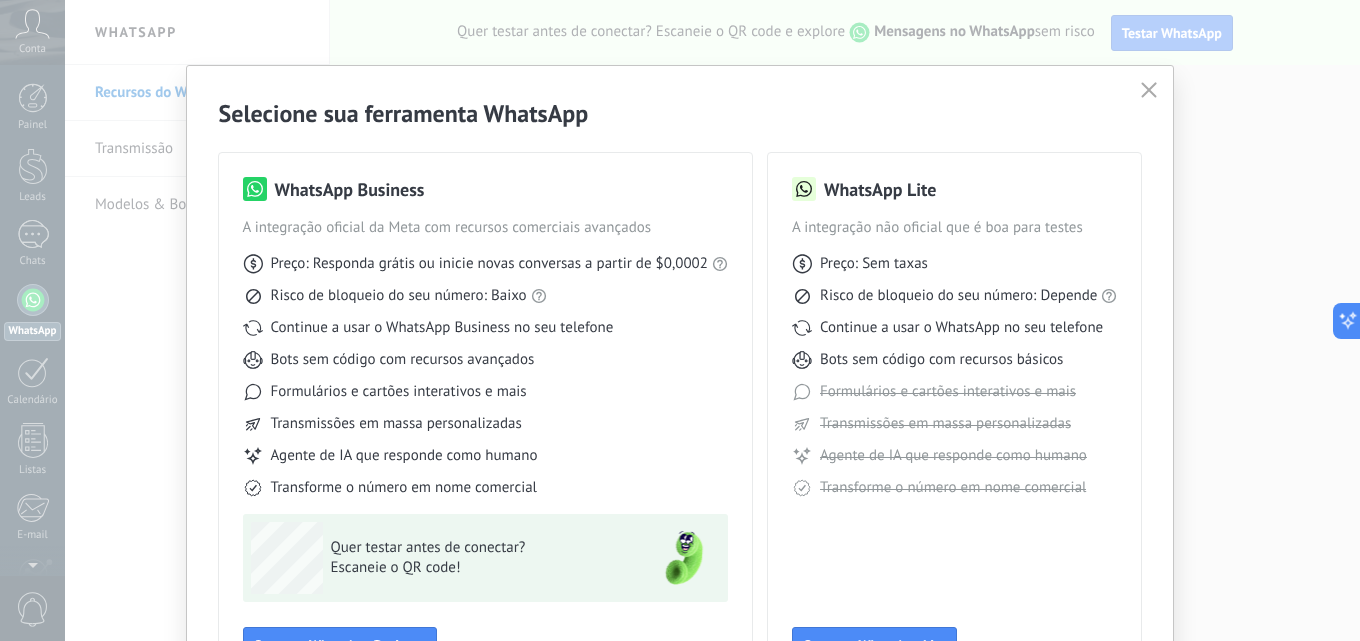 scroll, scrollTop: 100, scrollLeft: 0, axis: vertical 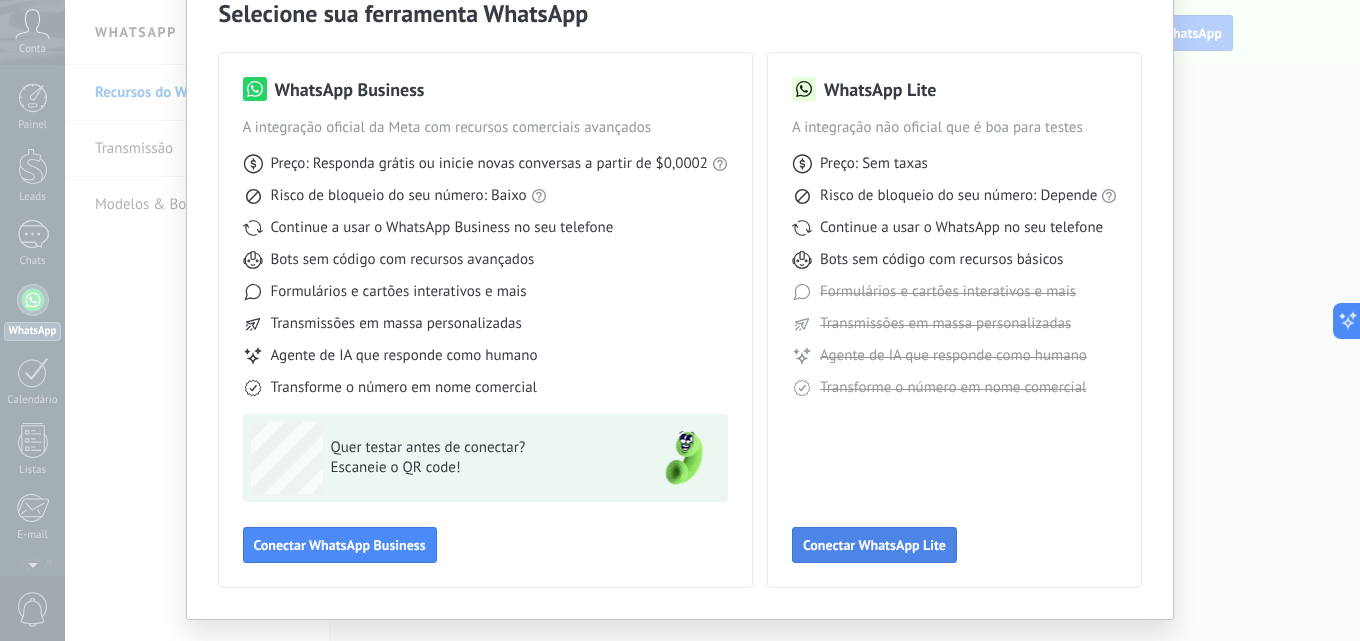click on "Conectar WhatsApp Lite" at bounding box center [340, 545] 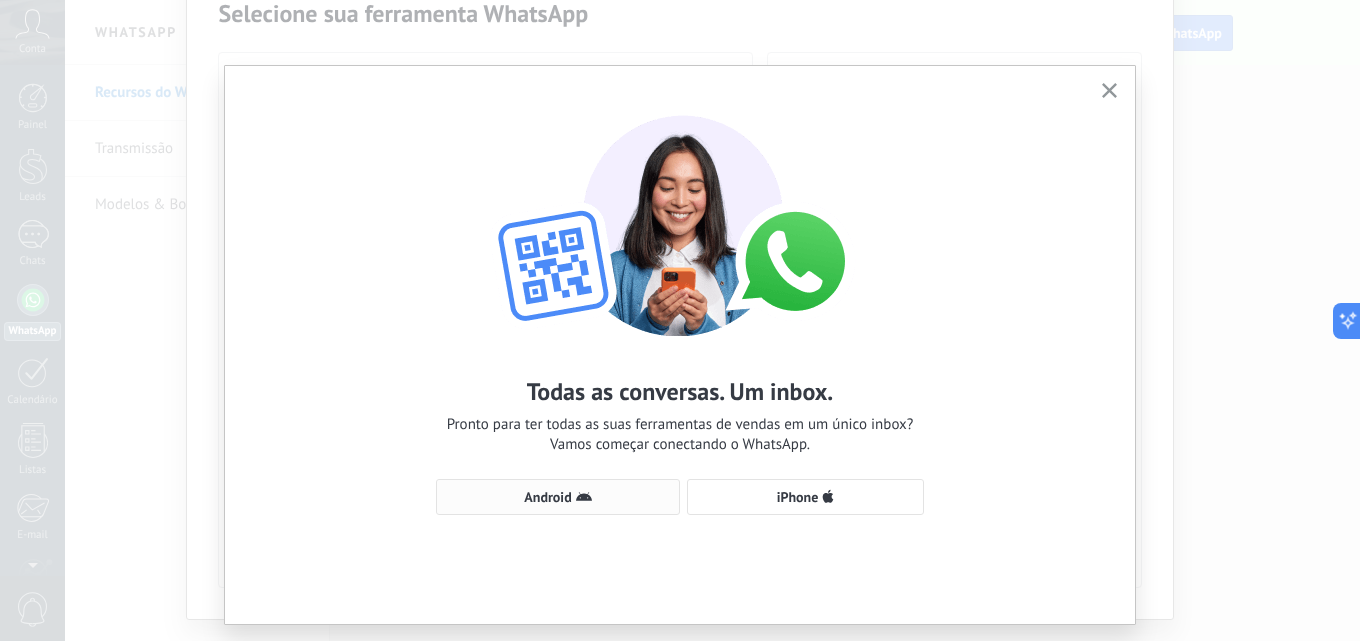 click on "Android" at bounding box center (547, 497) 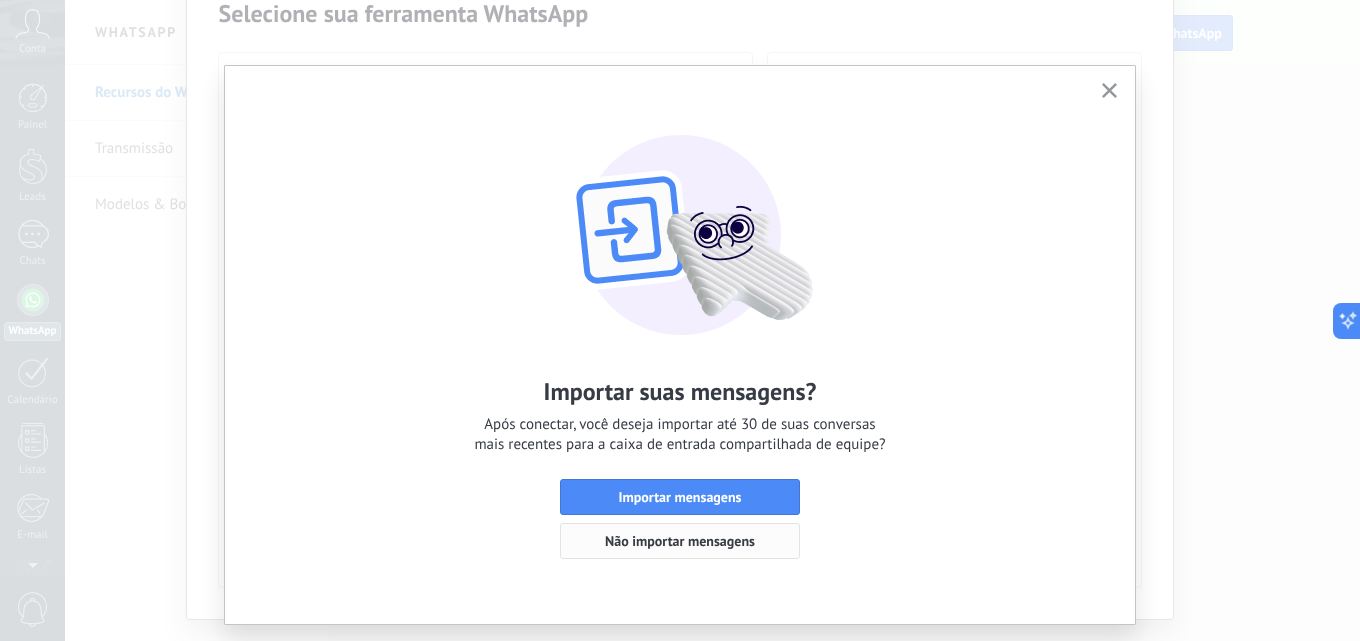 click on "Não importar mensagens" at bounding box center (680, 541) 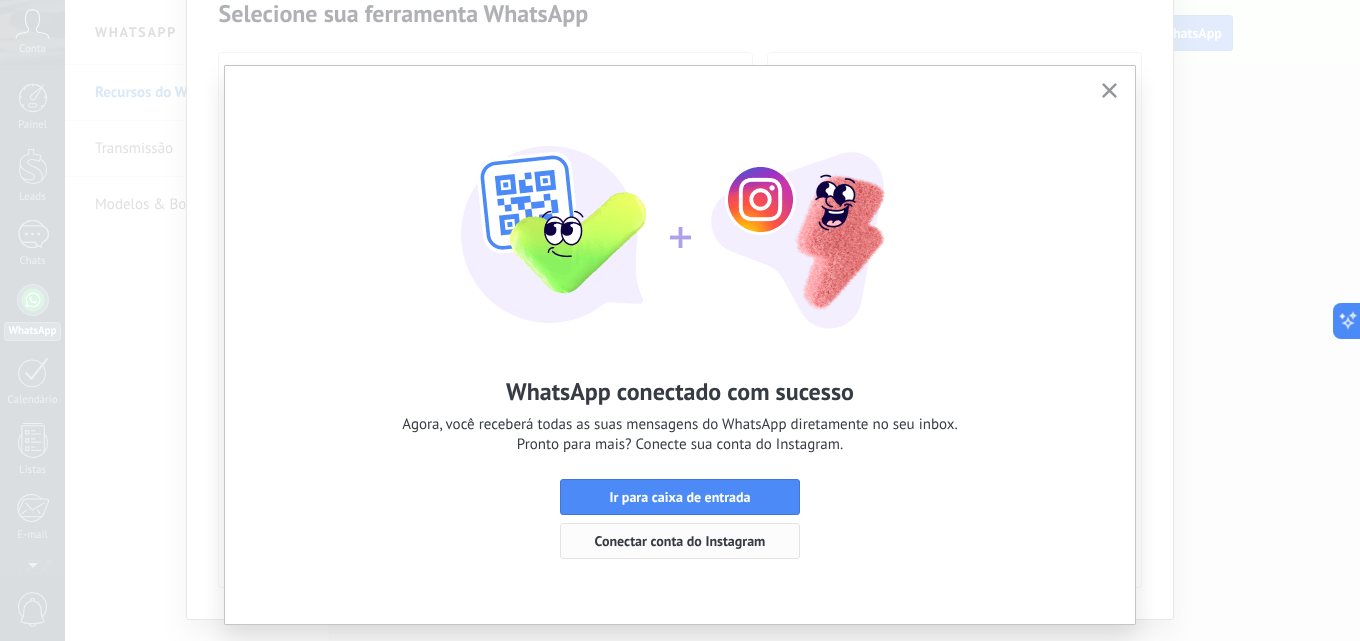 click on "Conectar conta do Instagram" at bounding box center [680, 541] 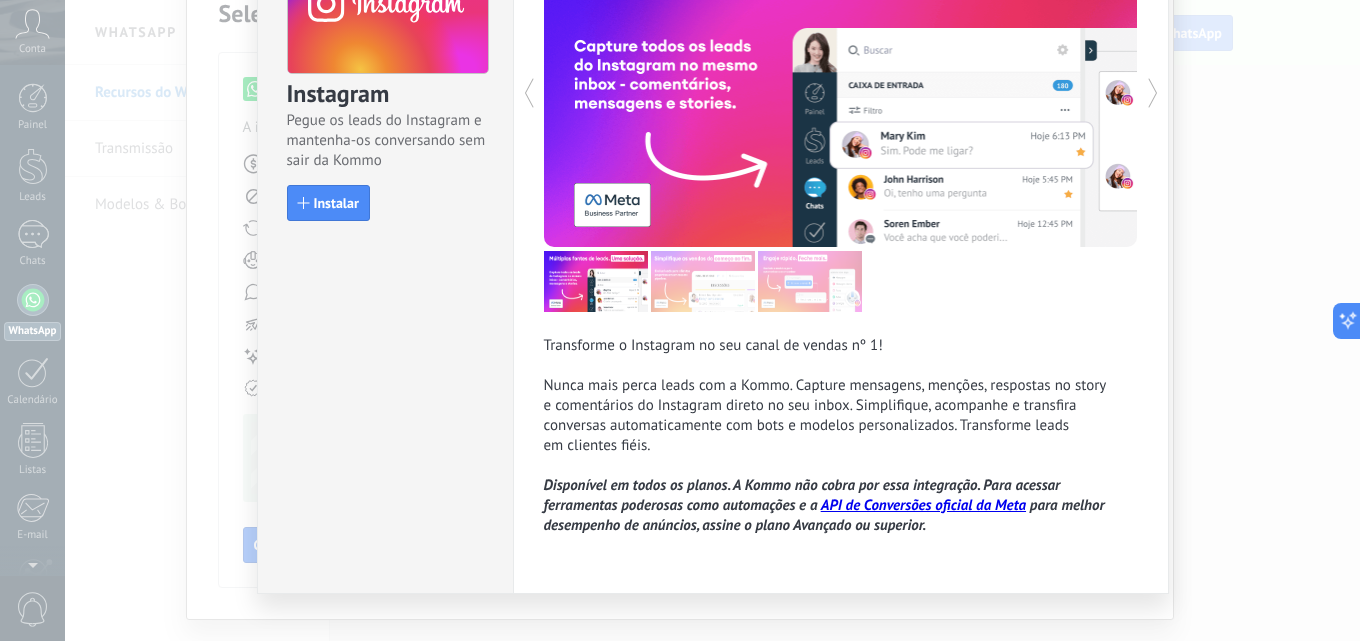 scroll, scrollTop: 0, scrollLeft: 0, axis: both 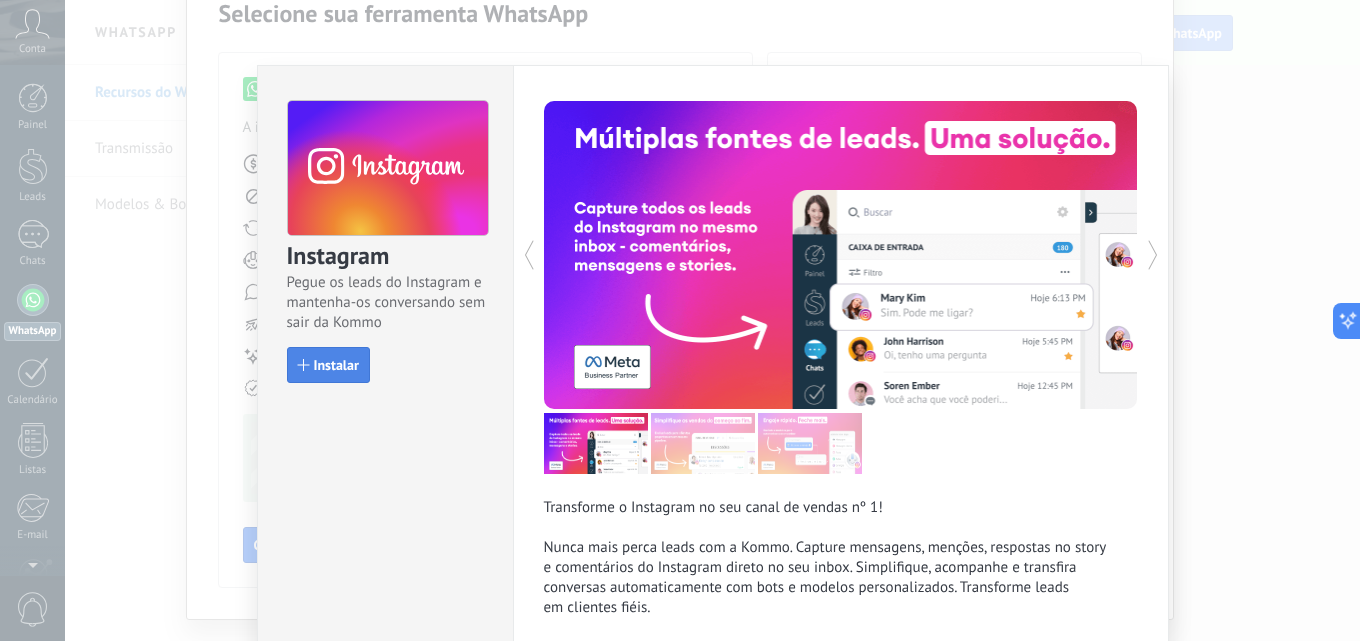click on "Instalar" at bounding box center [336, 365] 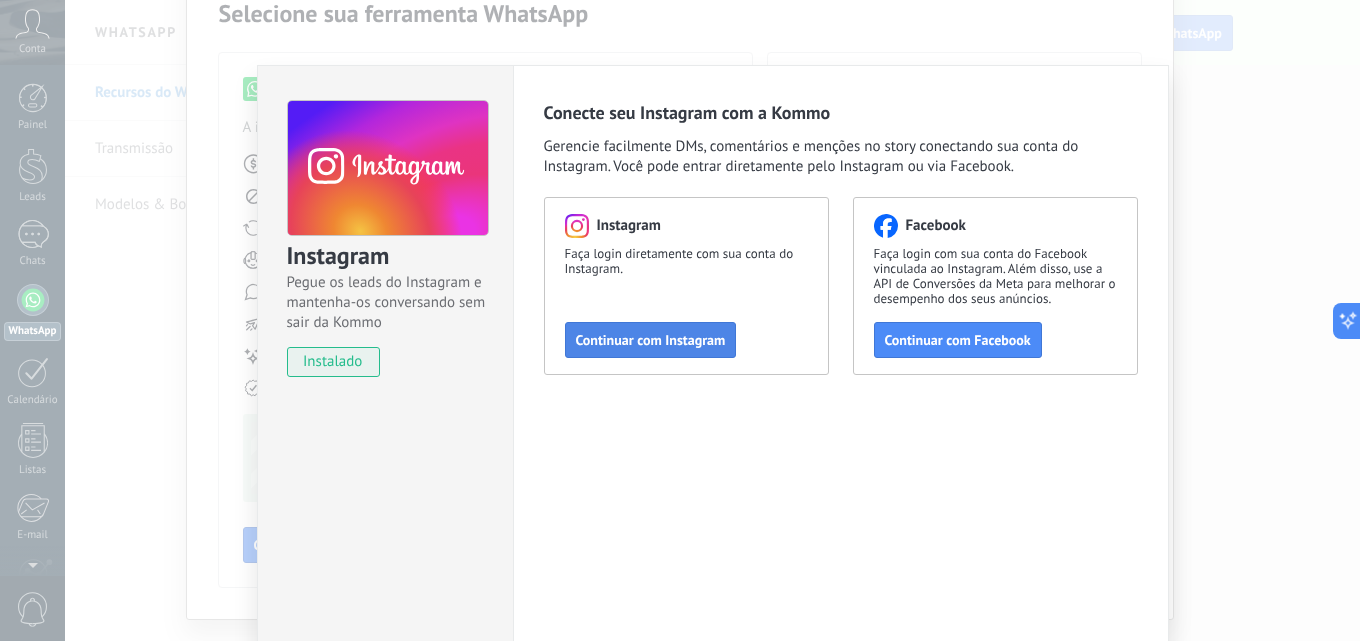 click on "Continuar com Instagram" at bounding box center [651, 340] 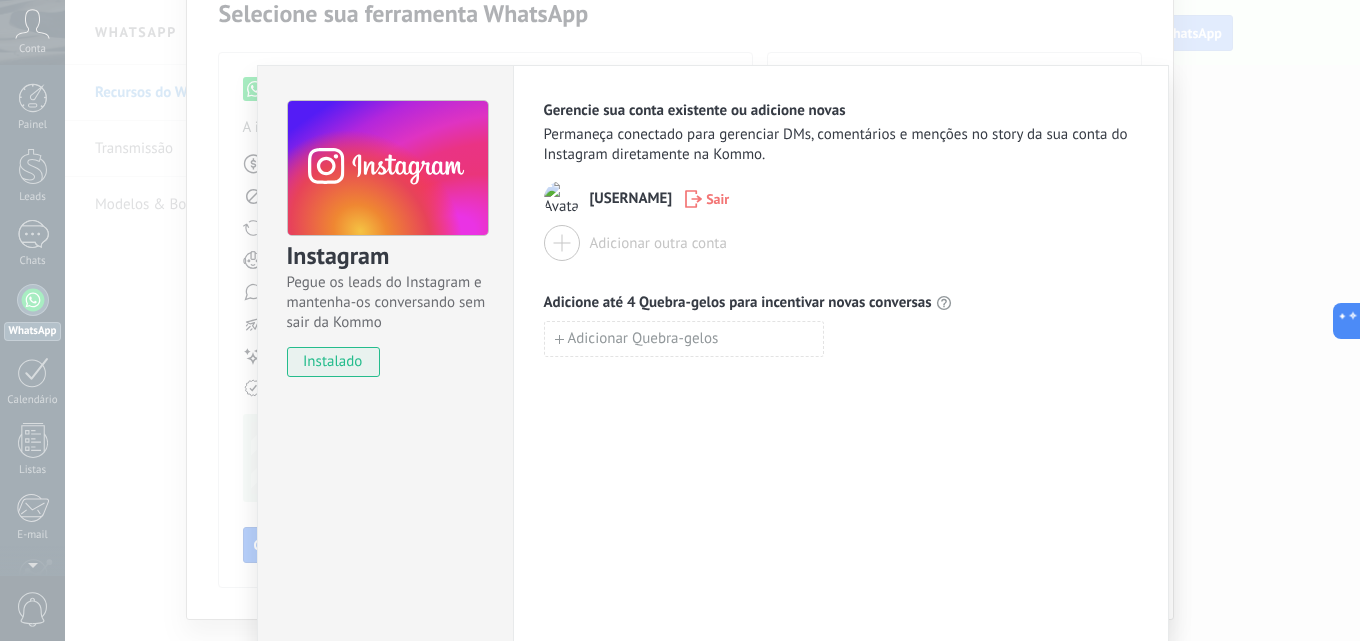 click on "Instagram Pegue os leads do Instagram e mantenha-os conversando sem sair da Kommo instalado Gerencie sua conta existente ou adicione novas Permaneça conectado para gerenciar DMs, comentários e menções no story da sua conta do Instagram diretamente na Kommo. [EMAIL] Sair Adicionar outra conta Adicione até 4 Quebra-gelos para incentivar novas conversas Adicionar Quebra-gelos" at bounding box center [680, 320] 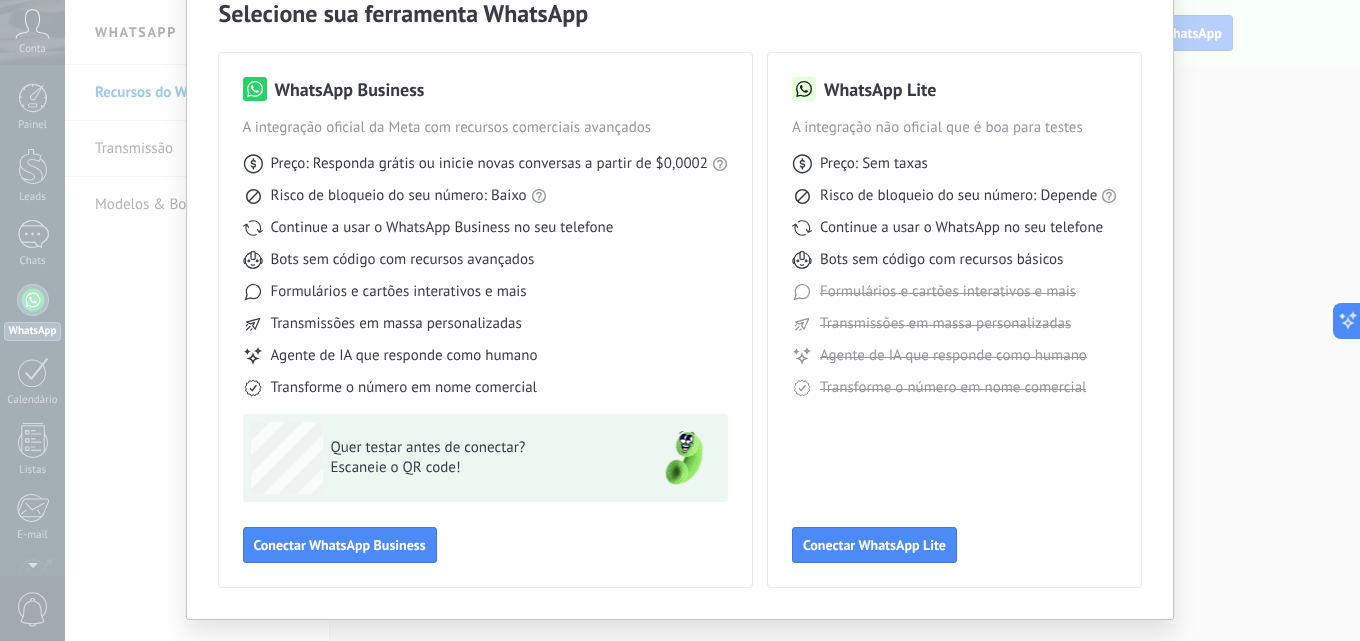 click on "Selecione sua ferramenta WhatsApp WhatsApp Business A integração oficial da Meta com recursos comerciais avançados Preço: Responda grátis ou inicie novas conversas a partir de $0,0002 Risco de bloqueio do seu número: Baixo Continue a usar o WhatsApp Business no seu telefone Bots sem código com recursos avançados Formulários e cartões interativos e mais Transmissões em massa personalizadas Agente de IA que responde como humano Transforme o número em nome comercial Quer testar antes de conectar? Escaneie o QR code! Conectar WhatsApp Business WhatsApp Lite A integração não oficial que é boa para testes Preço: Sem taxas Risco de bloqueio do seu número: Depende Continue a usar o WhatsApp no seu telefone Bots sem código com recursos básicos Formulários e cartões interativos e mais Transmissões em massa personalizadas Agente de IA que responde como humano Transforme o número em nome comercial Conectar WhatsApp Lite" at bounding box center (680, 320) 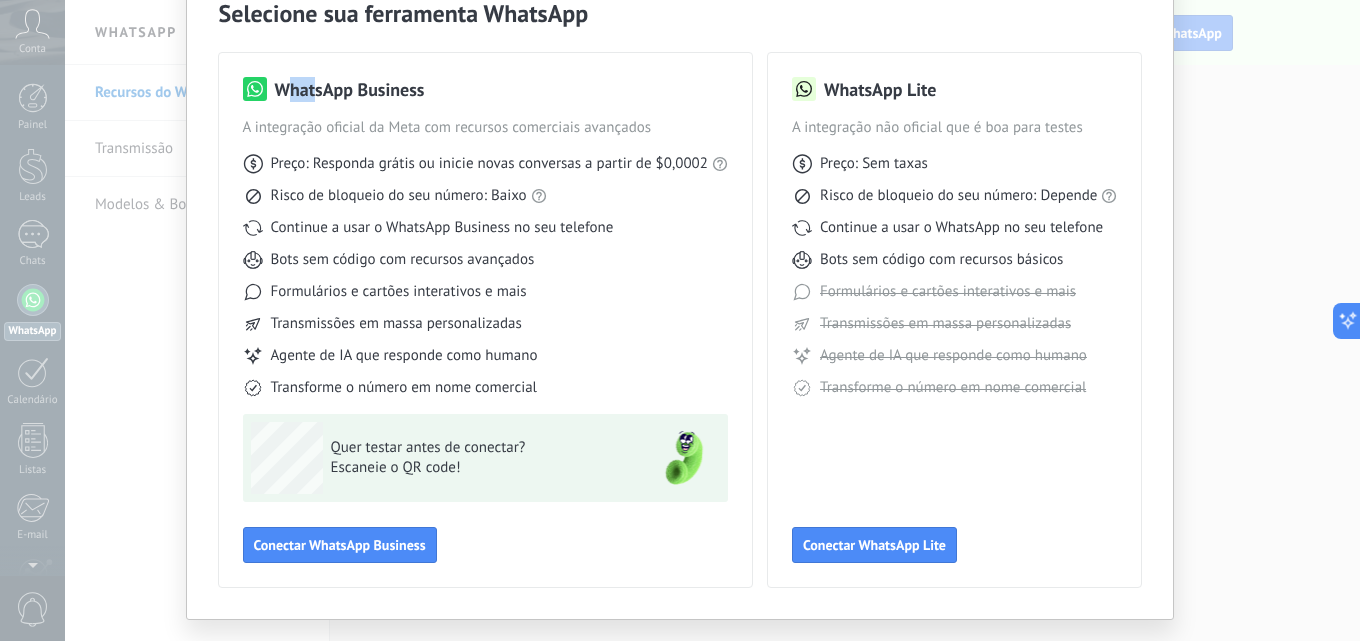 drag, startPoint x: 281, startPoint y: 29, endPoint x: 310, endPoint y: 86, distance: 63.953106 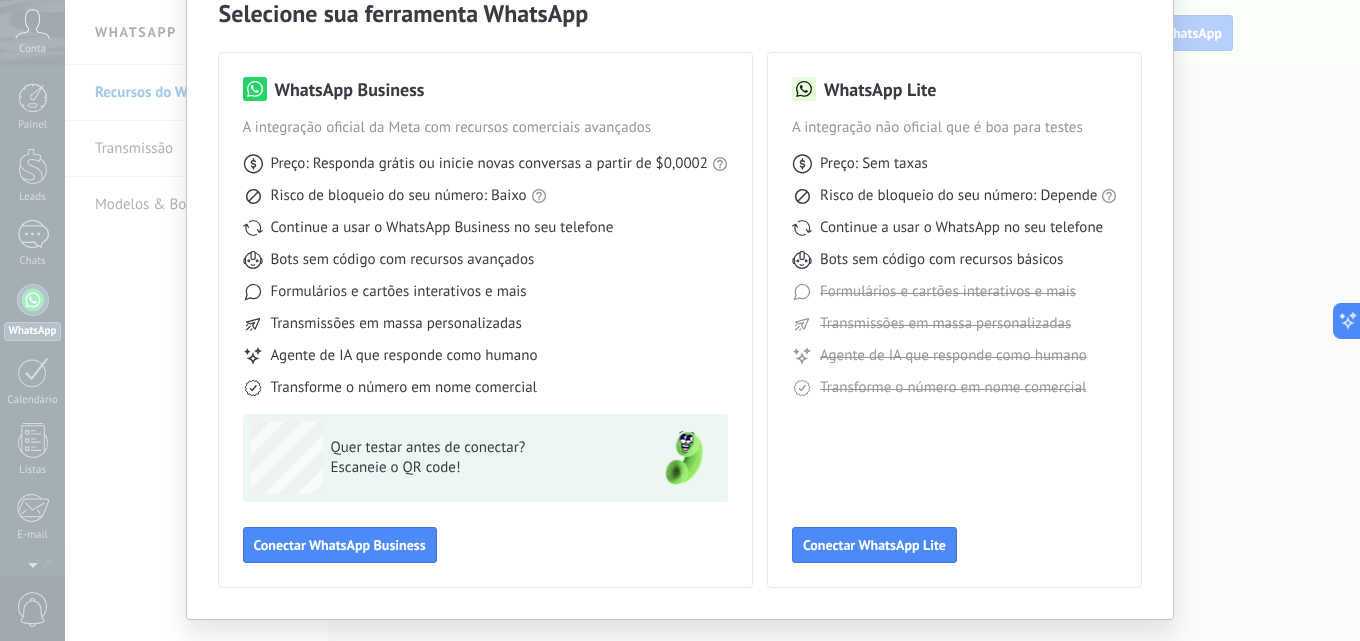 click on "WhatsApp Business A integração oficial da Meta com recursos comerciais avançados Preço: Responda grátis ou inicie novas conversas a partir de $0,0002 Risco de bloqueio do seu número: Baixo Continue a usar o WhatsApp Business no seu telefone Bots sem código com recursos avançados Formulários e cartões interativos e mais Transmissões em massa personalizadas Agente de IA que responde como humano Transforme o número em nome comercial Quer testar antes de conectar? Escaneie o QR code! Conectar WhatsApp Business WhatsApp Lite A integração não oficial que é boa para testes Preço: Sem taxas Risco de bloqueio do seu número: Depende Continue a usar o WhatsApp no seu telefone Bots sem código com recursos básicos Formulários e cartões interativos e mais Transmissões em massa personalizadas Agente de IA que responde como humano Transforme o número em nome comercial Conectar WhatsApp Lite" at bounding box center (680, 308) 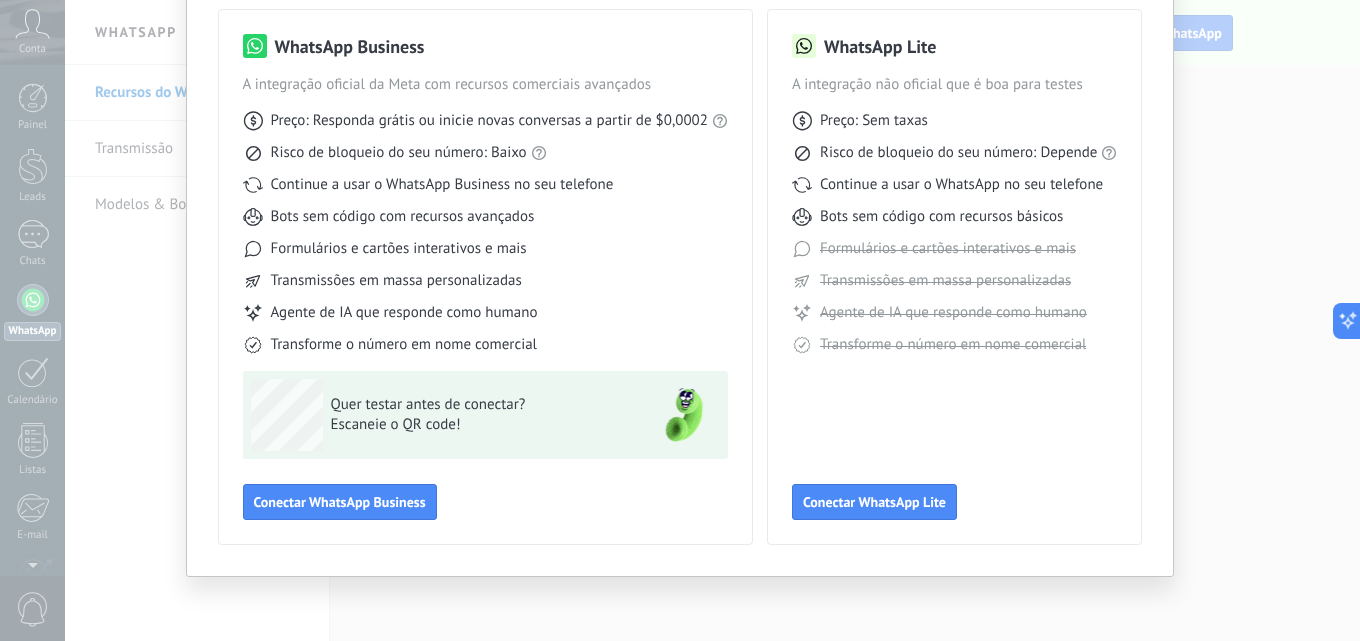 scroll, scrollTop: 144, scrollLeft: 0, axis: vertical 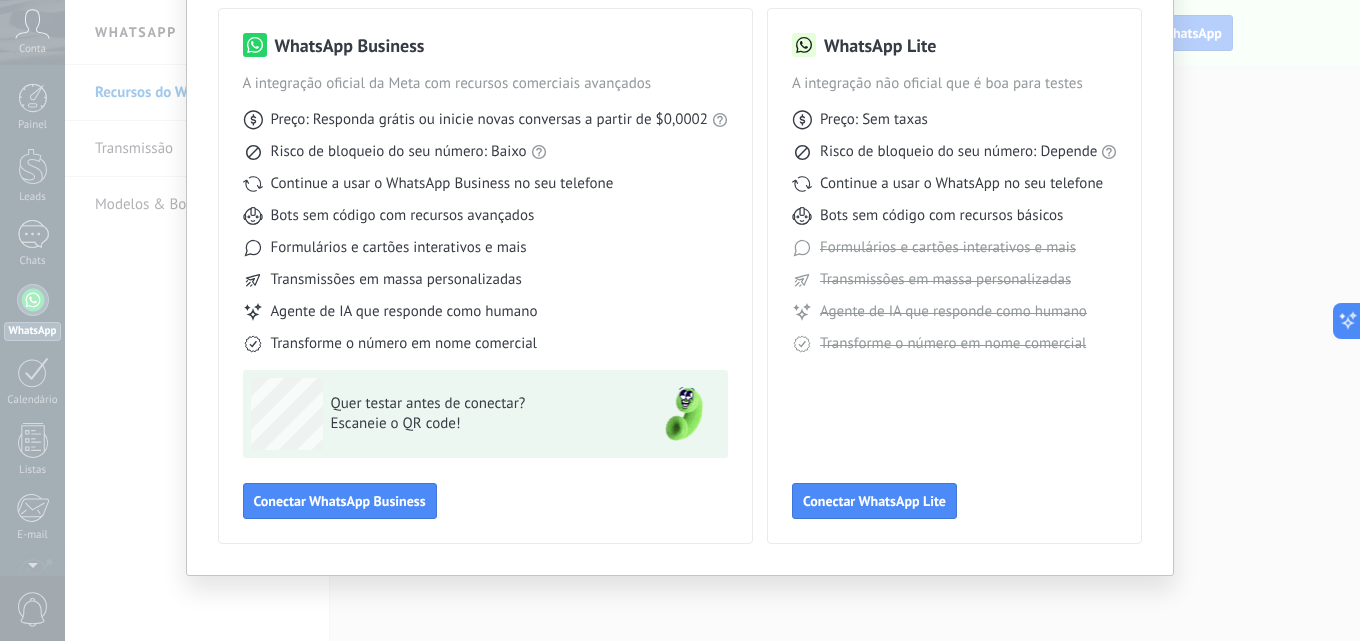 click on "Selecione sua ferramenta WhatsApp WhatsApp Business A integração oficial da Meta com recursos comerciais avançados Preço: Responda grátis ou inicie novas conversas a partir de $0,0002 Risco de bloqueio do seu número: Baixo Continue a usar o WhatsApp Business no seu telefone Bots sem código com recursos avançados Formulários e cartões interativos e mais Transmissões em massa personalizadas Agente de IA que responde como humano Transforme o número em nome comercial Quer testar antes de conectar? Escaneie o QR code! Conectar WhatsApp Business WhatsApp Lite A integração não oficial que é boa para testes Preço: Sem taxas Risco de bloqueio do seu número: Depende Continue a usar o WhatsApp no seu telefone Bots sem código com recursos básicos Formulários e cartões interativos e mais Transmissões em massa personalizadas Agente de IA que responde como humano Transforme o número em nome comercial Conectar WhatsApp Lite" at bounding box center (680, 320) 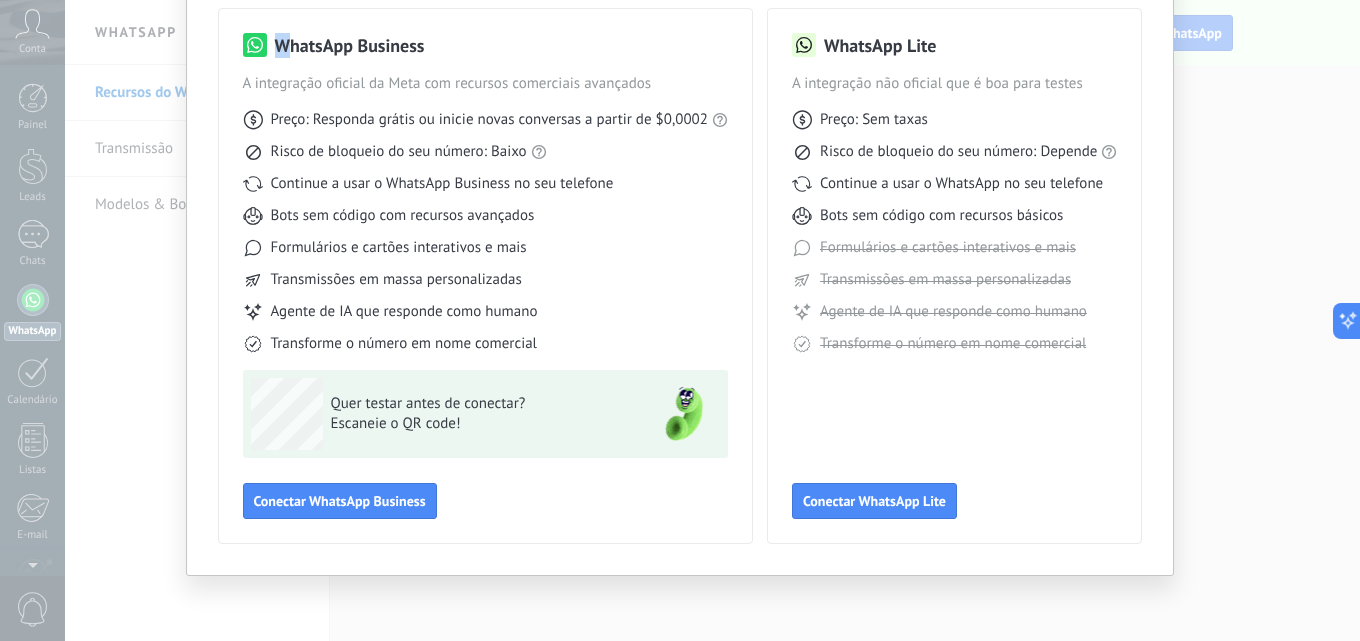 scroll, scrollTop: 62, scrollLeft: 0, axis: vertical 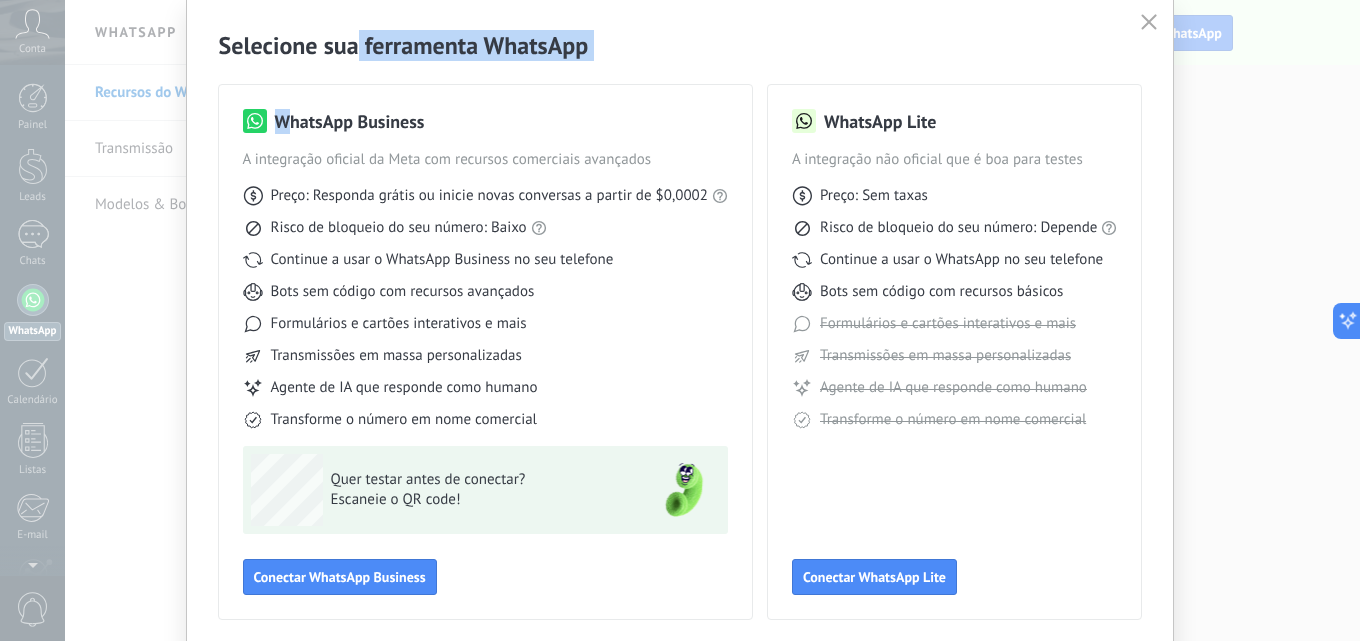 drag, startPoint x: 282, startPoint y: 8, endPoint x: 353, endPoint y: 15, distance: 71.34424 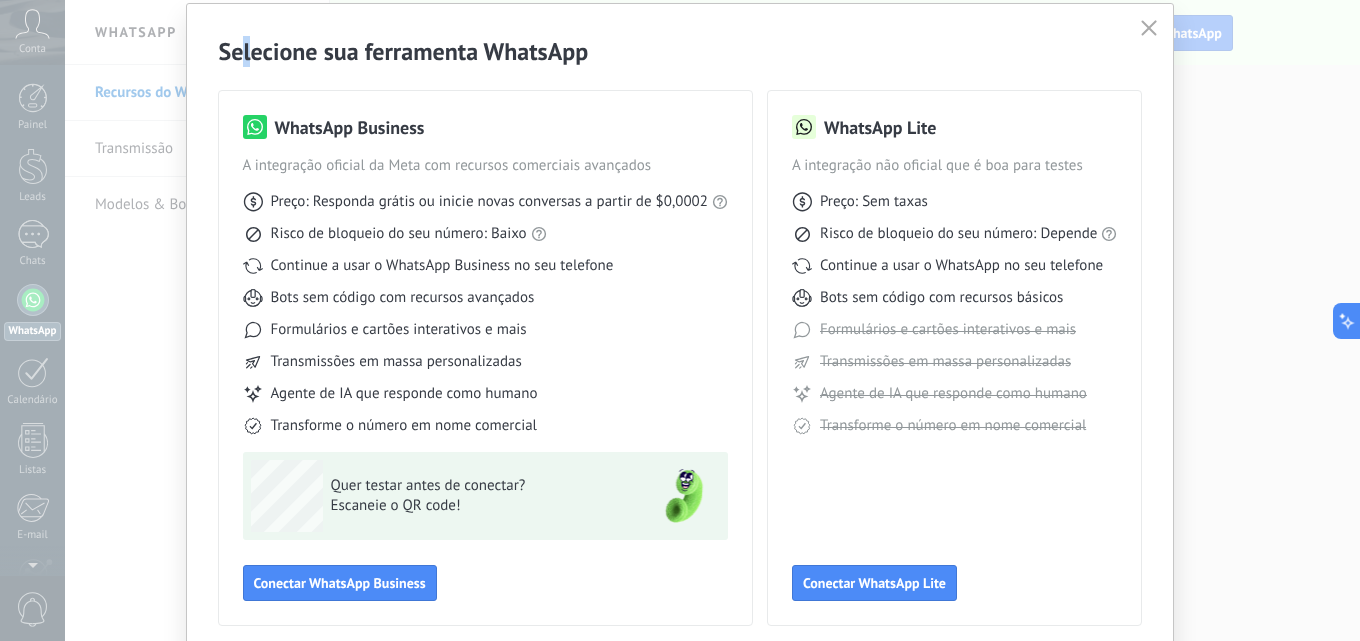 drag, startPoint x: 243, startPoint y: 16, endPoint x: 249, endPoint y: 44, distance: 28.635643 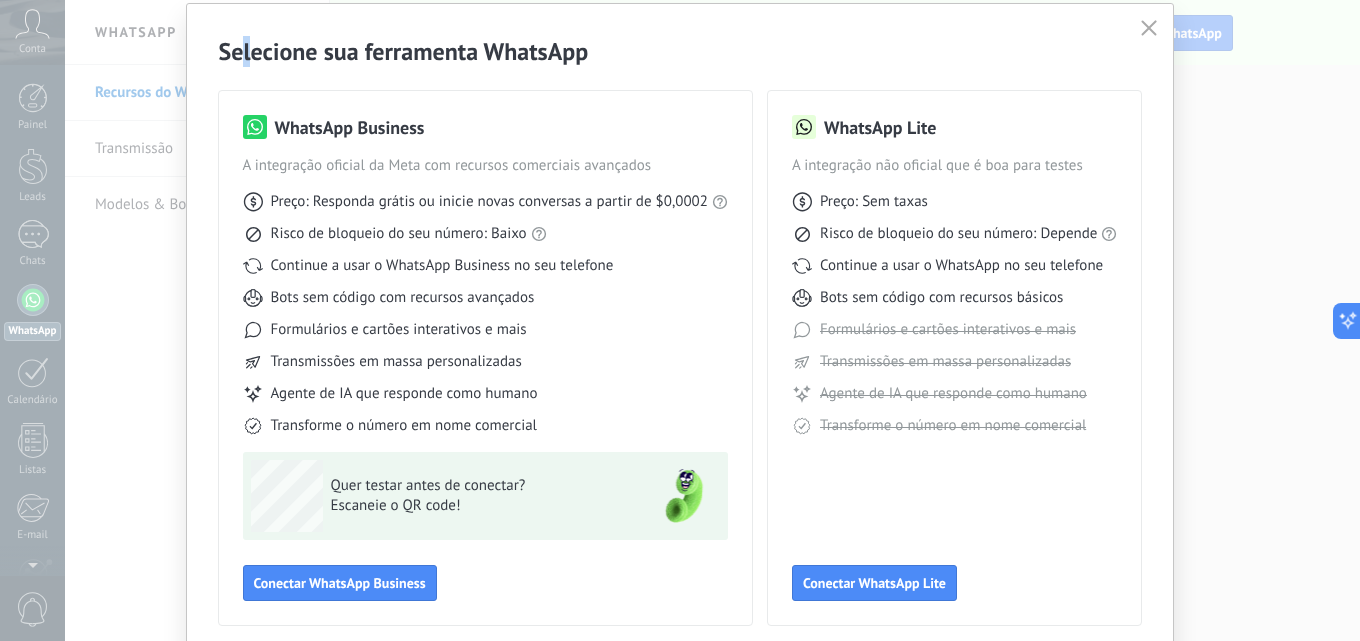 click at bounding box center (1149, 28) 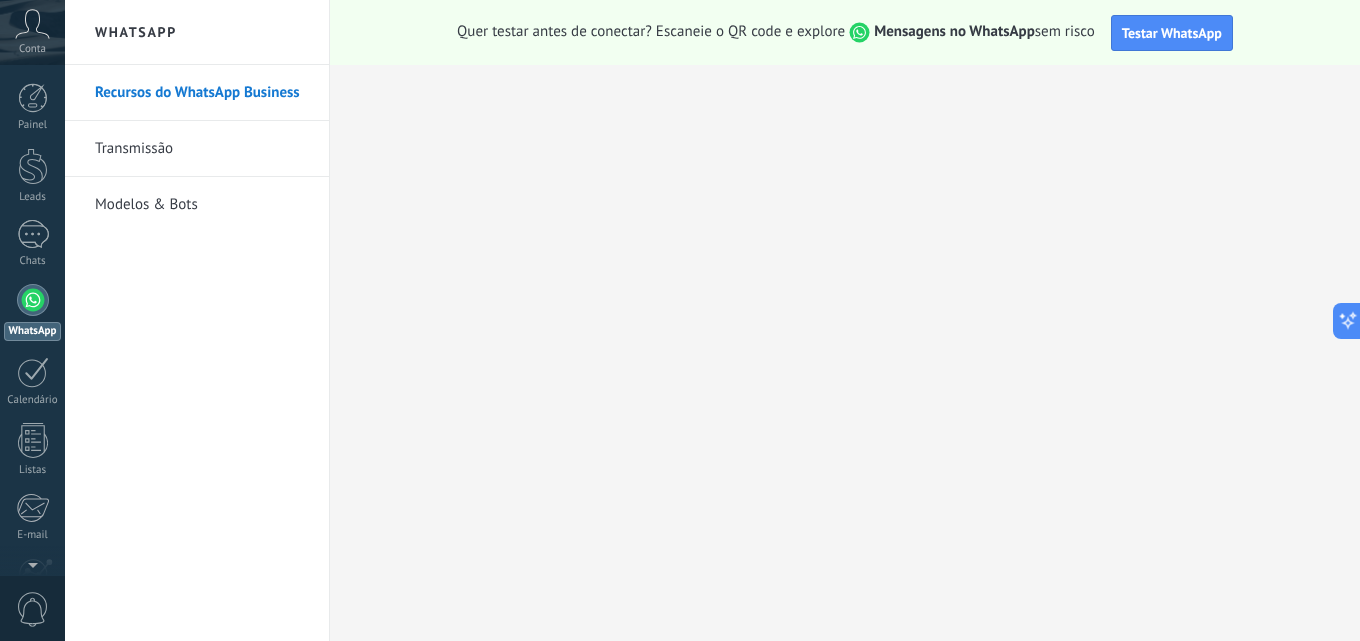 scroll, scrollTop: 0, scrollLeft: 0, axis: both 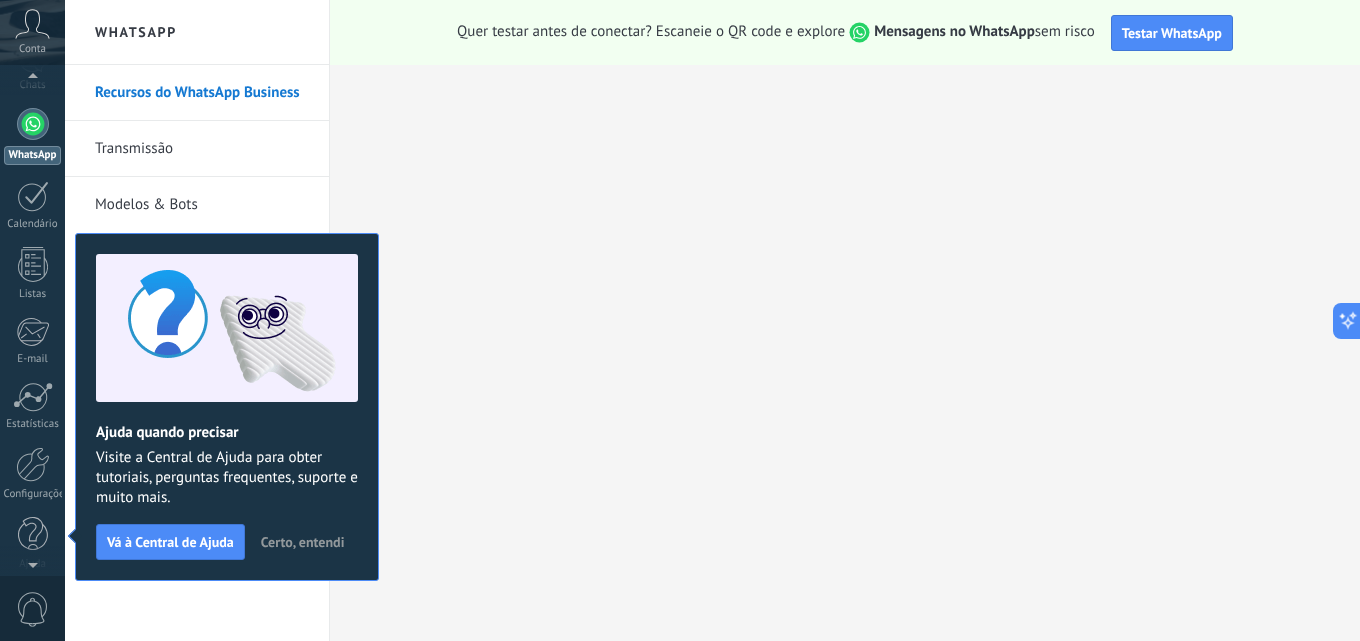 click at bounding box center (32, 24) 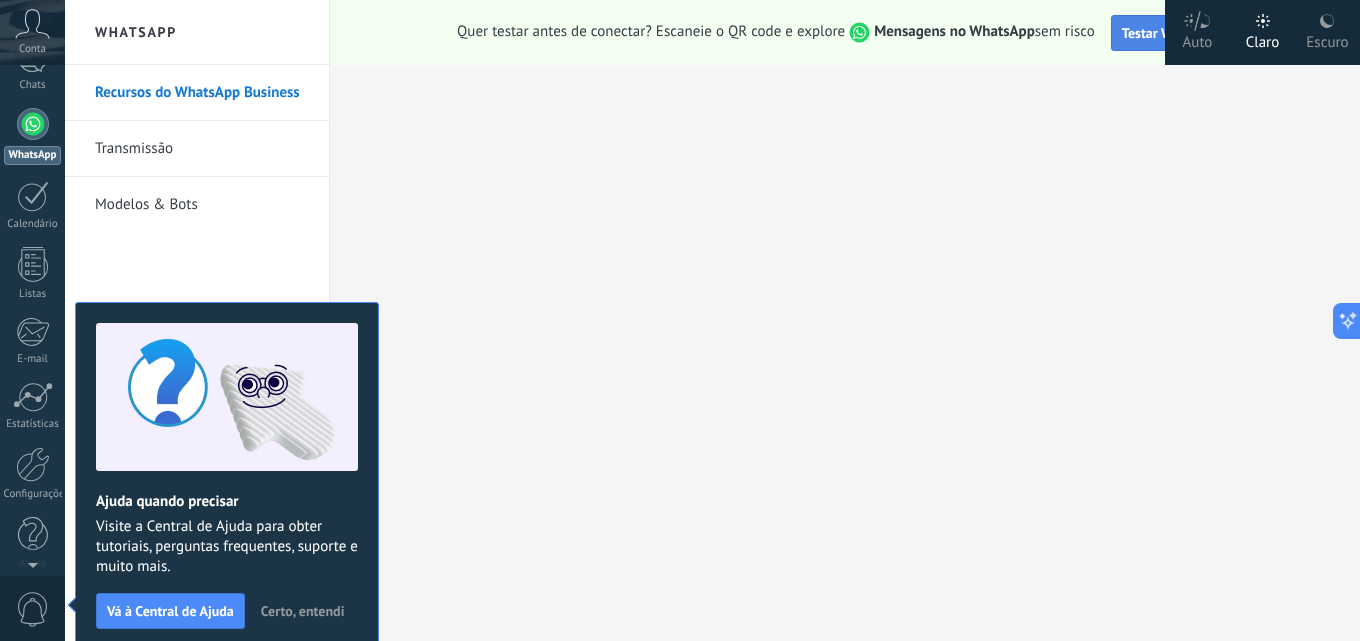 scroll, scrollTop: 0, scrollLeft: 0, axis: both 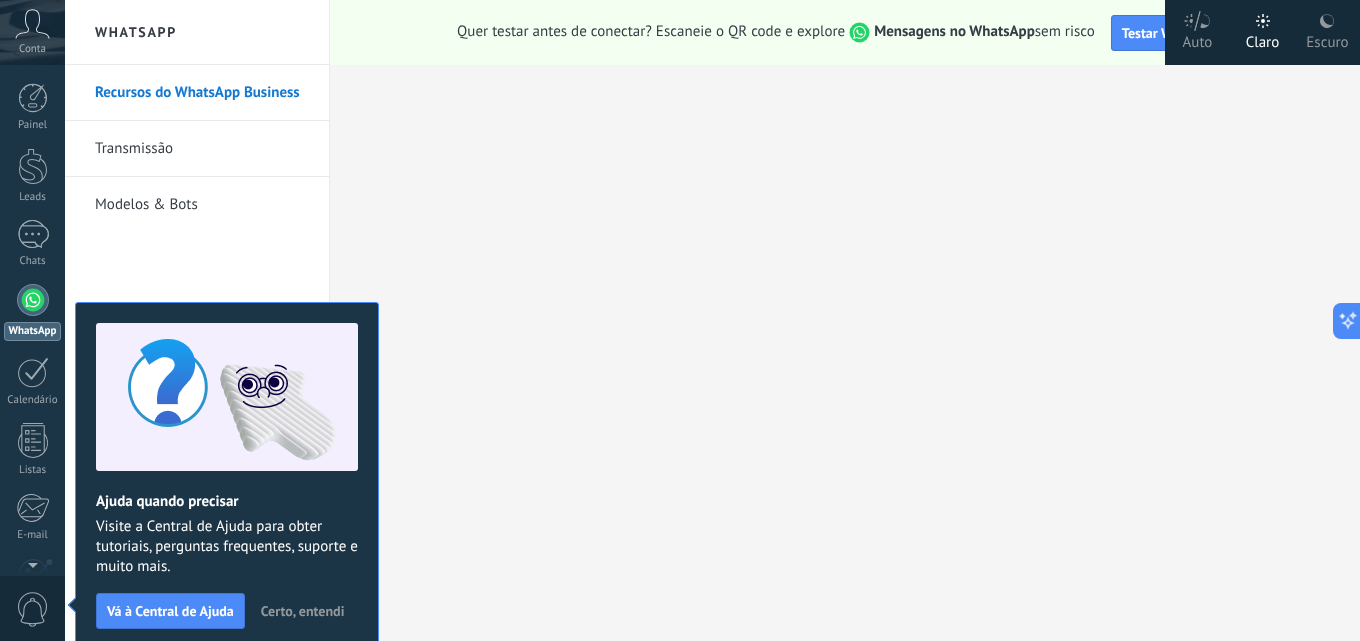 click on "Certo, entendi" at bounding box center [303, 611] 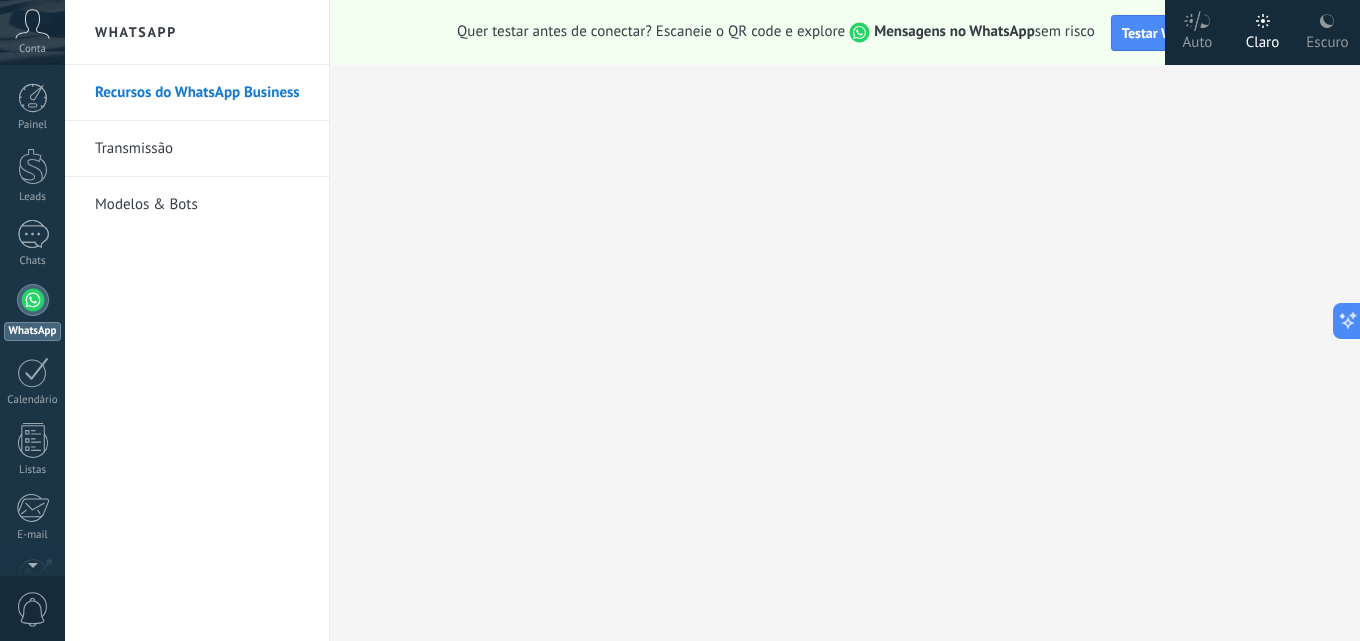 click at bounding box center (1263, 21) 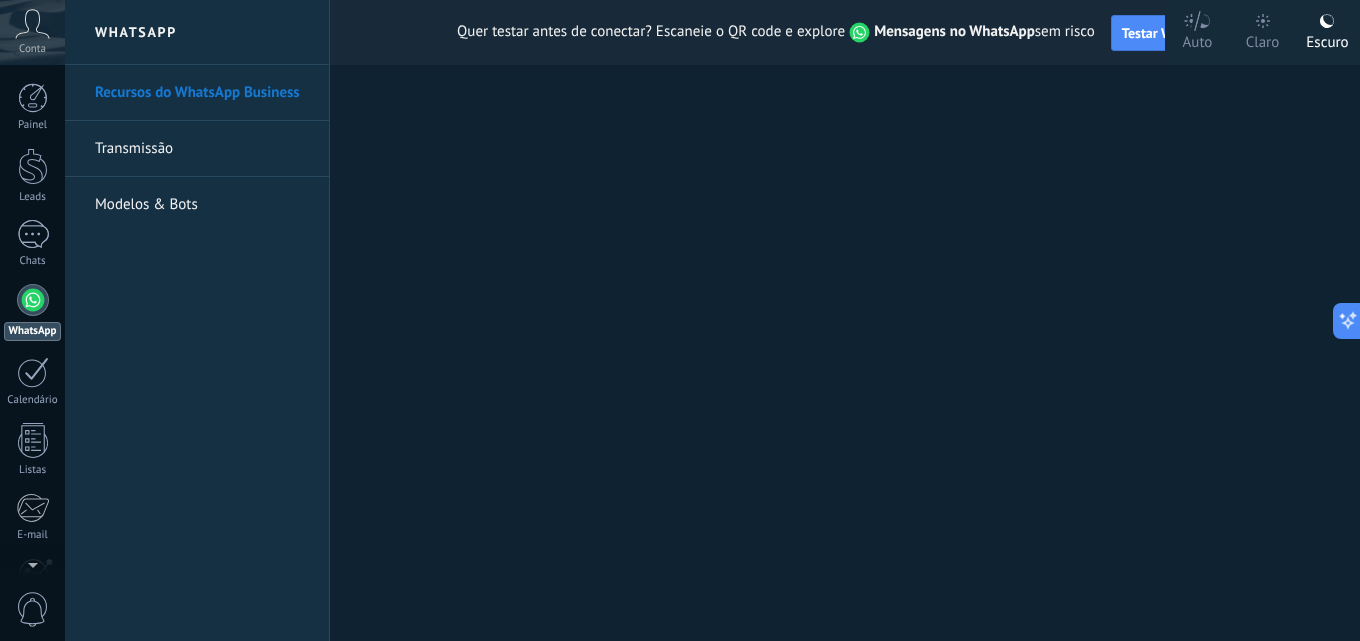 click on "Claro" at bounding box center [1198, 39] 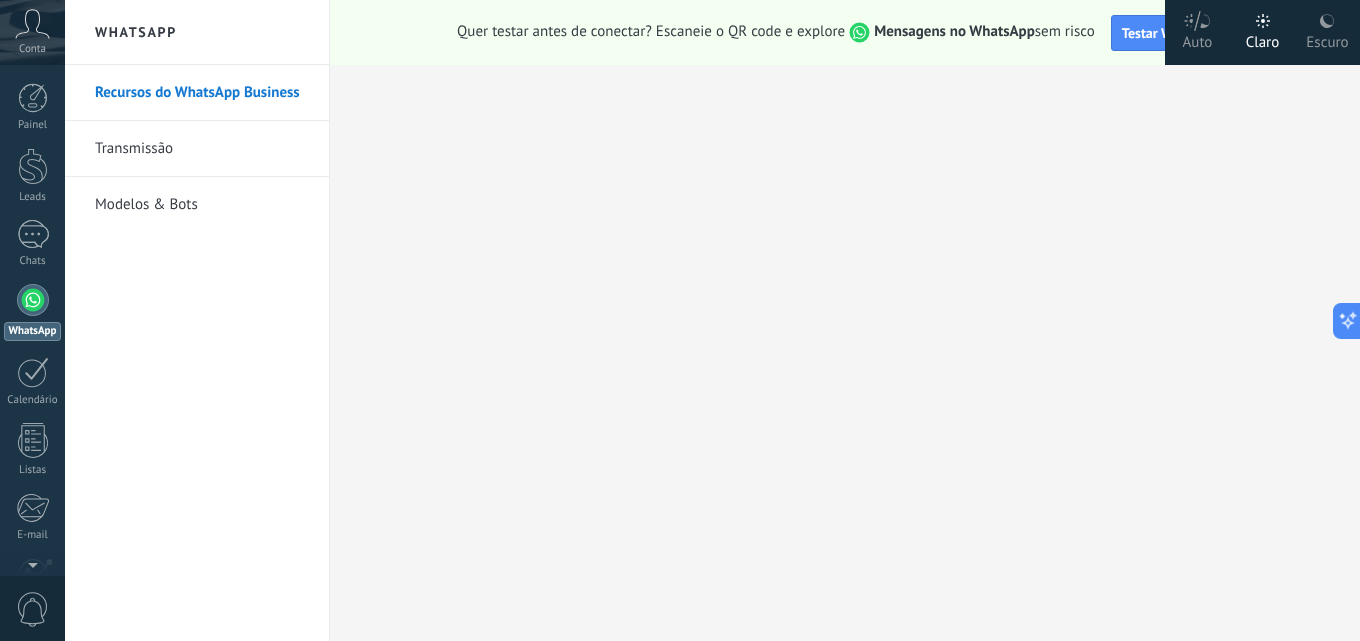 click on "Auto" at bounding box center (1198, 39) 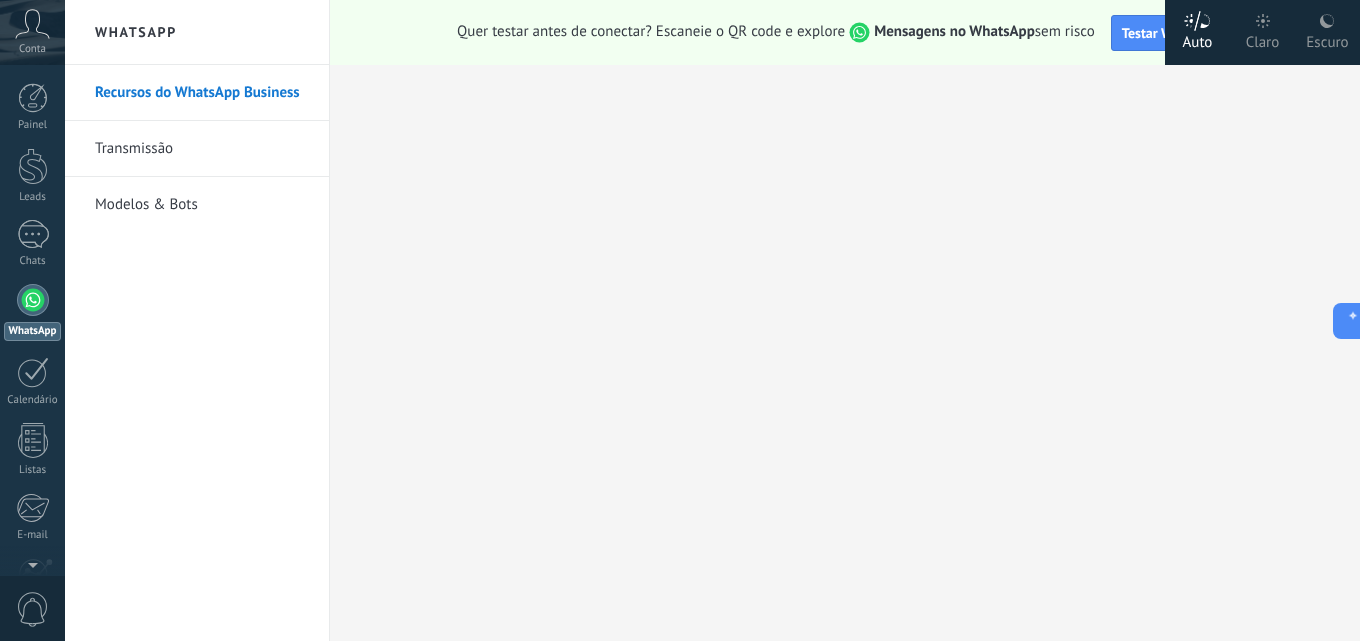 click at bounding box center [1197, 21] 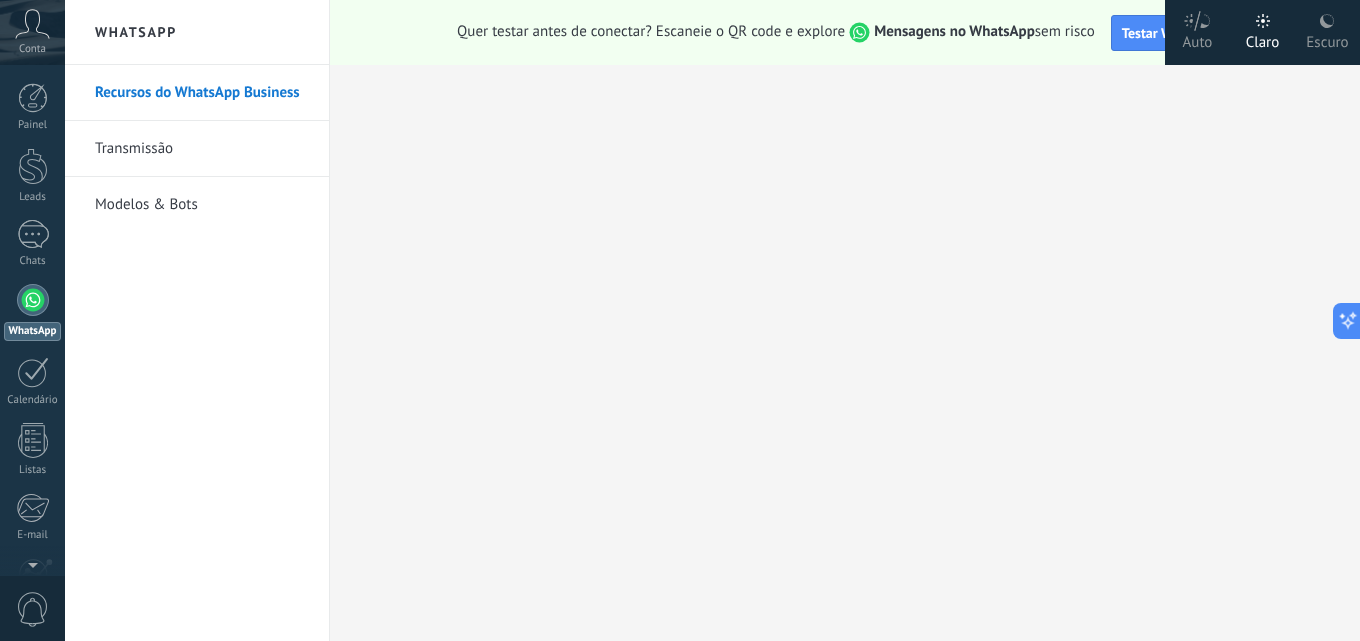 click on "Escuro" at bounding box center (1198, 39) 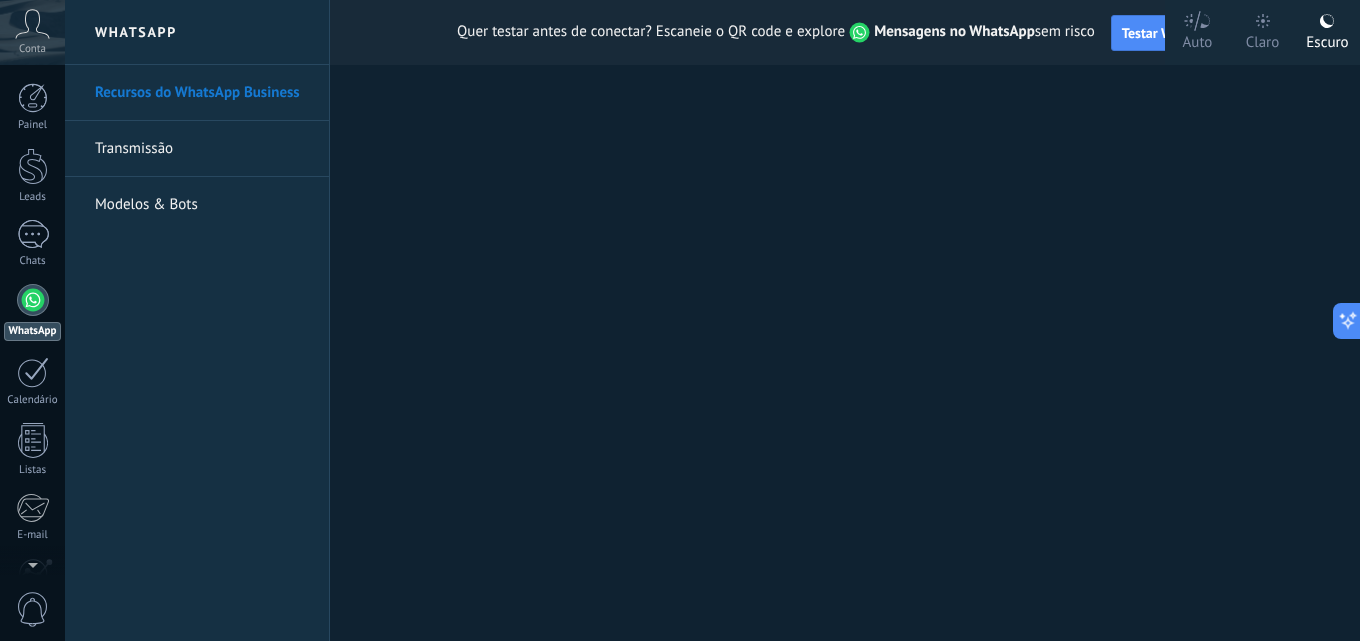 click on "Claro" at bounding box center (1262, 32) 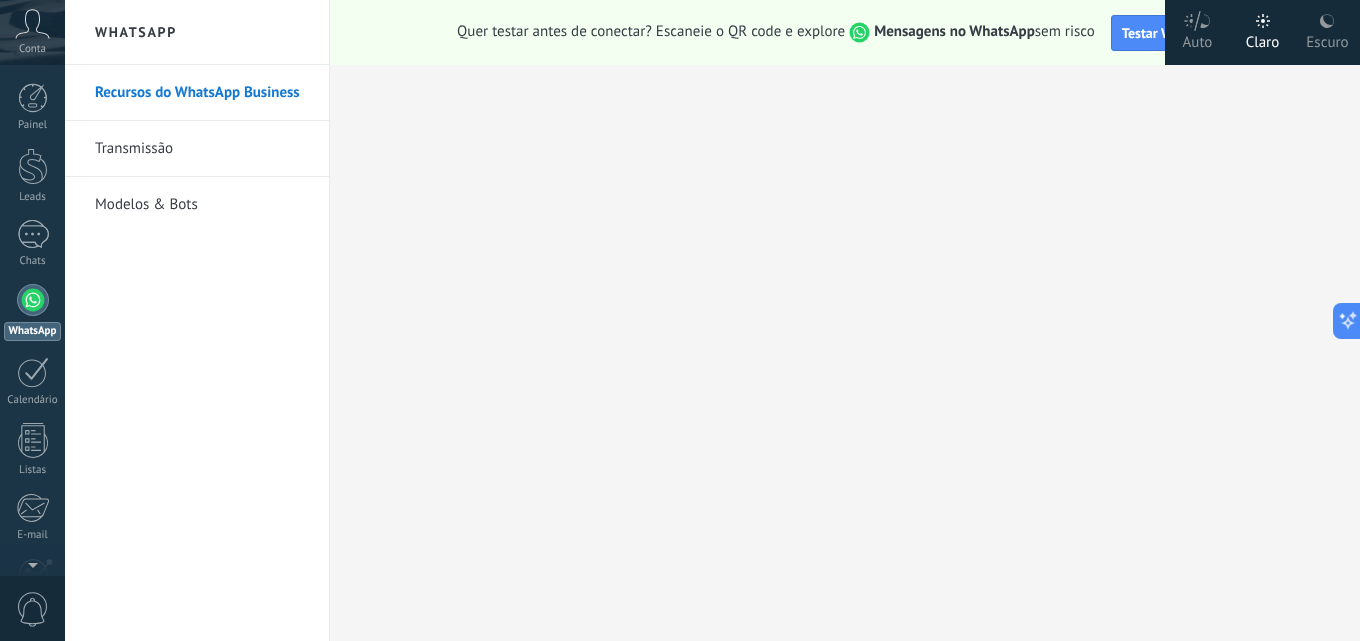 click on "Recursos do WhatsApp Business Transmissão Modelos & Bots" at bounding box center [197, 353] 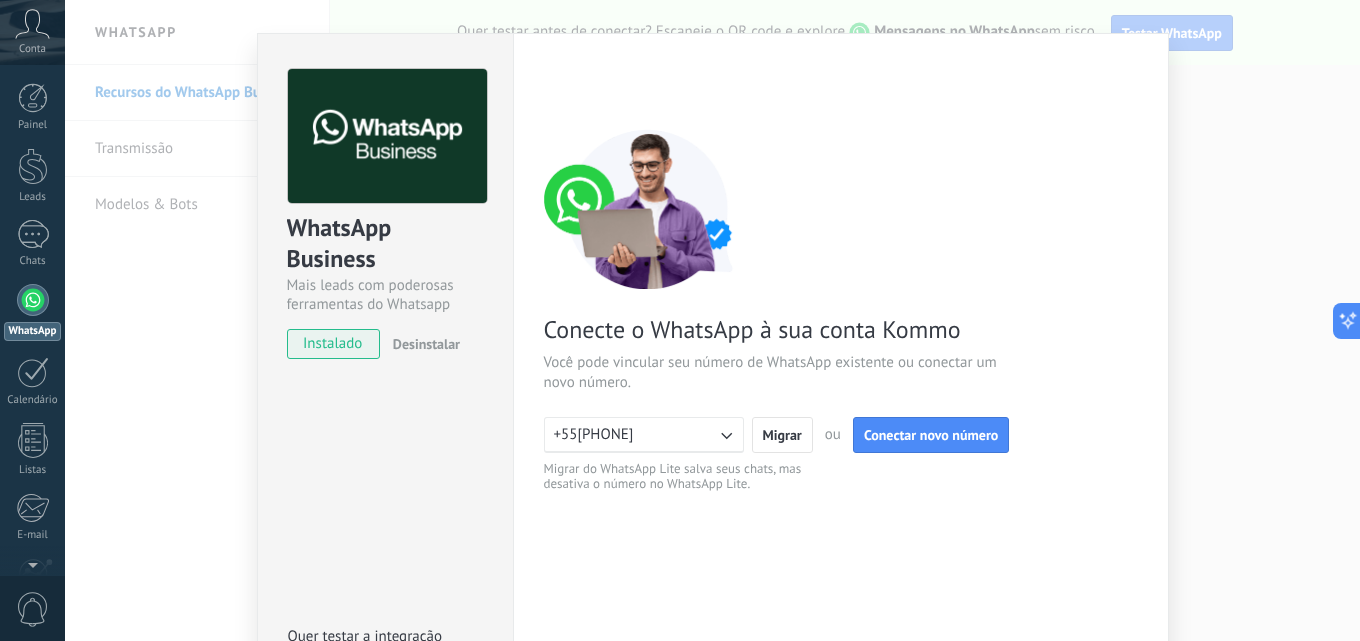 scroll, scrollTop: 0, scrollLeft: 0, axis: both 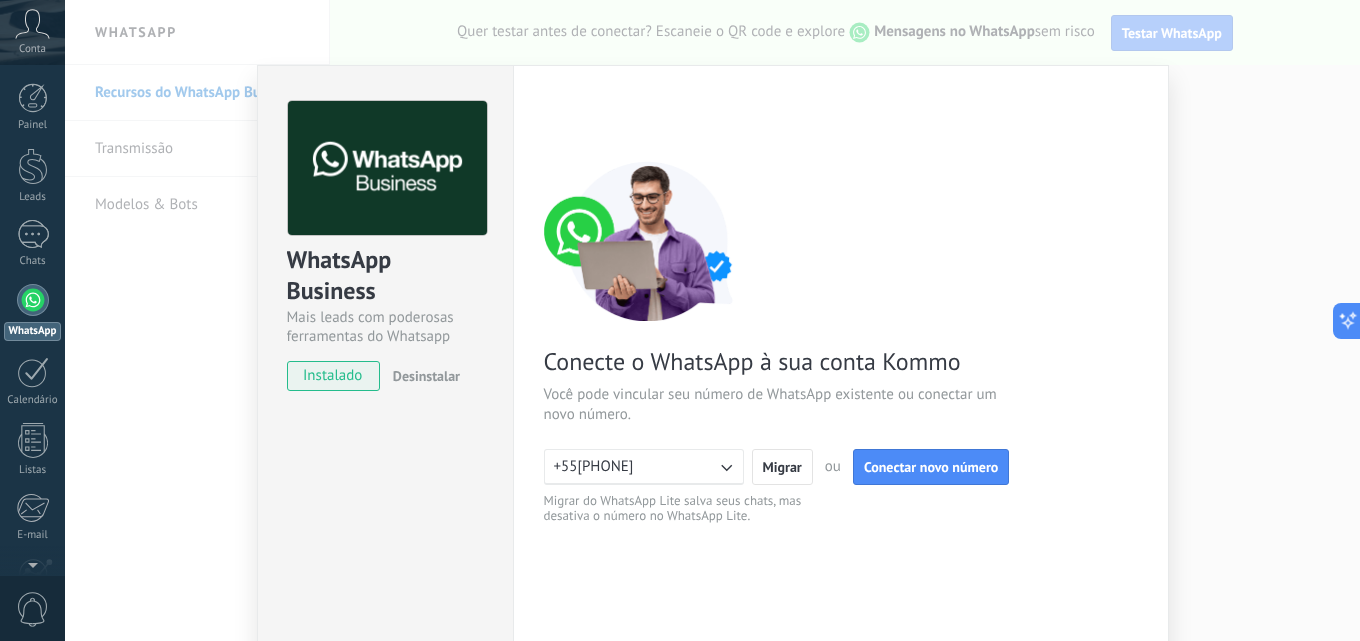 click on "WhatsApp Business Mais leads com poderosas ferramentas do Whatsapp instalado Desinstalar Quer testar a integração antes?  Escaneie o QR code  e veja como funciona. Configurações Autorização This tab logs the users who have granted integration access to this account. If you want to to remove a user's ability to send requests to the account on behalf of this integration, you can revoke access. If access is revoked from all users, the integration will stop working. This app is installed, but no one has given it access yet. WhatsApp Cloud API Mais _:  Salvar < Voltar 1 Conectar Facebook 2 Finalizar configuração Conecte o WhatsApp à sua conta Kommo Você pode vincular seu número de WhatsApp existente ou conectar um novo número. +[PHONE] Migrar ou Conectar novo número Migrar do WhatsApp Lite salva seus chats, mas desativa o número no WhatsApp Lite. Precisa de ajuda?" at bounding box center [712, 320] 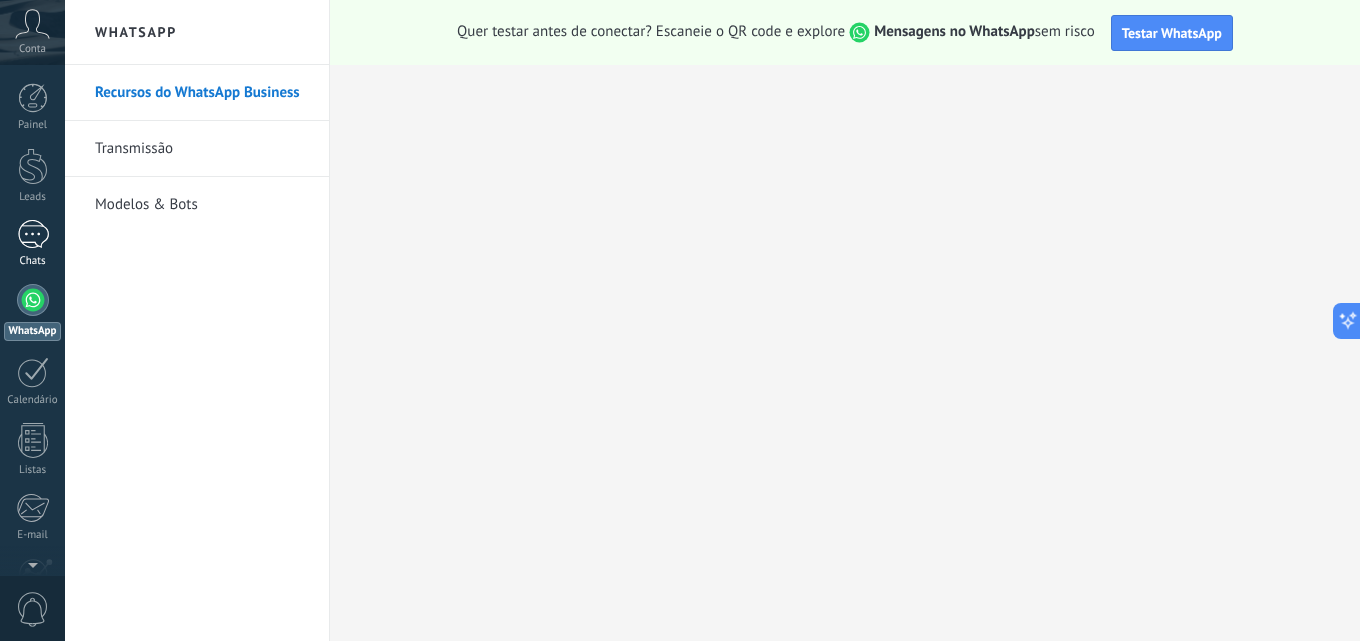 click at bounding box center (33, 234) 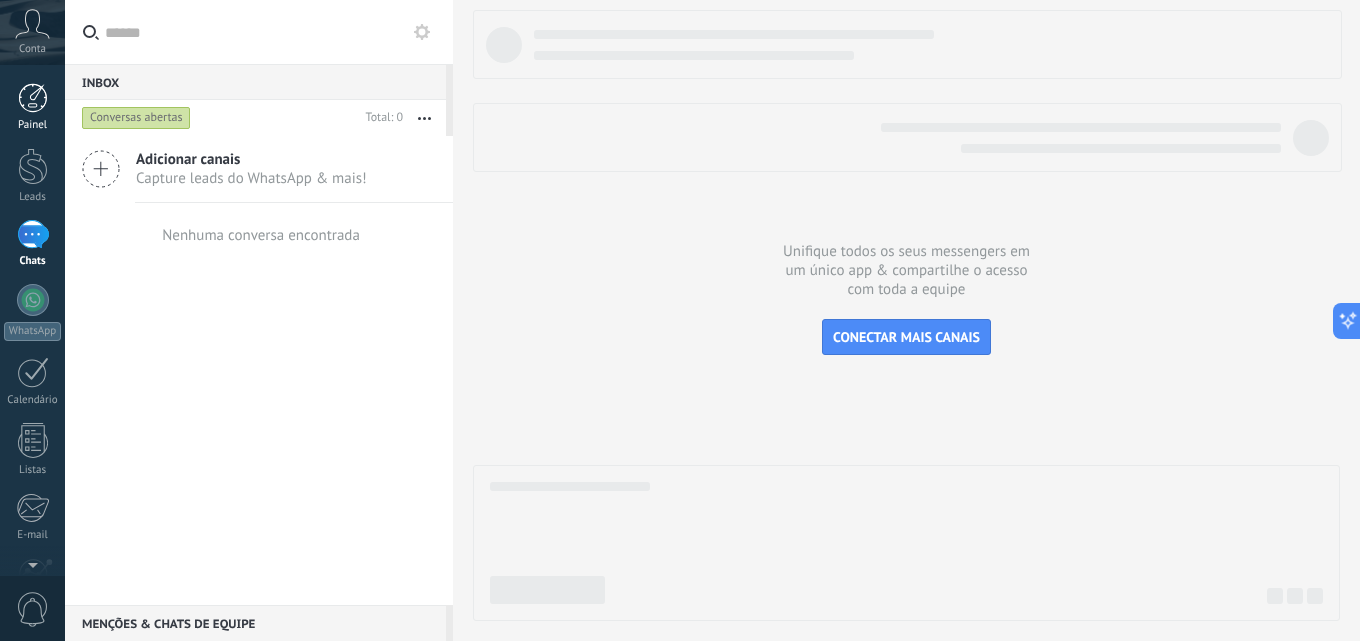 click at bounding box center [33, 98] 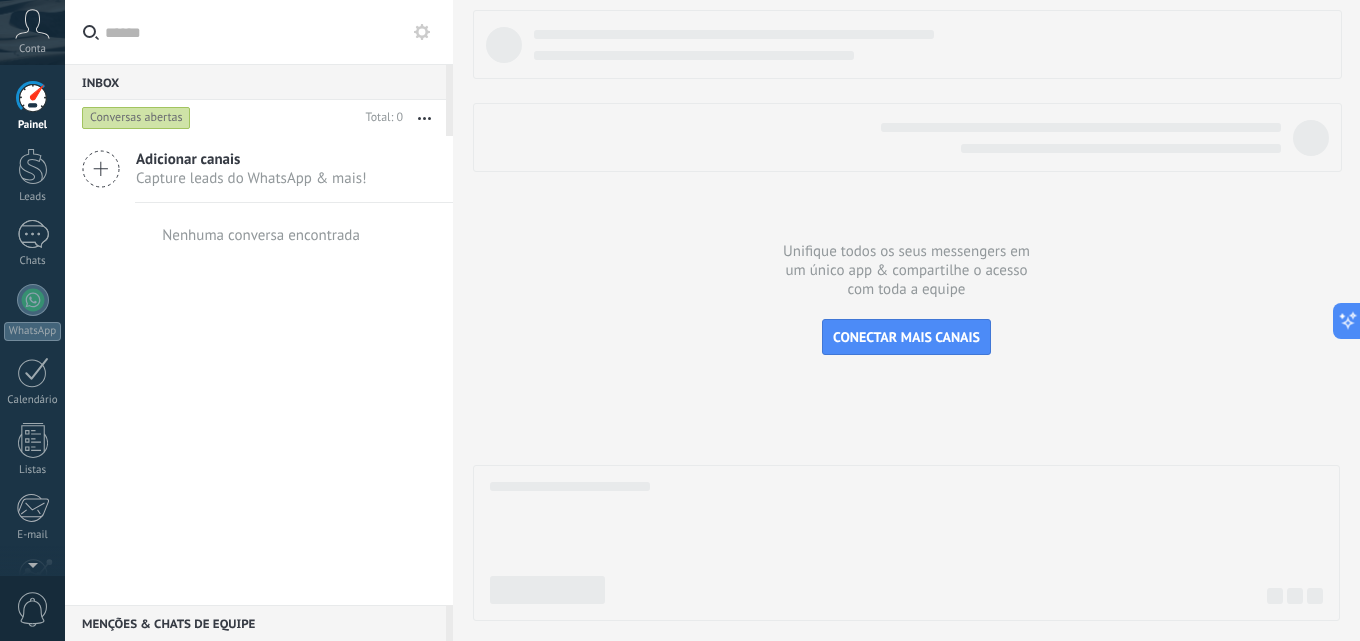 click on "Adicionar canais
Capture leads do WhatsApp & mais!
Nenhuma conversa encontrada" at bounding box center [0, 0] 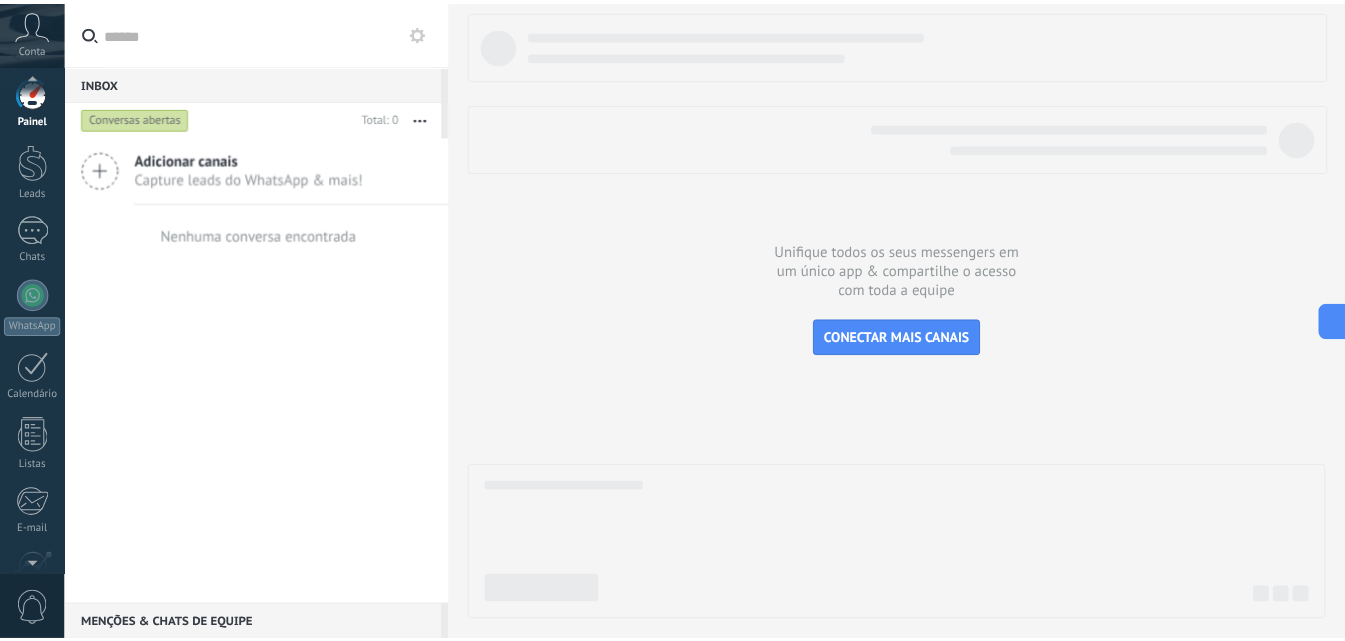 scroll, scrollTop: 0, scrollLeft: 0, axis: both 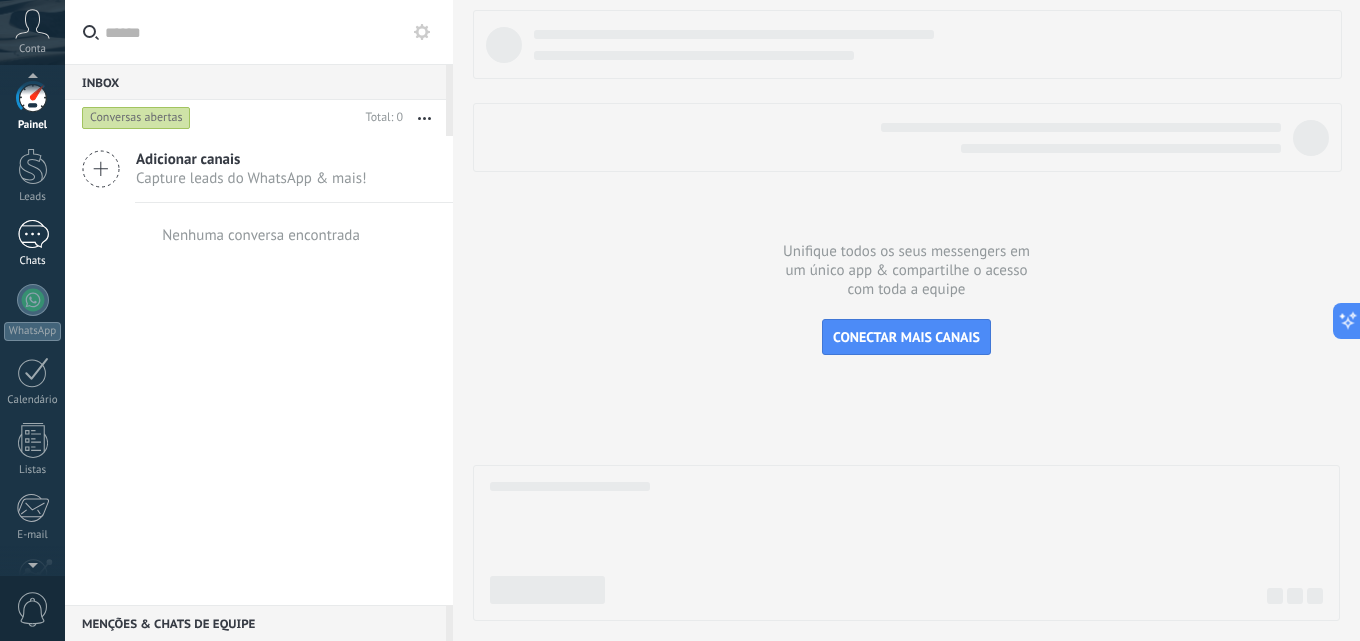 click at bounding box center [33, 234] 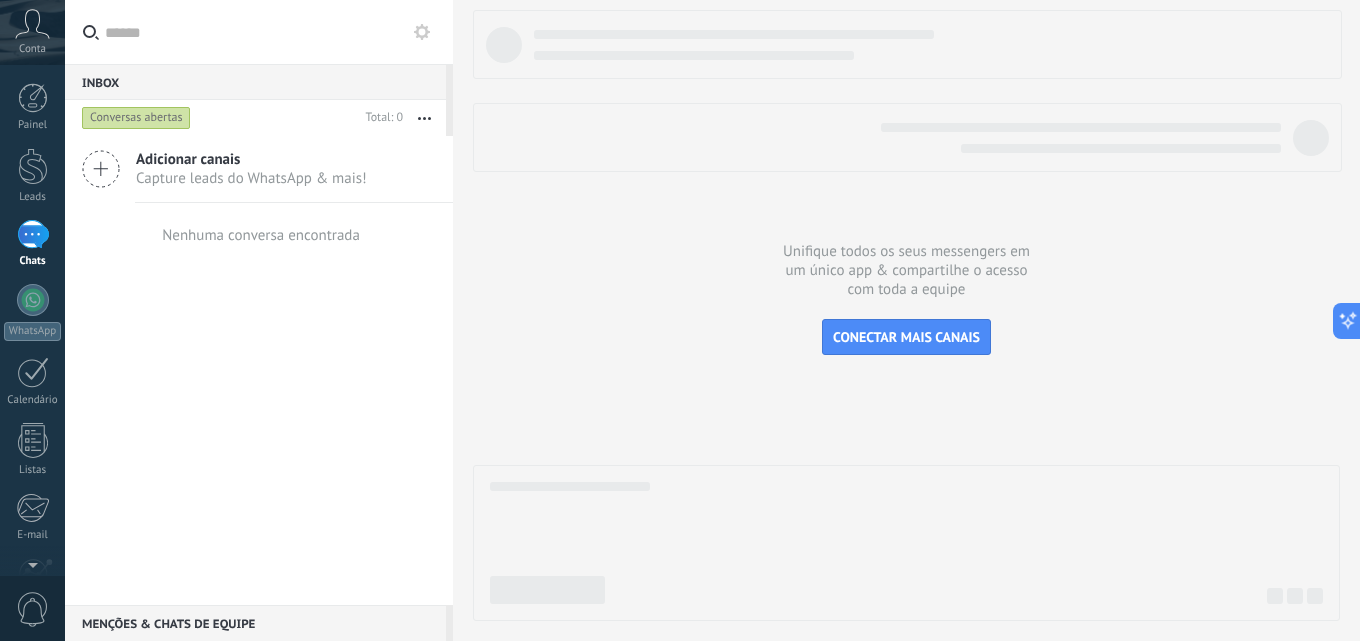 click at bounding box center [33, 23] 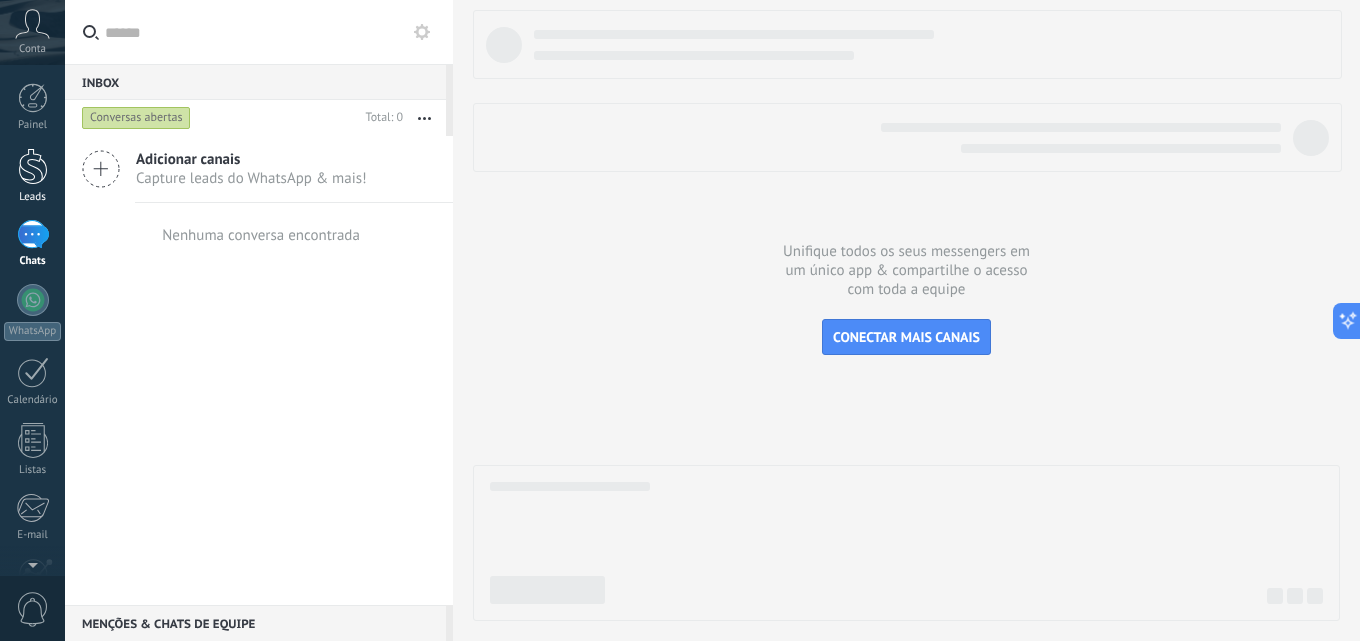 click at bounding box center [33, 166] 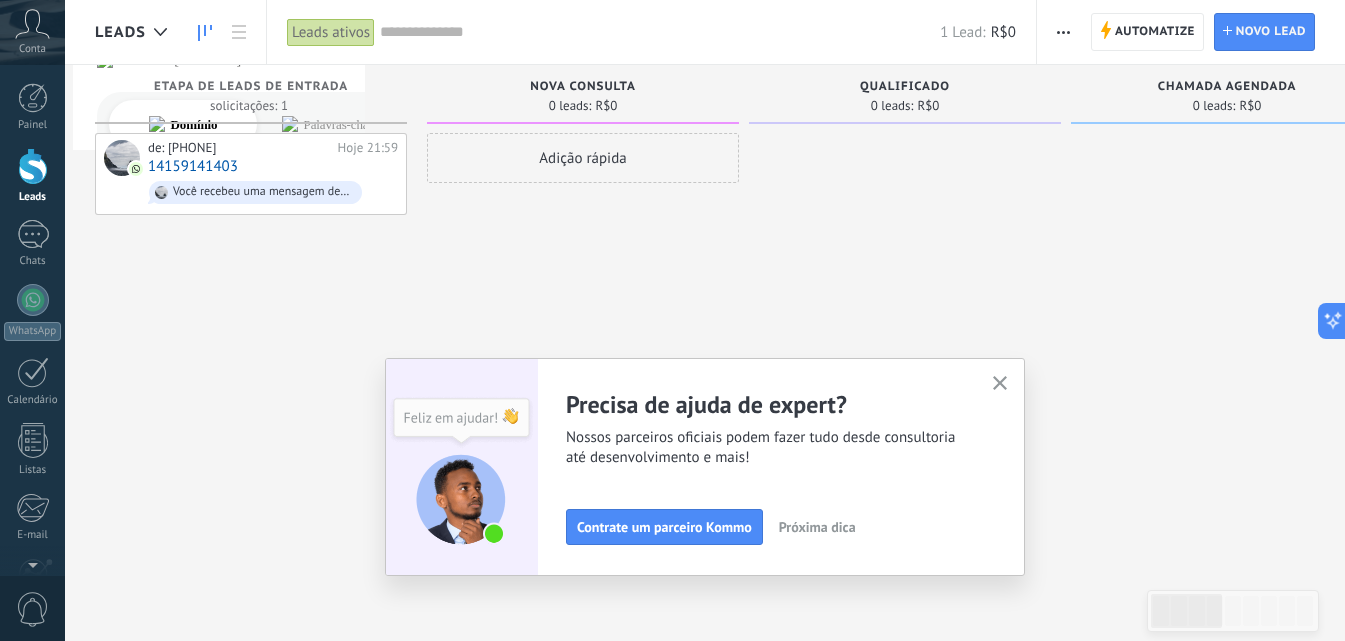 click at bounding box center (1000, 383) 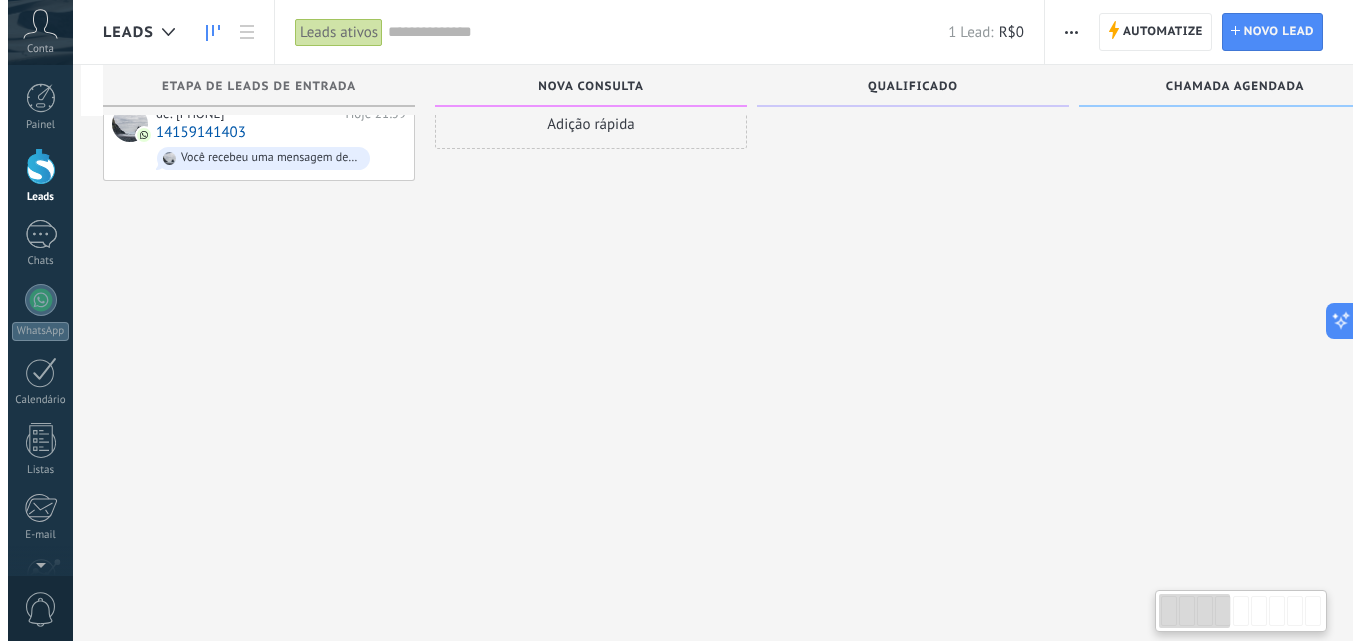 scroll, scrollTop: 0, scrollLeft: 0, axis: both 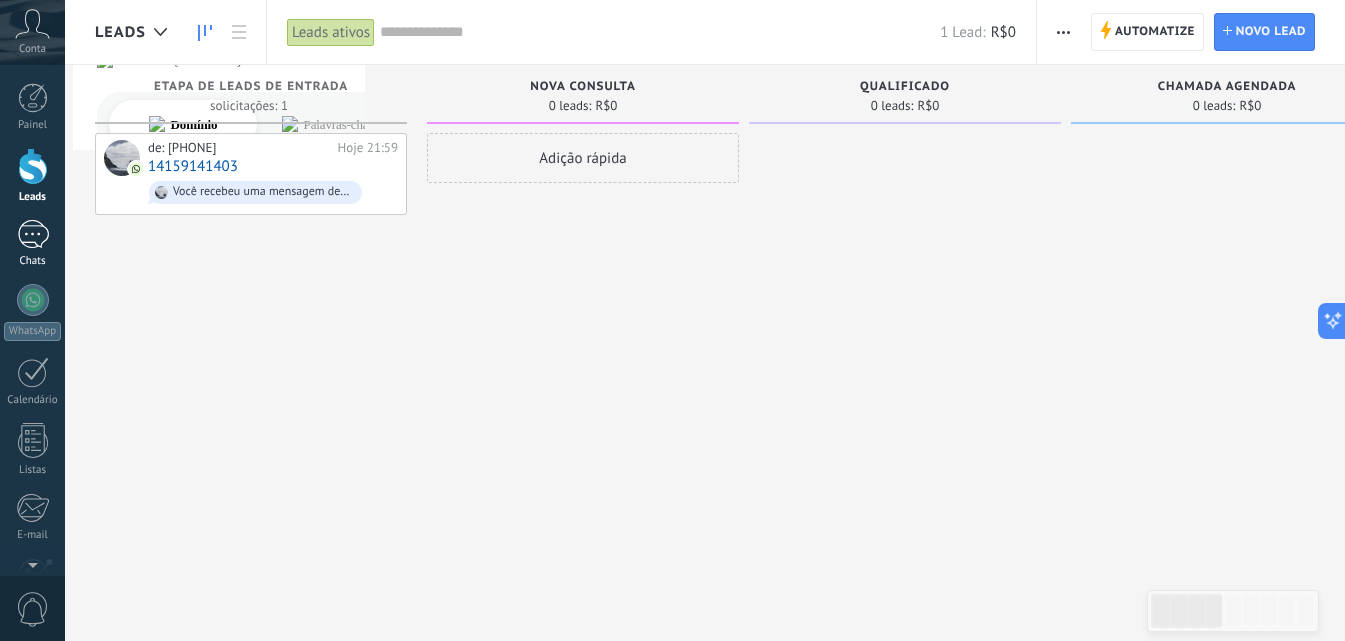 click on "1" at bounding box center [33, 234] 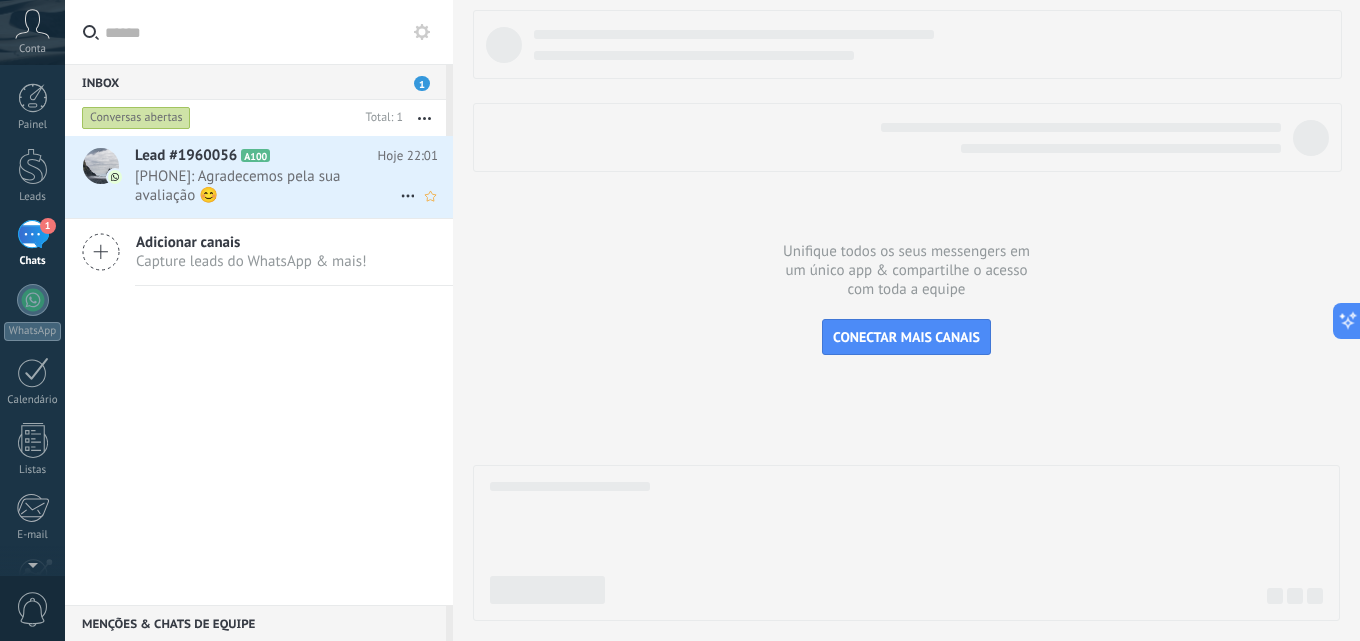 click on "Lead #1960056" at bounding box center (186, 156) 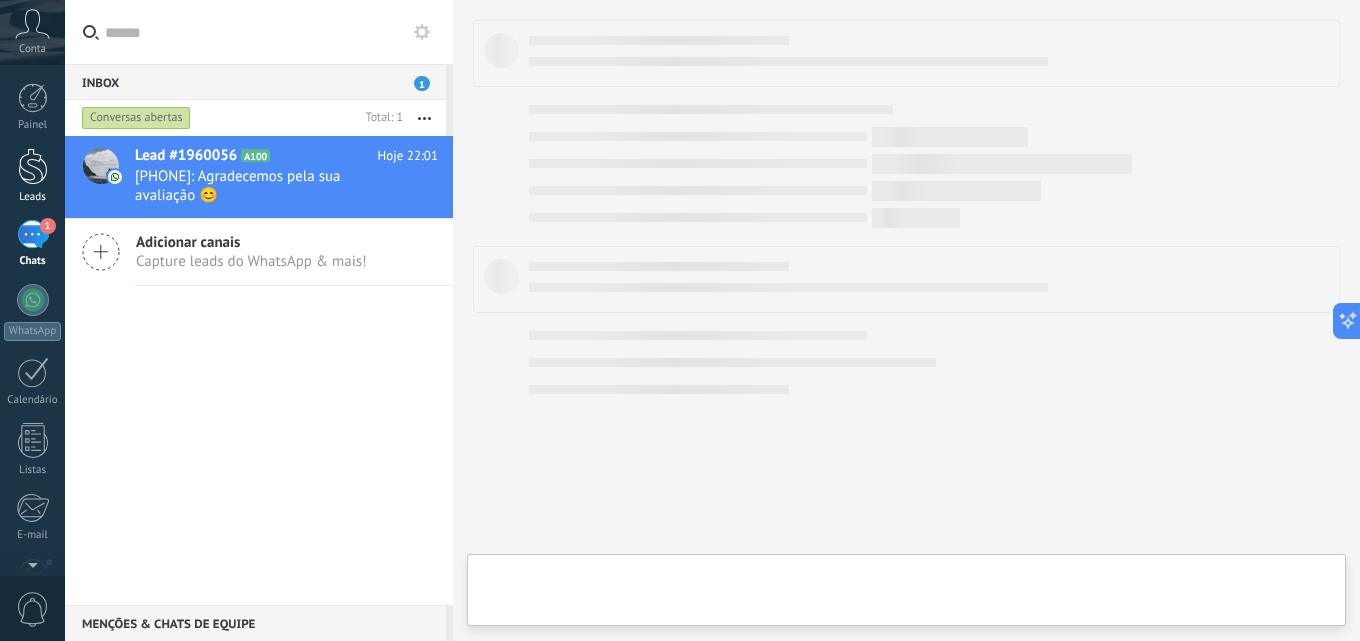click at bounding box center [33, 166] 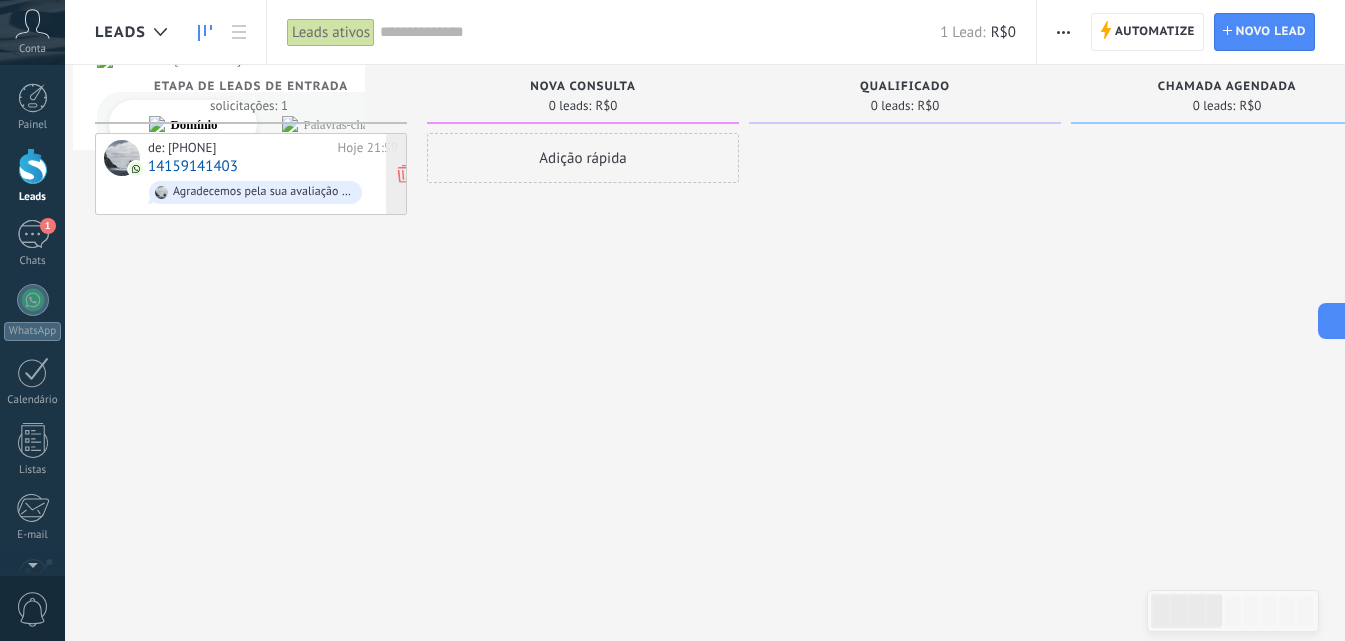 click on "Agradecemos pela sua avaliação 😊" at bounding box center (273, 192) 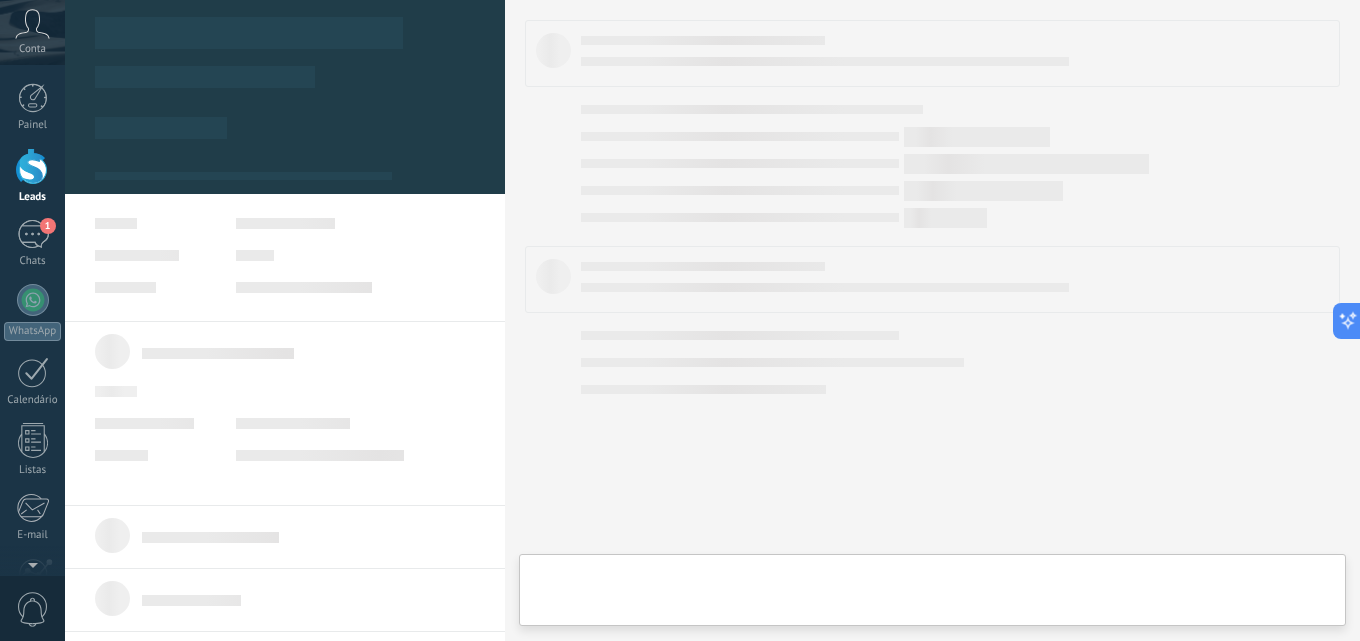 click on ".abccls-1,.abccls-2{fill-rule:evenodd}.abccls-2{fill:#fff} .abfcls-1{fill:none}.abfcls-2{fill:#fff} .abncls-1{isolation:isolate}.abncls-2{opacity:.06}.abncls-2,.abncls-3,.abncls-6{mix-blend-mode:multiply}.abncls-3{opacity:.15}.abncls-4,.abncls-8{fill:#fff}.abncls-5{fill:url(#abnlinear-gradient)}.abncls-6{opacity:.04}.abncls-7{fill:url(#abnlinear-gradient-2)}.abncls-8{fill-rule:evenodd} .abqst0{fill:#ffa200} .abwcls-1{fill:#252525} .cls-1{isolation:isolate} .acicls-1{fill:none} .aclcls-1{fill:#232323} .acnst0{display:none} .addcls-1,.addcls-2{fill:none;stroke-miterlimit:10}.addcls-1{stroke:#dfe0e5}.addcls-2{stroke:#a1a7ab} .adecls-1,.adecls-2{fill:none;stroke-miterlimit:10}.adecls-1{stroke:#dfe0e5}.adecls-2{stroke:#a1a7ab} .adqcls-1{fill:#8591a5;fill-rule:evenodd} .aeccls-1{fill:#5c9f37} .aeecls-1{fill:#f86161} .aejcls-1{fill:#8591a5;fill-rule:evenodd} .aekcls-1{fill-rule:evenodd} .aelcls-1{fill-rule:evenodd;fill:currentColor} .aemcls-1{fill-rule:evenodd;fill:currentColor} .aencls-2{fill:#f86161;opacity:.3}" at bounding box center (680, 320) 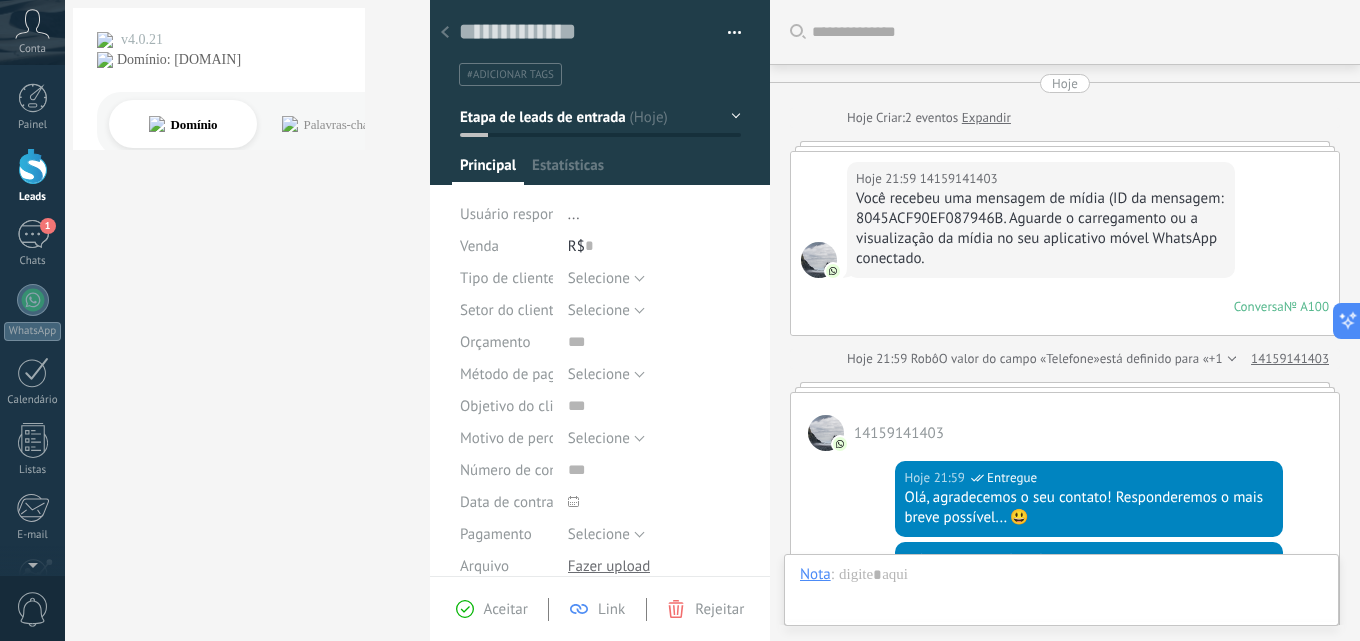 scroll, scrollTop: 659, scrollLeft: 0, axis: vertical 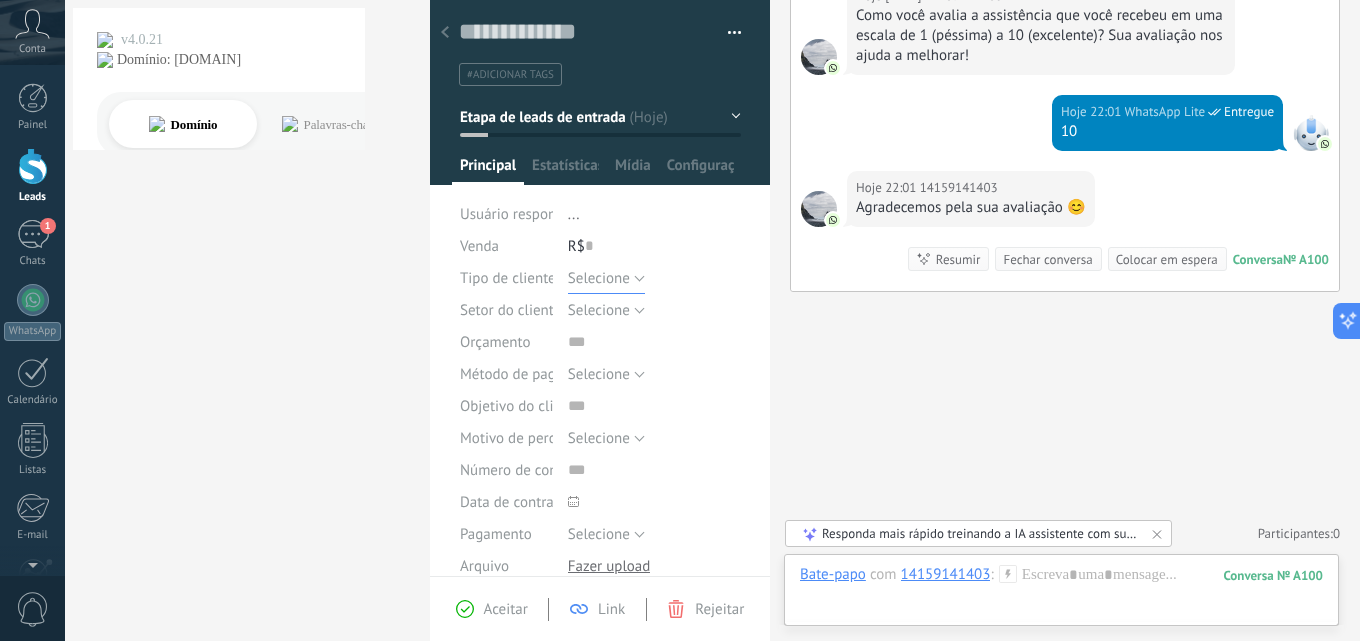 click on "Selecione" at bounding box center [599, 278] 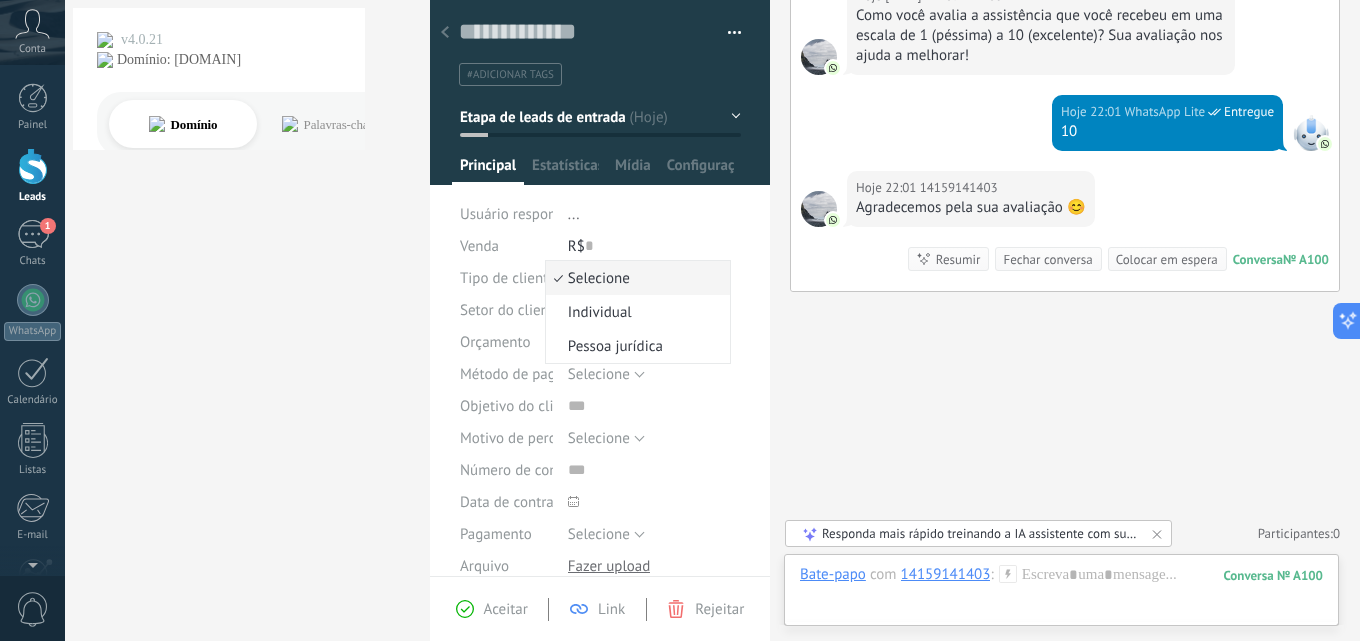 click on "Leads Leads ativos Aplicar 1 Lead:  R$0 Leads ativos Meus leads Leads ganhos Leads perdidos Leads sem Tarefas Leads com Tarefas Atrasadas Salvar Propriedades de lead A qualquer hora A qualquer hora Hoje Ontem Últimos  ** 30  dias Esta semana Última semana Este mês Último mês Este trimestre Este ano   Selecionar tudo Etapa de leads de entrada Nova consulta Qualificado Chamada agendada Preparando proposta Proposta enviada Acompanhamento Negociação Fatura enviada Fatura paga – ganho Projeto cancelado – perdido Etapas ativas Selecionar tudo Orçamento insuficiente O produto não se encaixa à necessidade Não satisfeito com as condições Comprado do concorrente Motivo indefinido Motivo dos leads de venda perdida Selecionar tudo Telefone E-mail Formulário Bate-papo Todos os valores Selecionar tudo Kommo Demo [PHONE] [EMAIL] [EMAIL] Todos os valores Selecionar tudo Com vencimento hoje Com vencimento amanhã Com vencimento nesta semana Sem Tarefas Atrasado -" at bounding box center (680, 320) 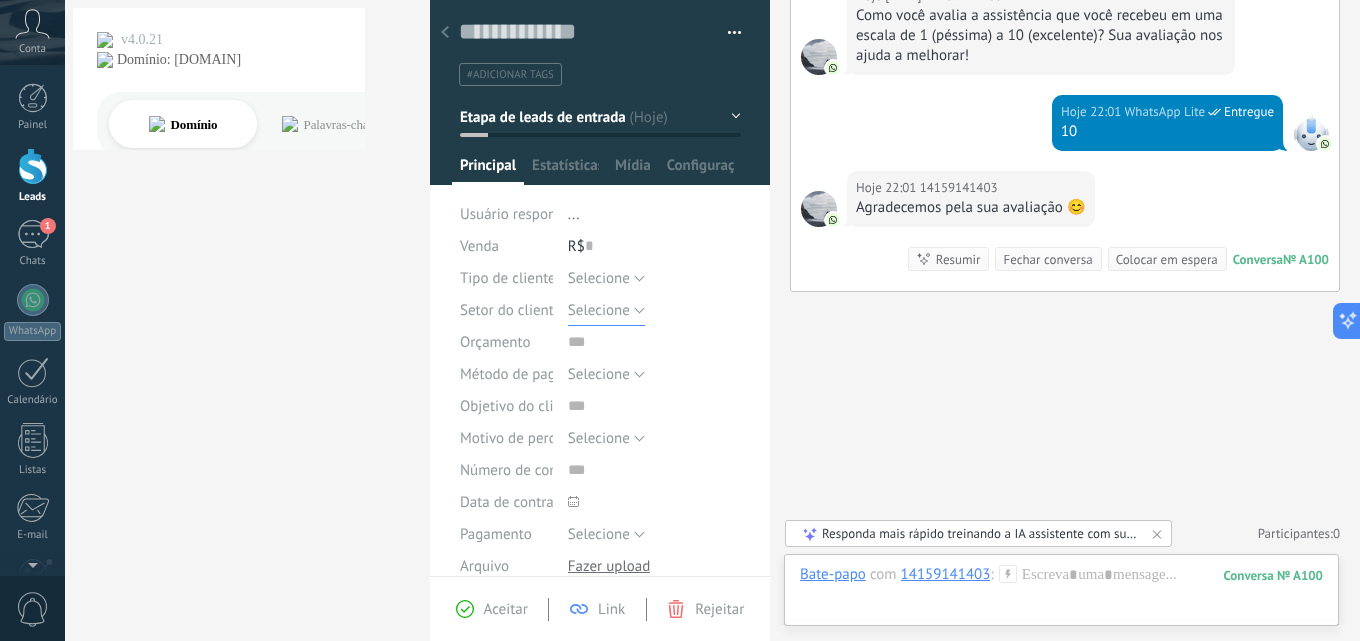 click on "Selecione" at bounding box center [599, 278] 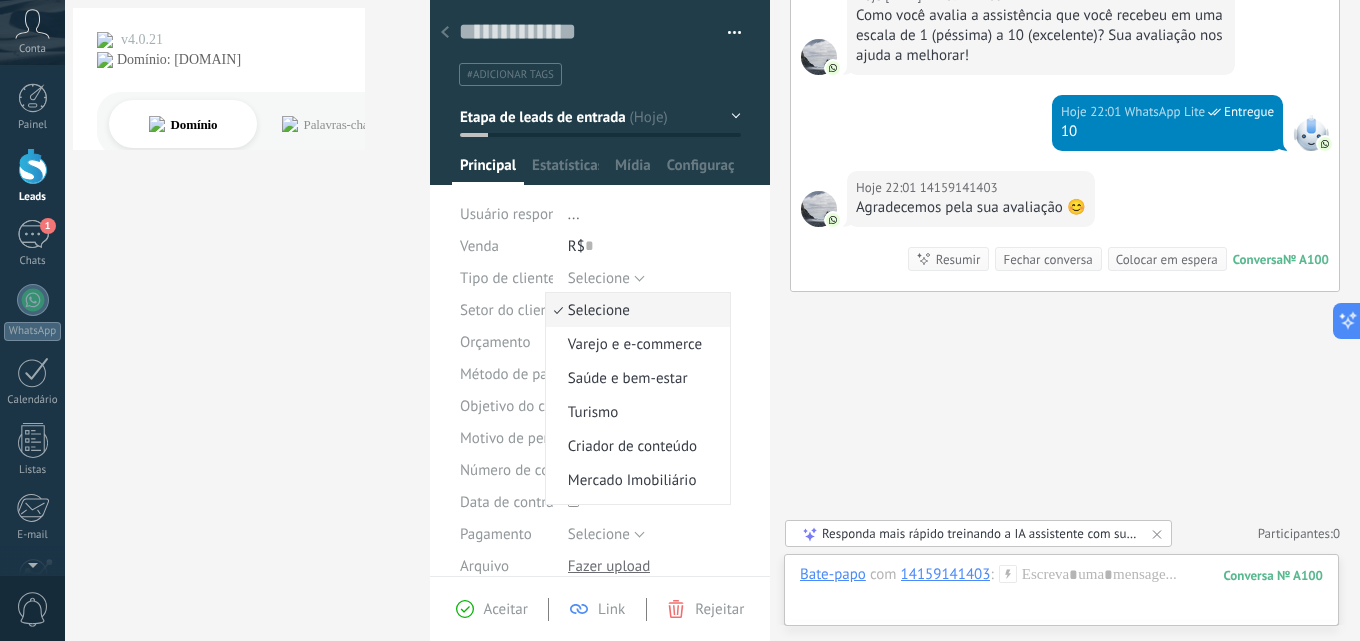 click on "Selecione" at bounding box center [635, 310] 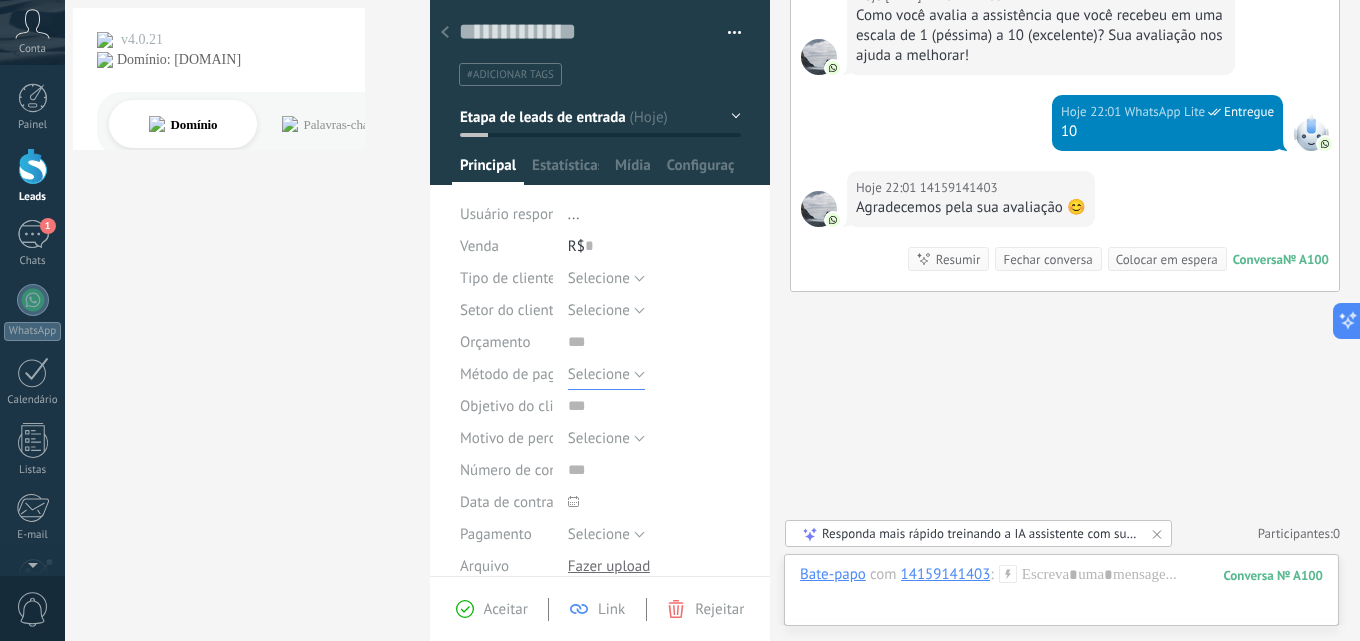 click on "Selecione" at bounding box center [599, 278] 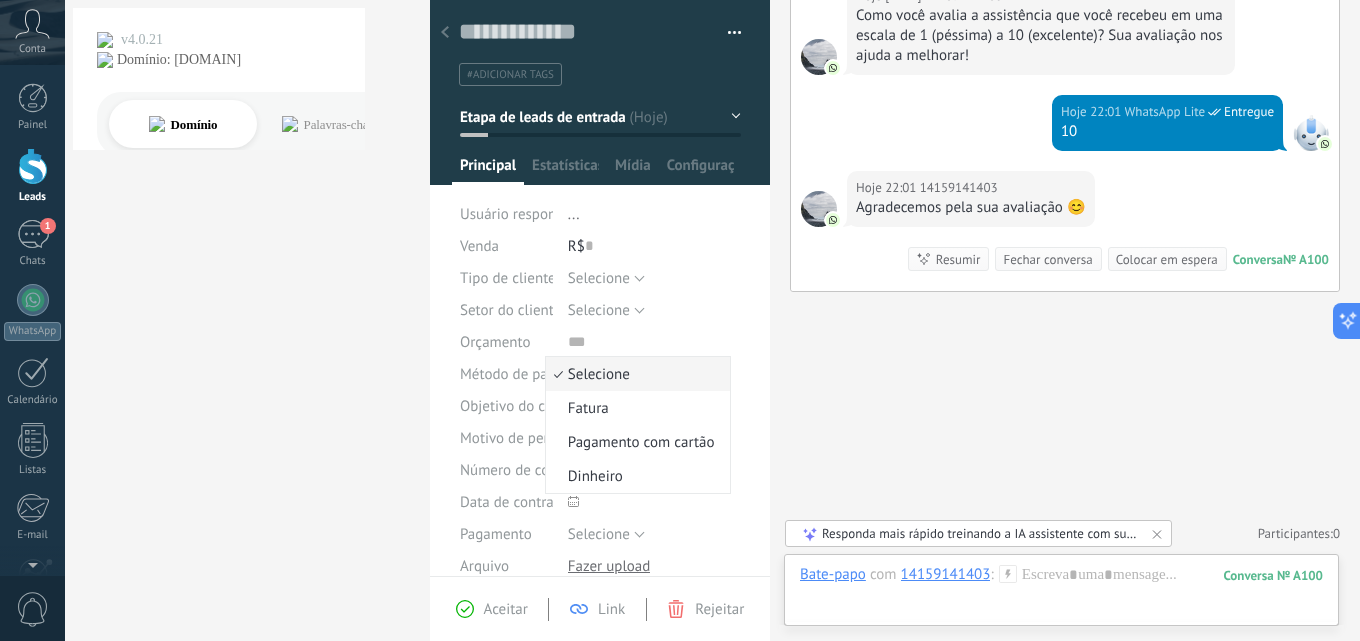 click on "Selecione" at bounding box center (635, 374) 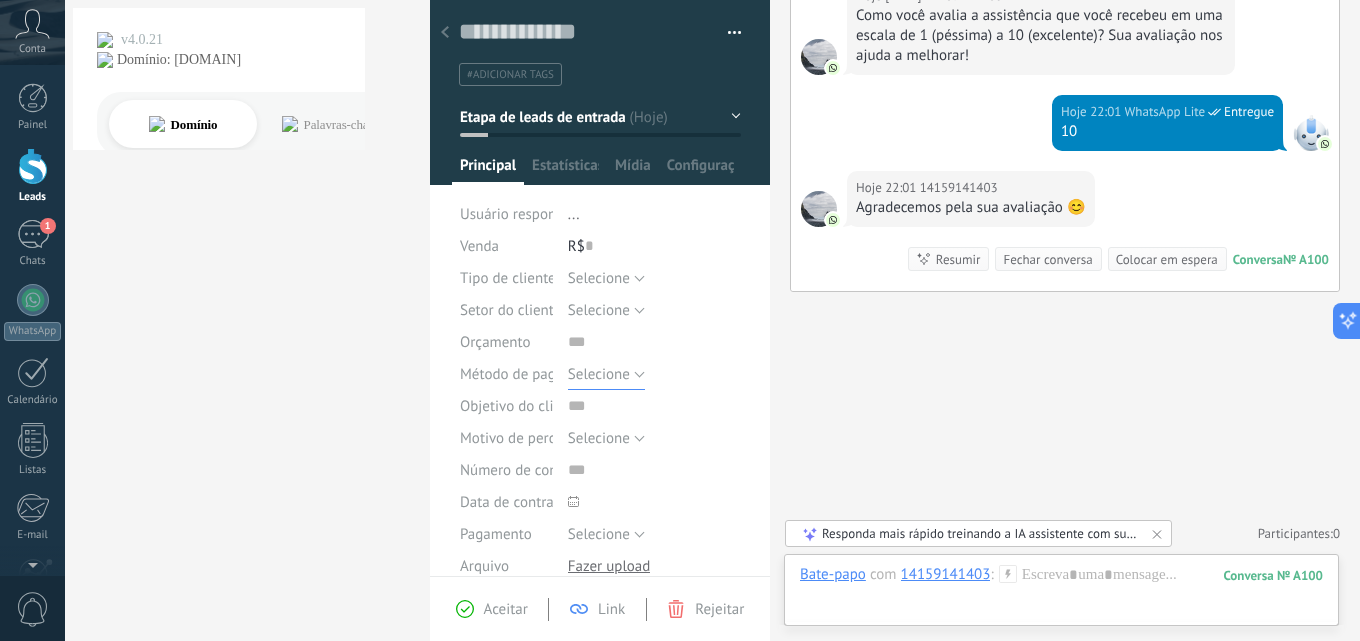 click on "Selecione" at bounding box center (606, 278) 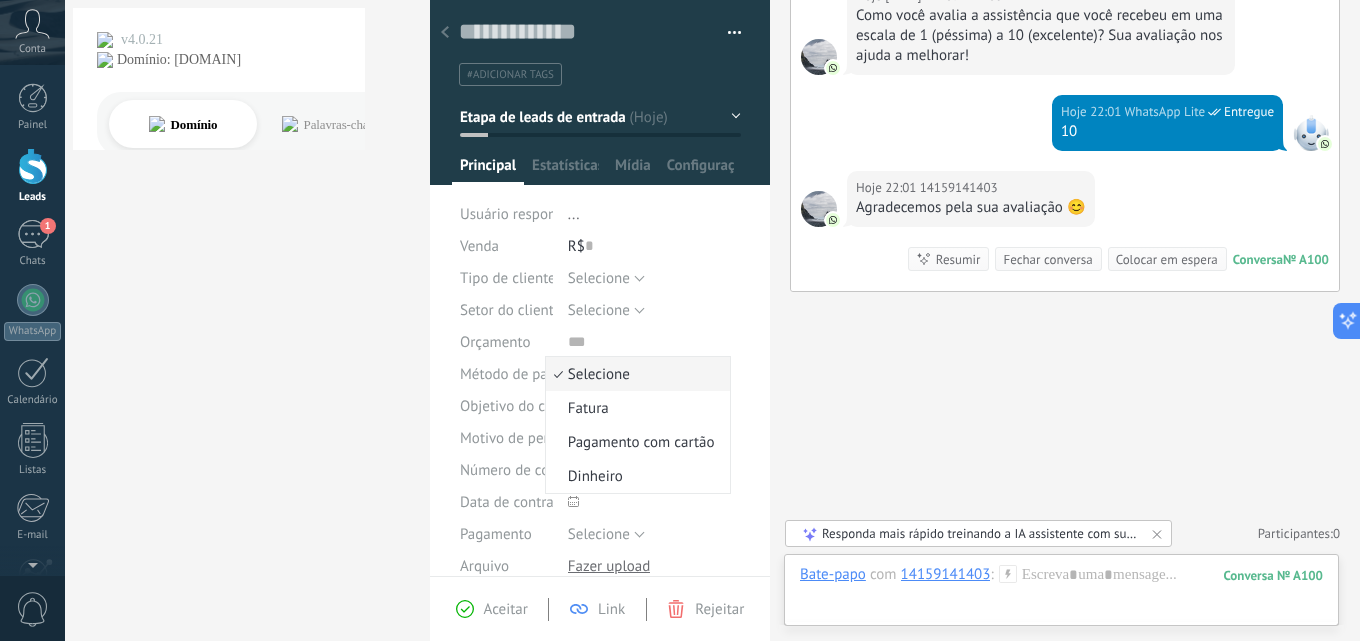 click on "Selecione" at bounding box center [638, 374] 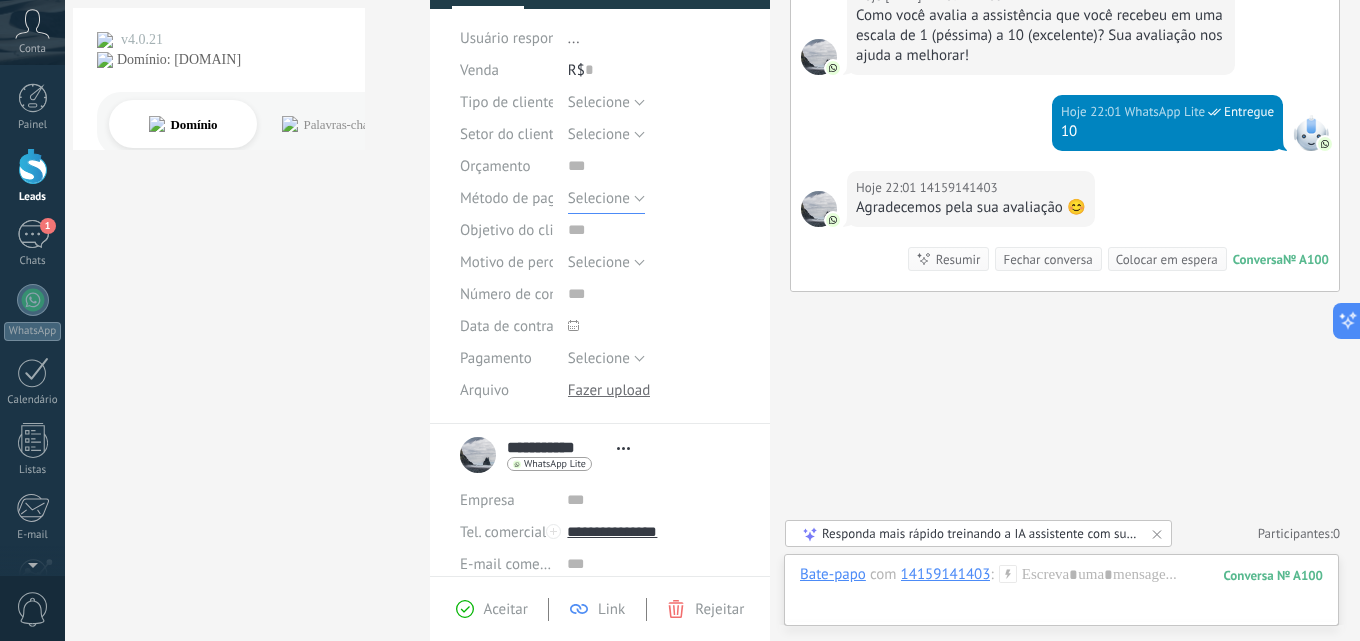 scroll, scrollTop: 200, scrollLeft: 0, axis: vertical 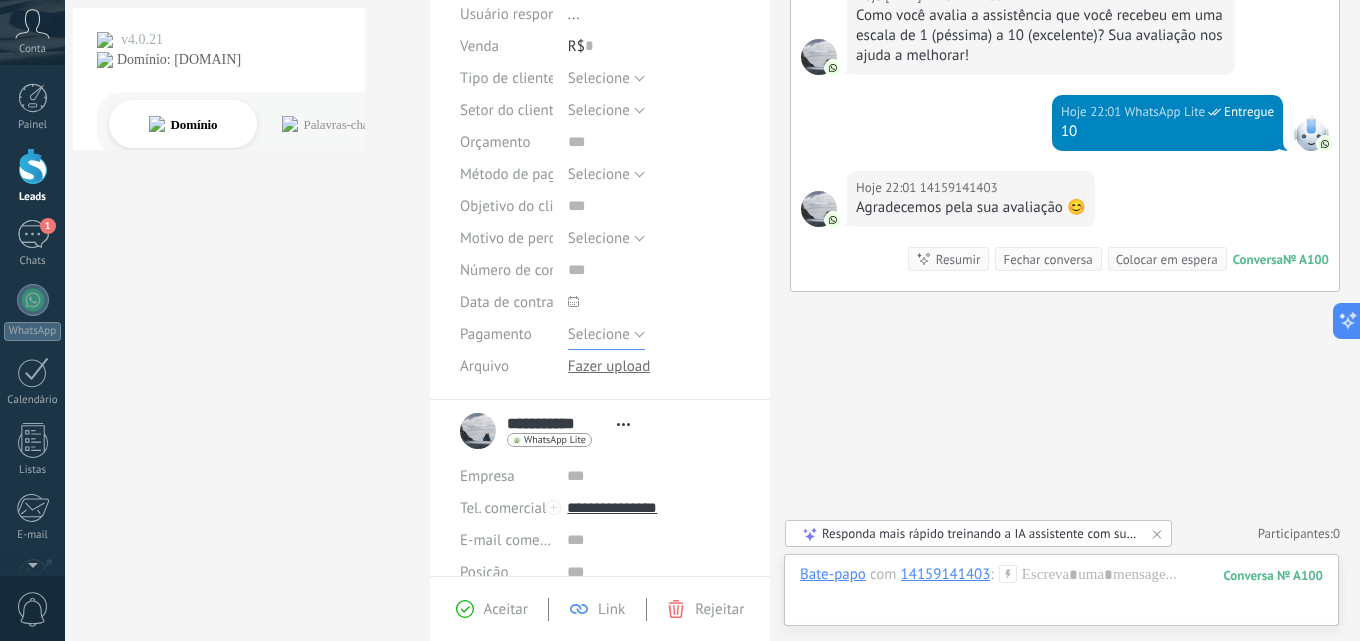 click on "Selecione" at bounding box center [599, 78] 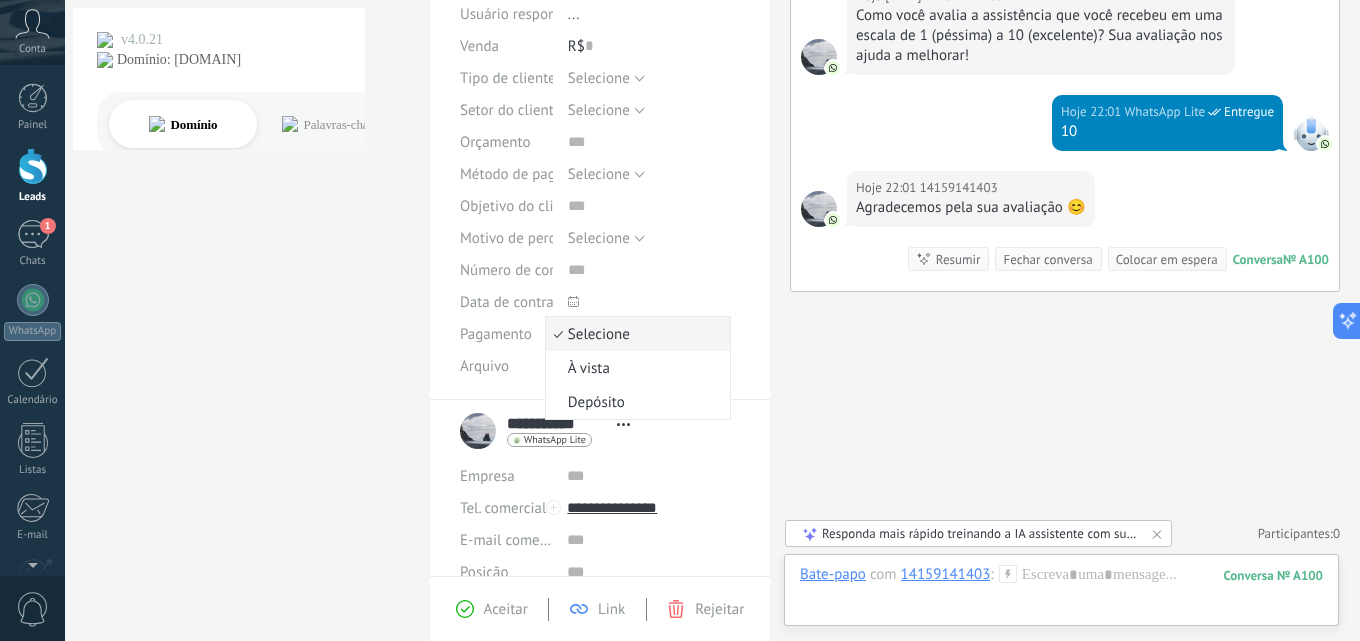 click on "Selecione" at bounding box center [635, 334] 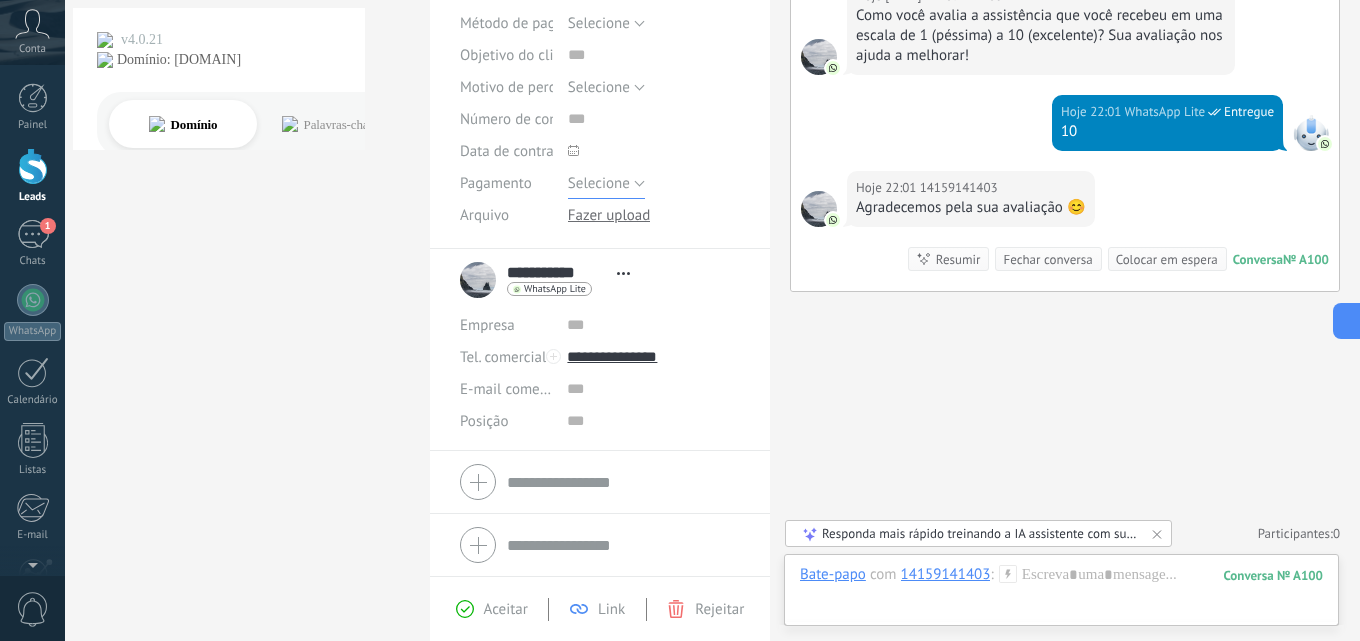 scroll, scrollTop: 352, scrollLeft: 0, axis: vertical 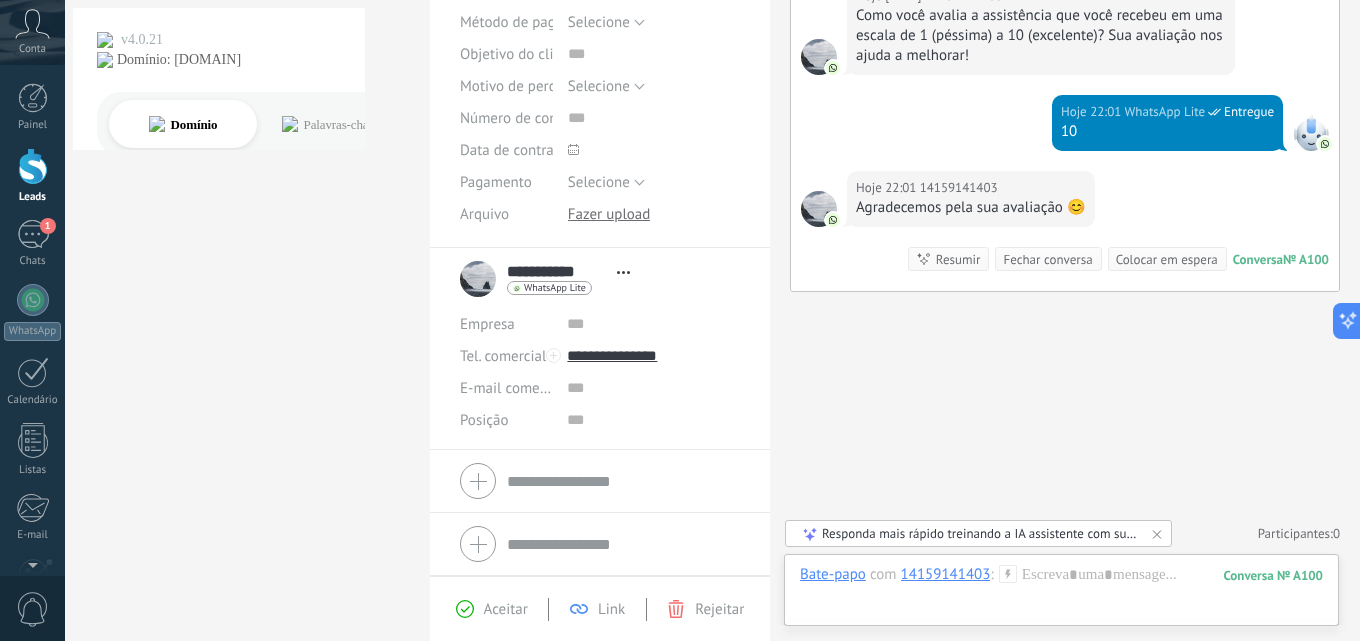 click at bounding box center [609, 214] 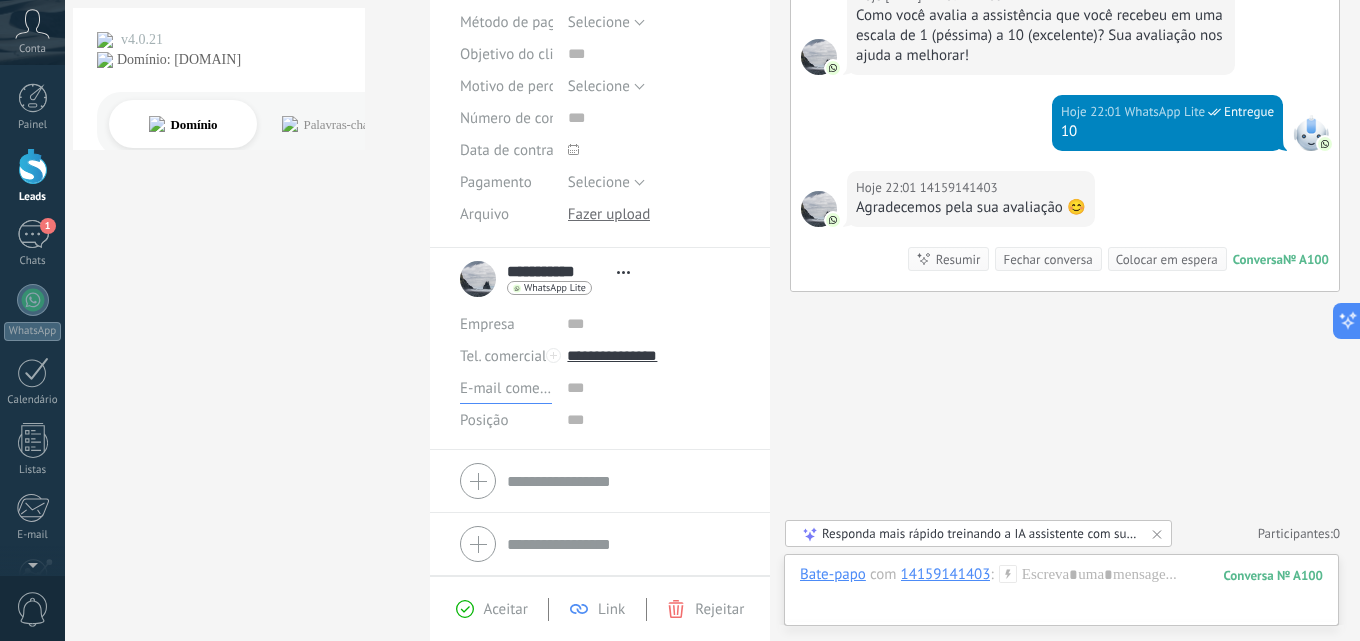 click on "E-mail comercial" at bounding box center (503, 356) 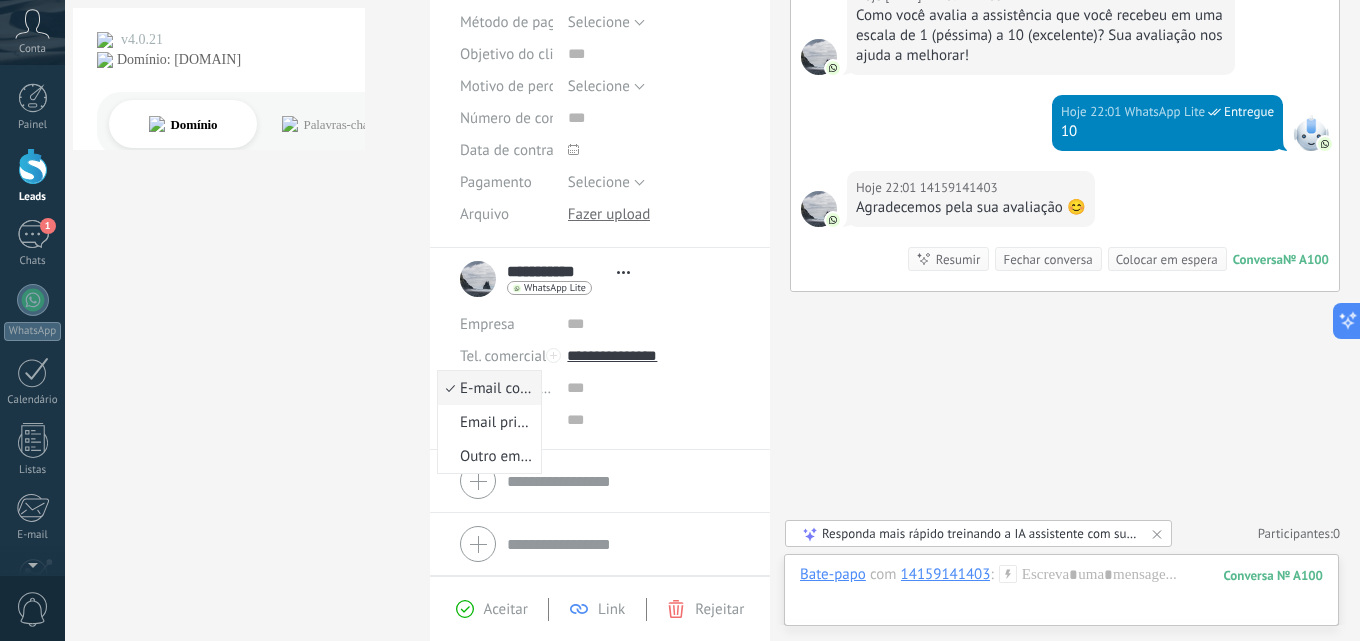 click on "Leads Leads ativos Aplicar 1 Lead:  R$0 Leads ativos Meus leads Leads ganhos Leads perdidos Leads sem Tarefas Leads com Tarefas Atrasadas Salvar Propriedades de lead A qualquer hora A qualquer hora Hoje Ontem Últimos  ** 30  dias Esta semana Última semana Este mês Último mês Este trimestre Este ano   Selecionar tudo Etapa de leads de entrada Nova consulta Qualificado Chamada agendada Preparando proposta Proposta enviada Acompanhamento Negociação Fatura enviada Fatura paga – ganho Projeto cancelado – perdido Etapas ativas Selecionar tudo Orçamento insuficiente O produto não se encaixa à necessidade Não satisfeito com as condições Comprado do concorrente Motivo indefinido Motivo dos leads de venda perdida Selecionar tudo Telefone E-mail Formulário Bate-papo Todos os valores Selecionar tudo Kommo Demo [PHONE] [EMAIL] [EMAIL] Todos os valores Selecionar tudo Com vencimento hoje Com vencimento amanhã Com vencimento nesta semana Sem Tarefas Atrasado -" at bounding box center [680, 320] 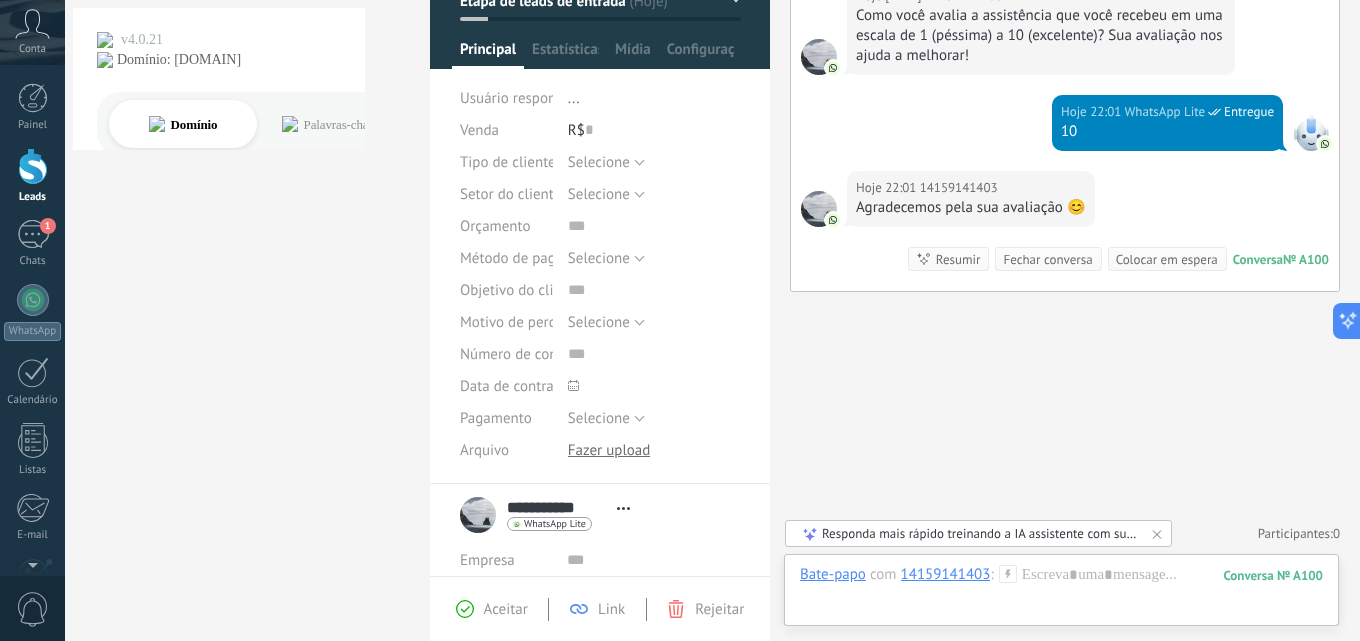 scroll, scrollTop: 0, scrollLeft: 0, axis: both 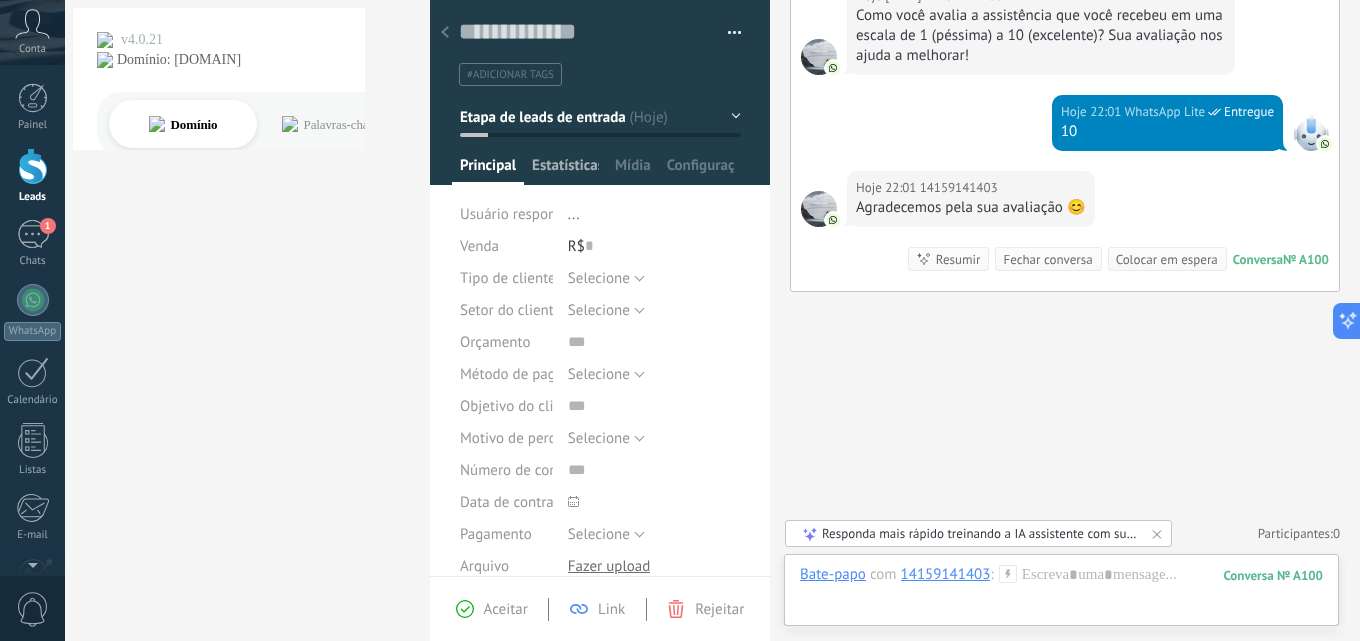 click on "Estatísticas" at bounding box center [488, 170] 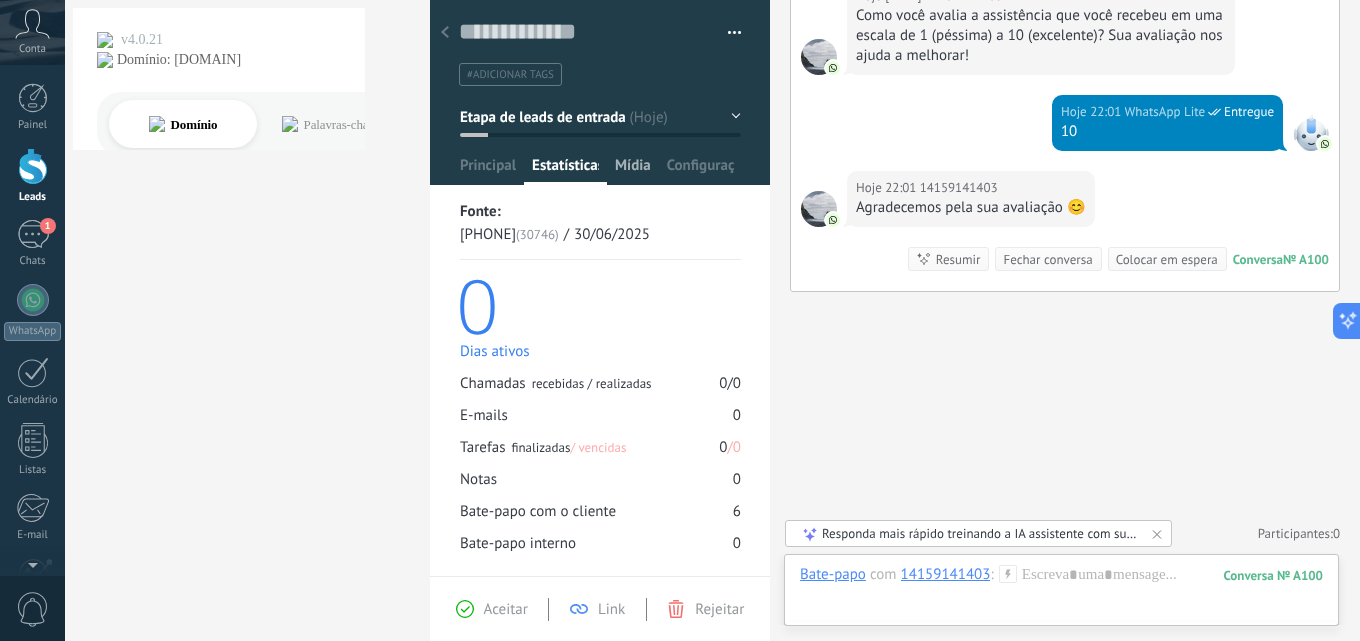 click on "Mídia" at bounding box center [488, 170] 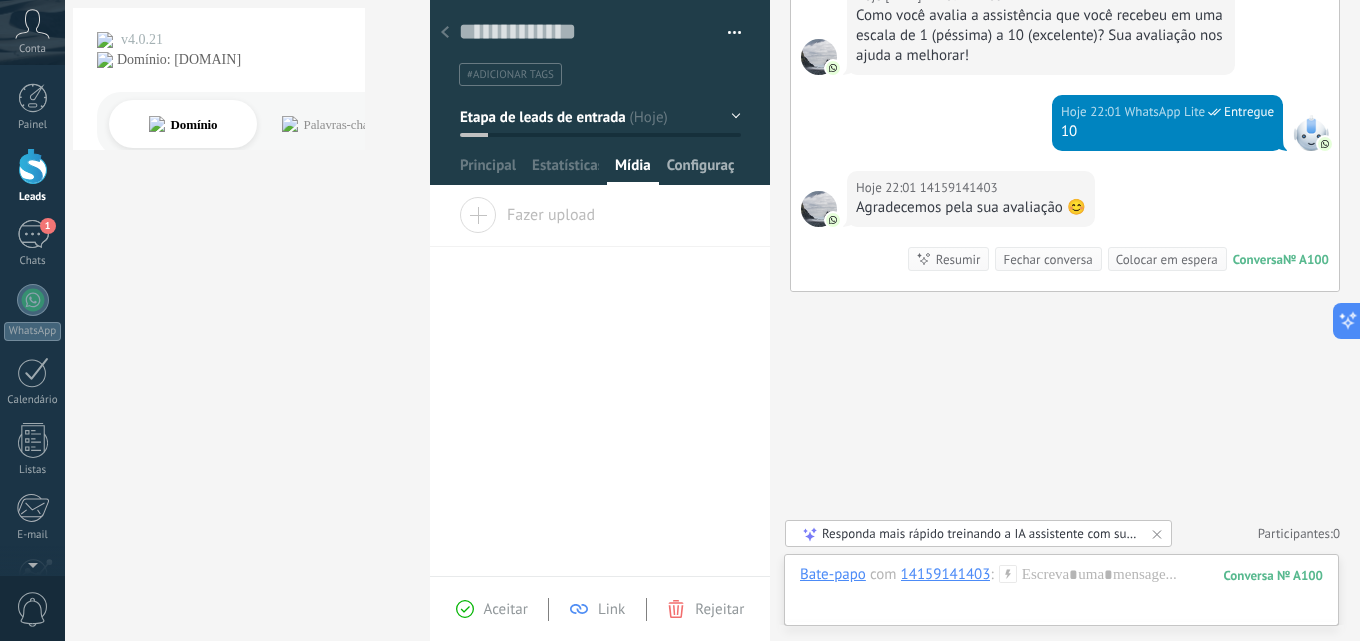click on "Configurações" at bounding box center (488, 170) 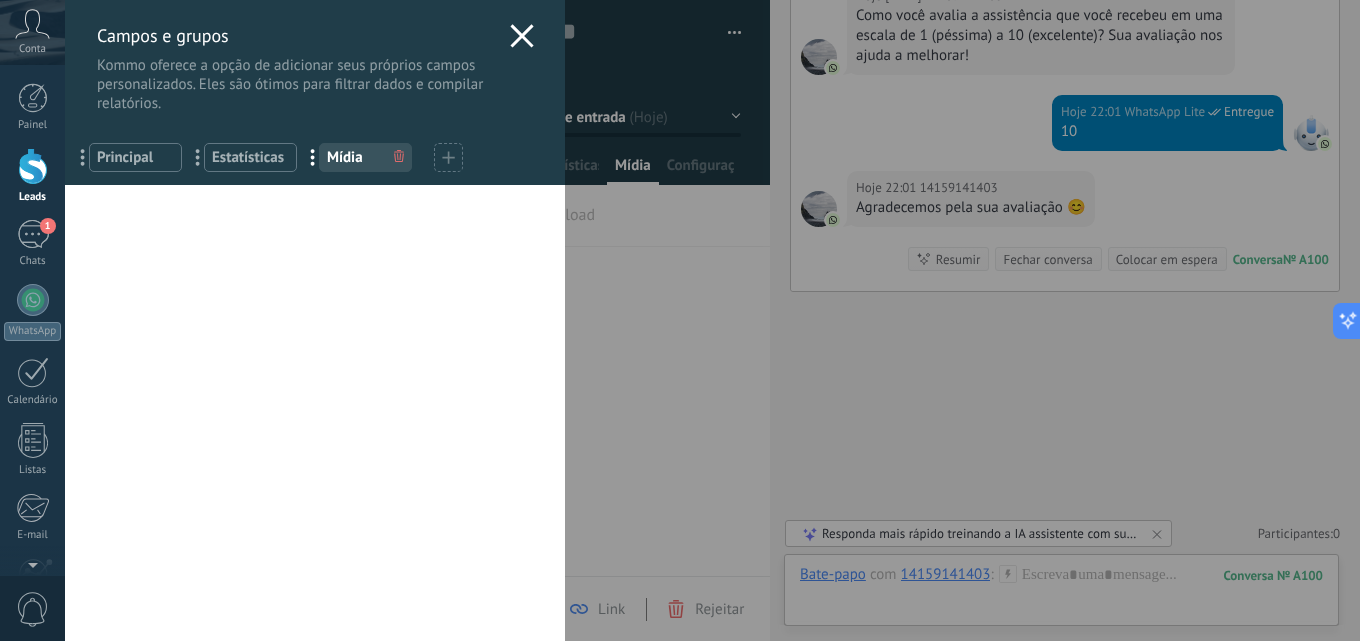 click at bounding box center (521, 35) 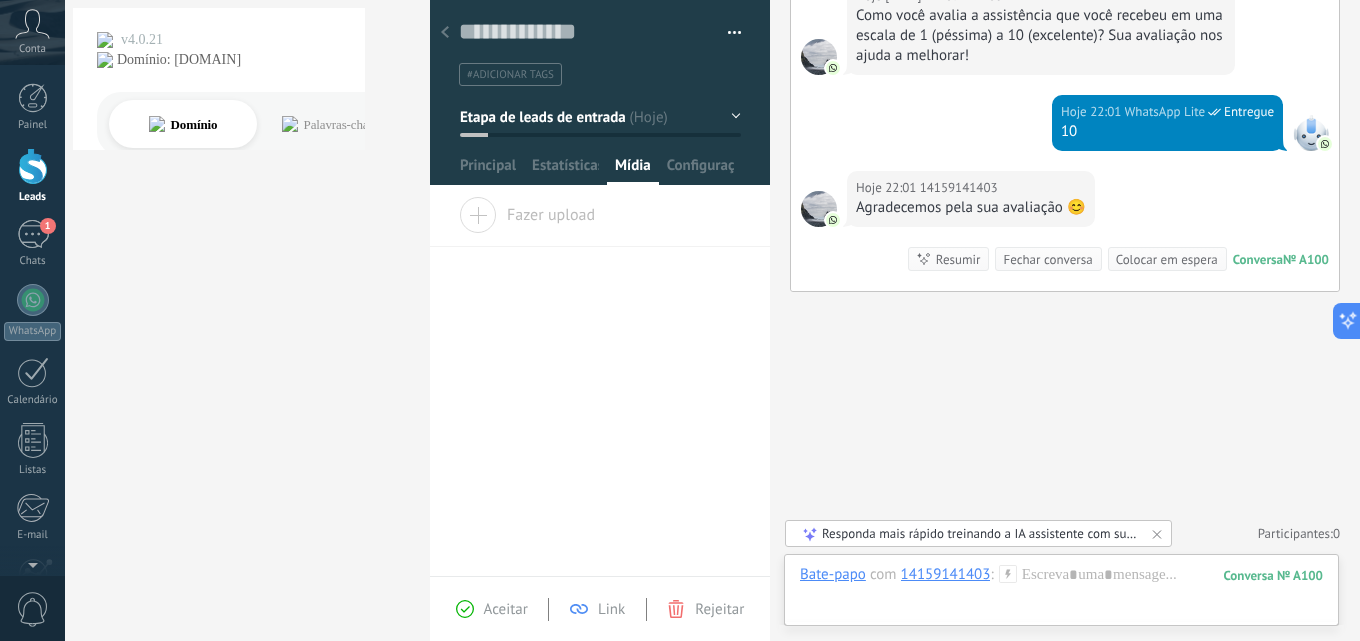 click on "Leads Leads ativos Aplicar 1 Lead:  R$0 Leads ativos Meus leads Leads ganhos Leads perdidos Leads sem Tarefas Leads com Tarefas Atrasadas Salvar Propriedades de lead A qualquer hora A qualquer hora Hoje Ontem Últimos  ** 30  dias Esta semana Última semana Este mês Último mês Este trimestre Este ano   Selecionar tudo Etapa de leads de entrada Nova consulta Qualificado Chamada agendada Preparando proposta Proposta enviada Acompanhamento Negociação Fatura enviada Fatura paga – ganho Projeto cancelado – perdido Etapas ativas Selecionar tudo Orçamento insuficiente O produto não se encaixa à necessidade Não satisfeito com as condições Comprado do concorrente Motivo indefinido Motivo dos leads de venda perdida Selecionar tudo Telefone E-mail Formulário Bate-papo Todos os valores Selecionar tudo Kommo Demo [PHONE] [EMAIL] [EMAIL] Todos os valores Selecionar tudo Com vencimento hoje Com vencimento amanhã Com vencimento nesta semana Sem Tarefas Atrasado -" at bounding box center [680, 320] 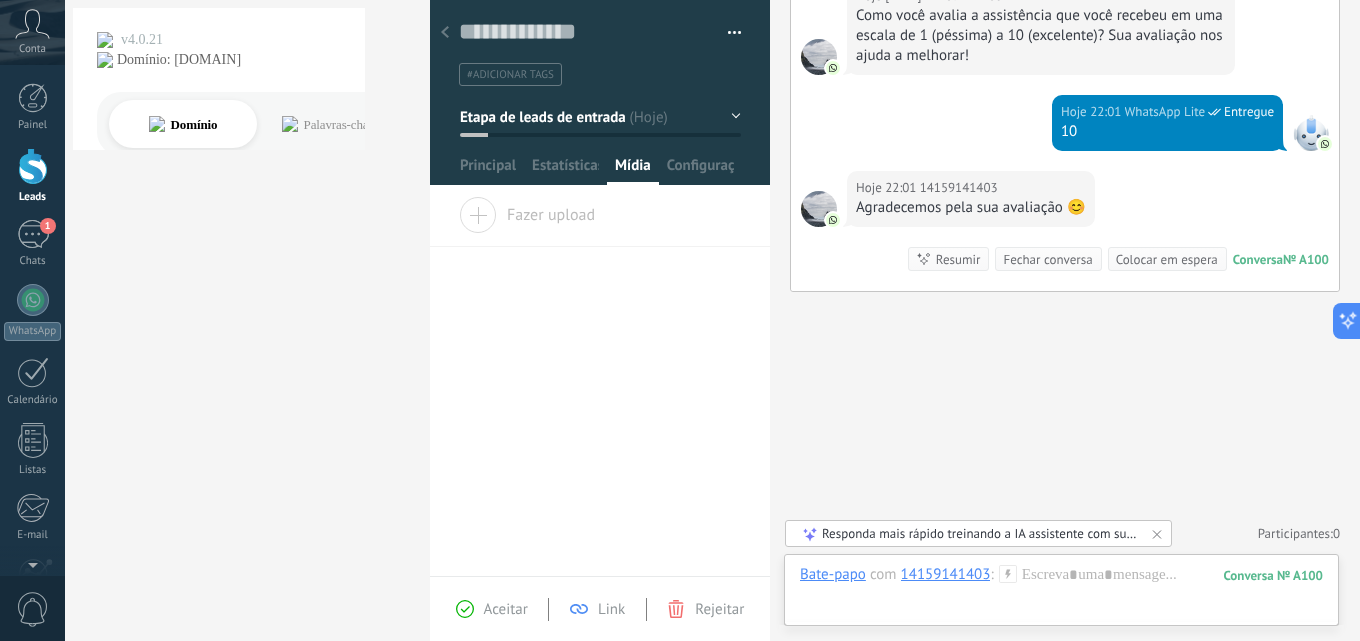 click on "Criar: 2 eventos Expandir Hoje 21:59 +1[PHONE] Você recebeu uma mensagem de mídia (ID da mensagem: 8045ACF90EF087946B. Aguarde o carregamento ou a visualização da mídia no seu aplicativo móvel WhatsApp conectado. Conversa № A100 Conversa № A100 Hoje 21:59 Robô O valor do campo «Telefone» está definido para «+1[PHONE]» +1[PHONE] +1[PHONE] Hoje 21:59 WhatsApp Lite Entregue Olá, agradecemos o seu contato! Responderemos o mais breve possível... 😃 Hoje 22:00 WhatsApp Lite Entregue 'templateButtonReplyMessage' is not yet supported. Use your device to view this message. Hoje 22:00 +1[PHONE] Como você avalia a assistência que você recebeu em uma escala de 1 (péssima) a 10 (excelente)? Sua avaliação nos ajuda a melhorar! Hoje 22:01 WhatsApp Lite Entregue 10 Hoje 22:01 +1[PHONE] Agradecemos pela sua avaliação 😊 Conversa № A100 Conversa № A100 Resumir Resumir Fechar conversa Colocar em espera Hoje 22:01 0 Bots:" at bounding box center [1065, -9] 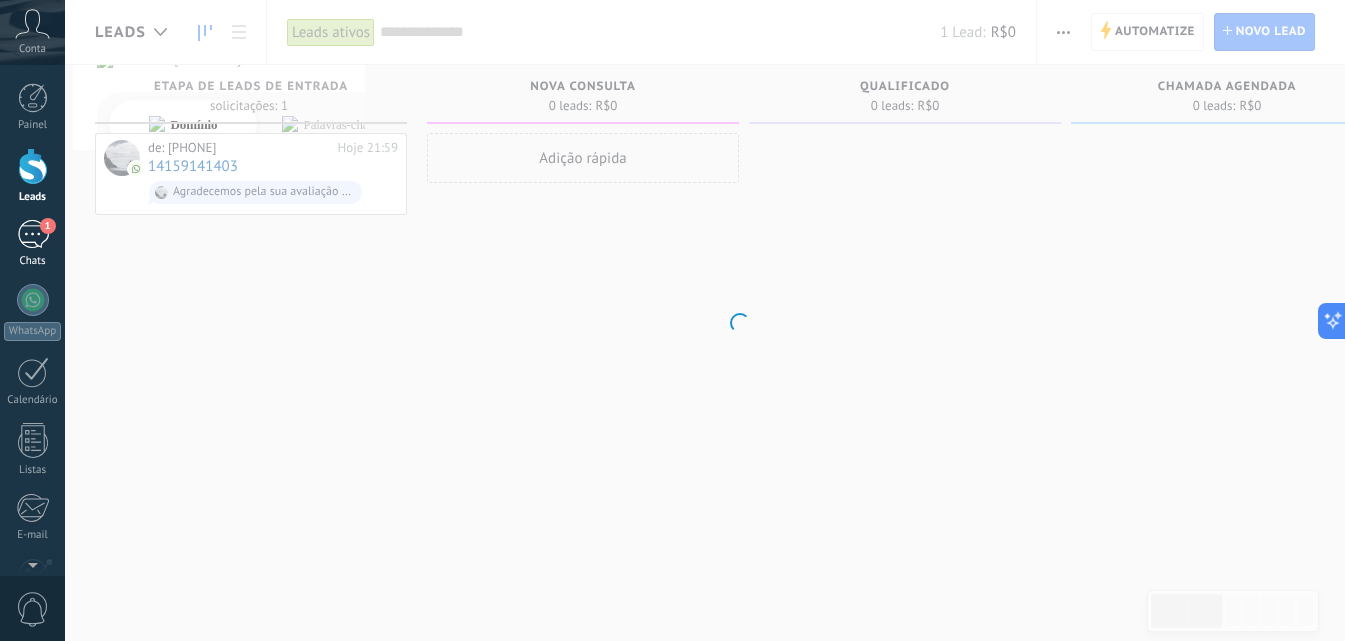 click on "1" at bounding box center (33, 234) 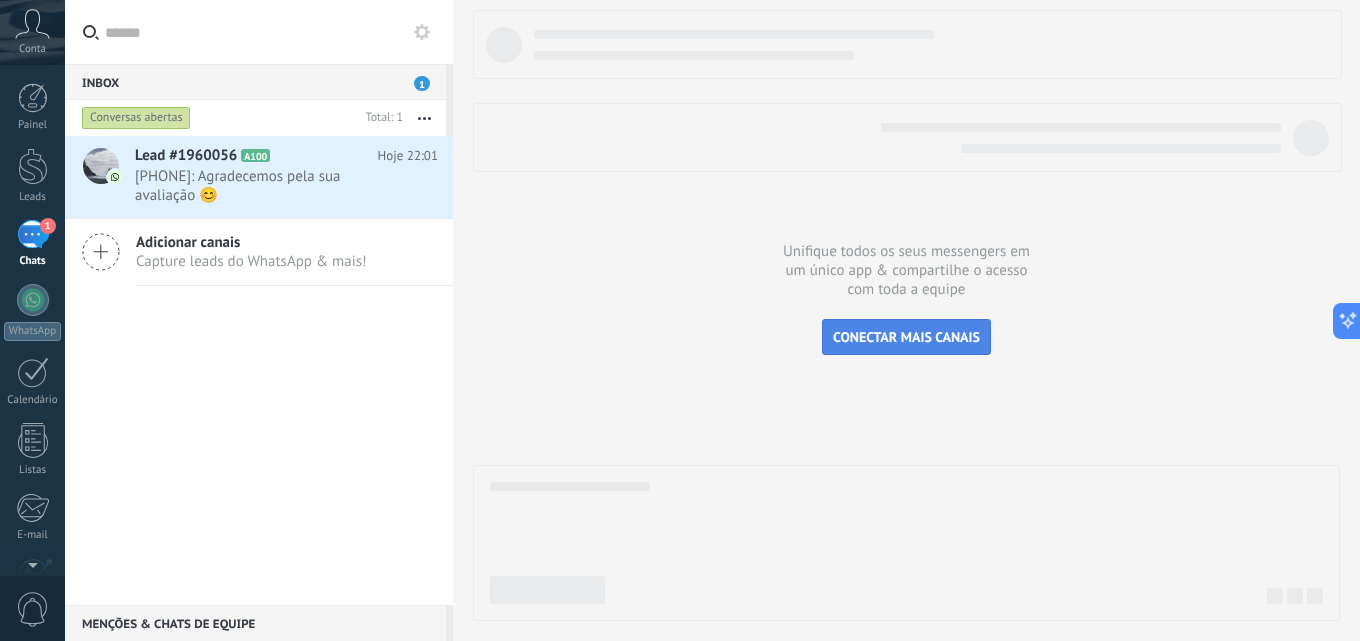 click on "CONECTAR MAIS CANAIS" at bounding box center [906, 337] 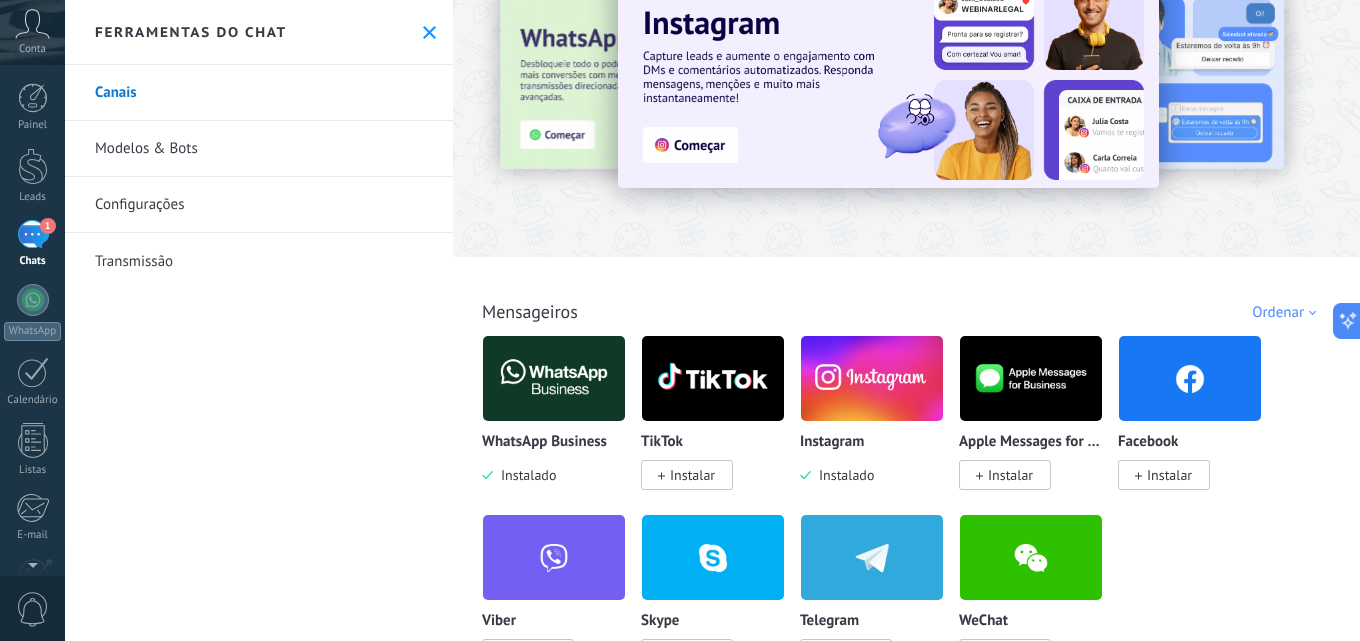 scroll, scrollTop: 200, scrollLeft: 0, axis: vertical 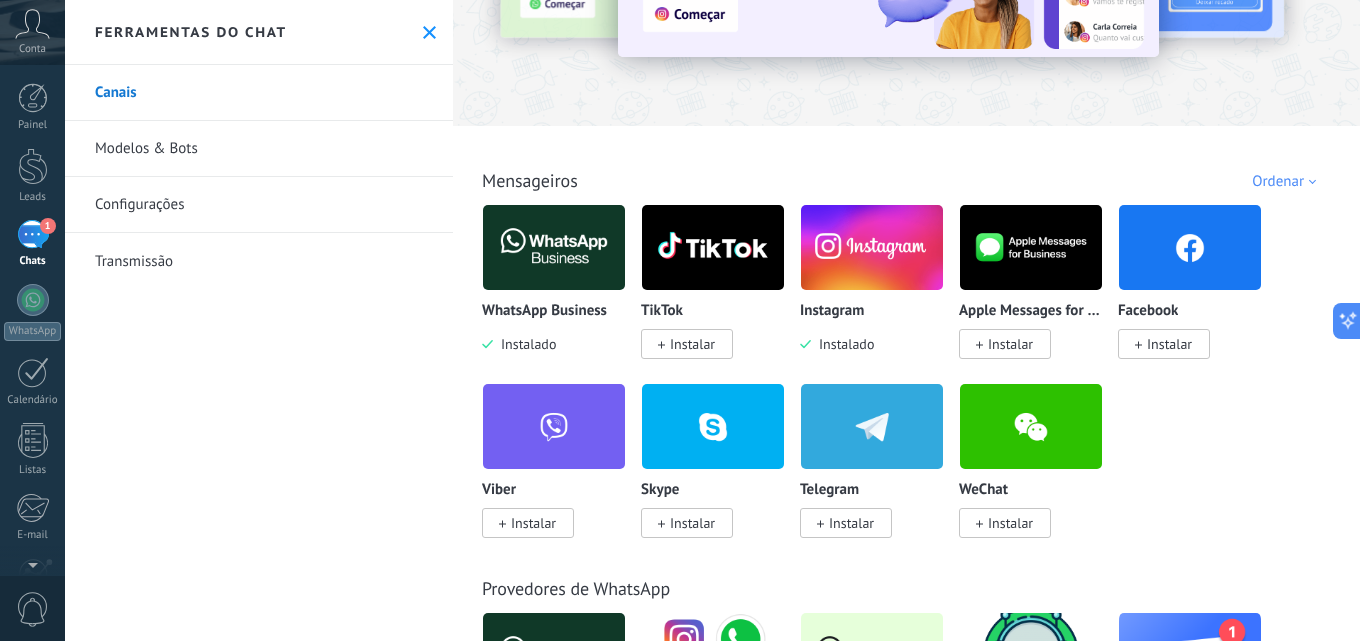 click at bounding box center [872, 247] 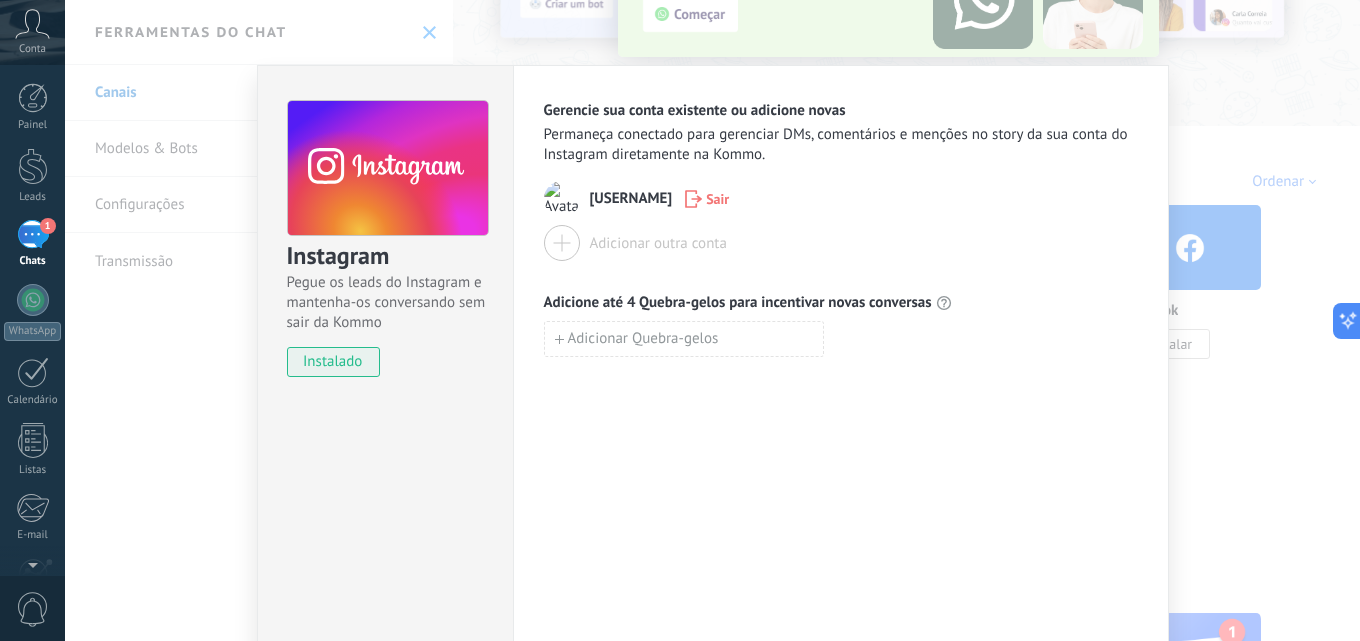 click on "Instagram Pegue os leads do Instagram e mantenha-os conversando sem sair da Kommo instalado Gerencie sua conta existente ou adicione novas Permaneça conectado para gerenciar DMs, comentários e menções no story da sua conta do Instagram diretamente na Kommo. [EMAIL] Sair Adicionar outra conta Adicione até 4 Quebra-gelos para incentivar novas conversas Adicionar Quebra-gelos" at bounding box center [712, 320] 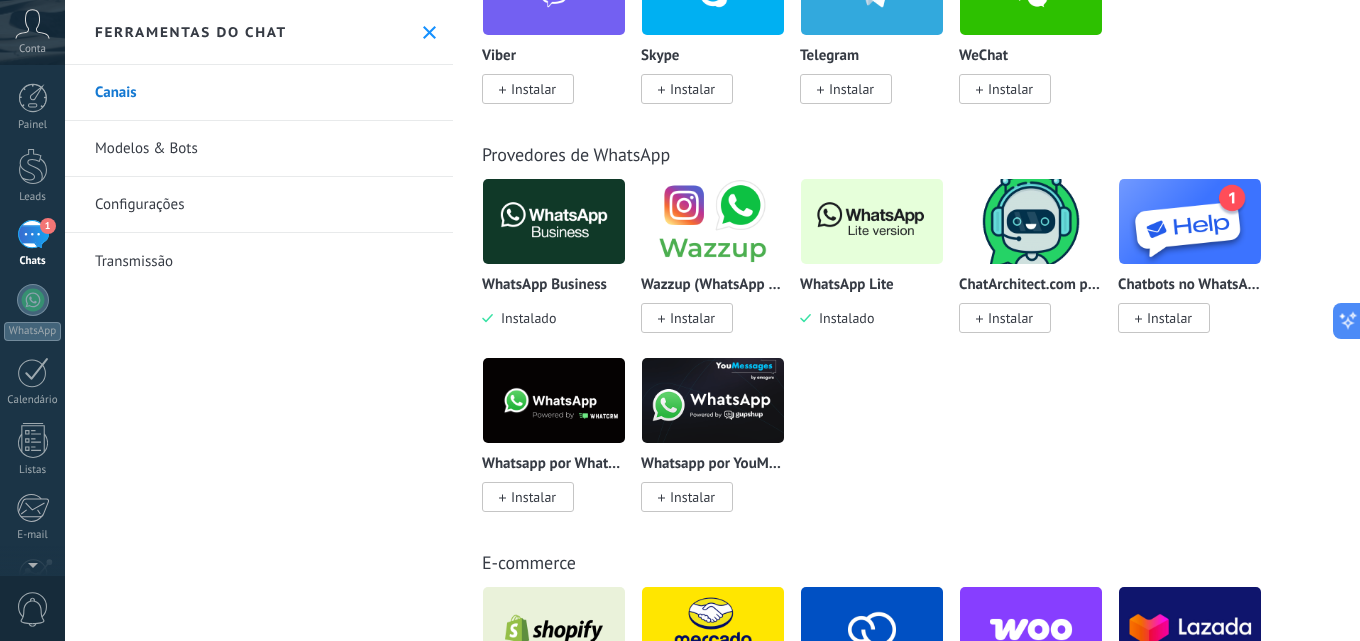 scroll, scrollTop: 700, scrollLeft: 0, axis: vertical 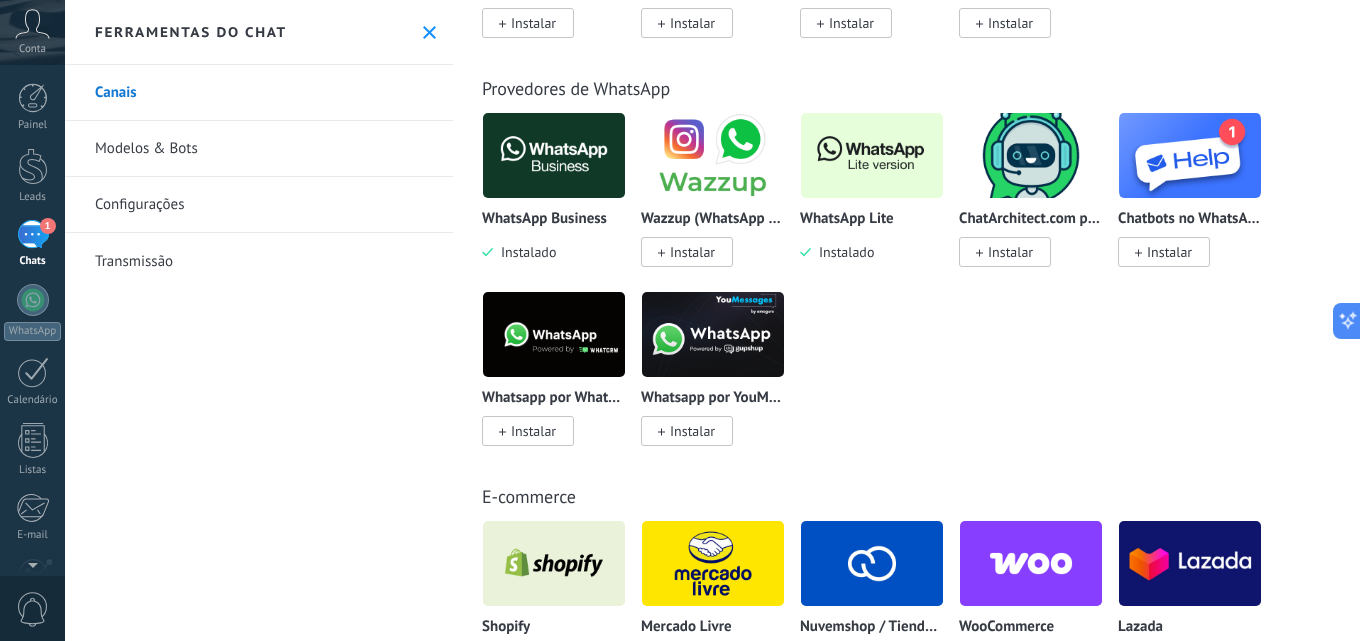 click on "Modelos & Bots" at bounding box center (259, 149) 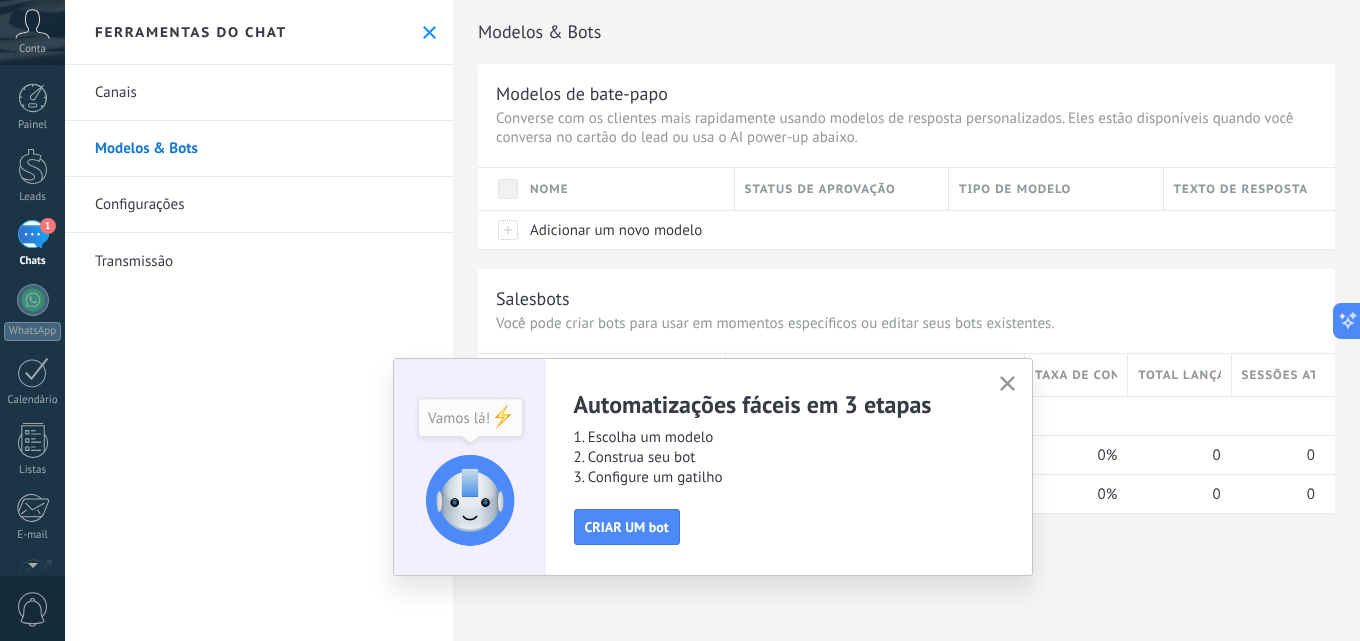 click at bounding box center (1007, 383) 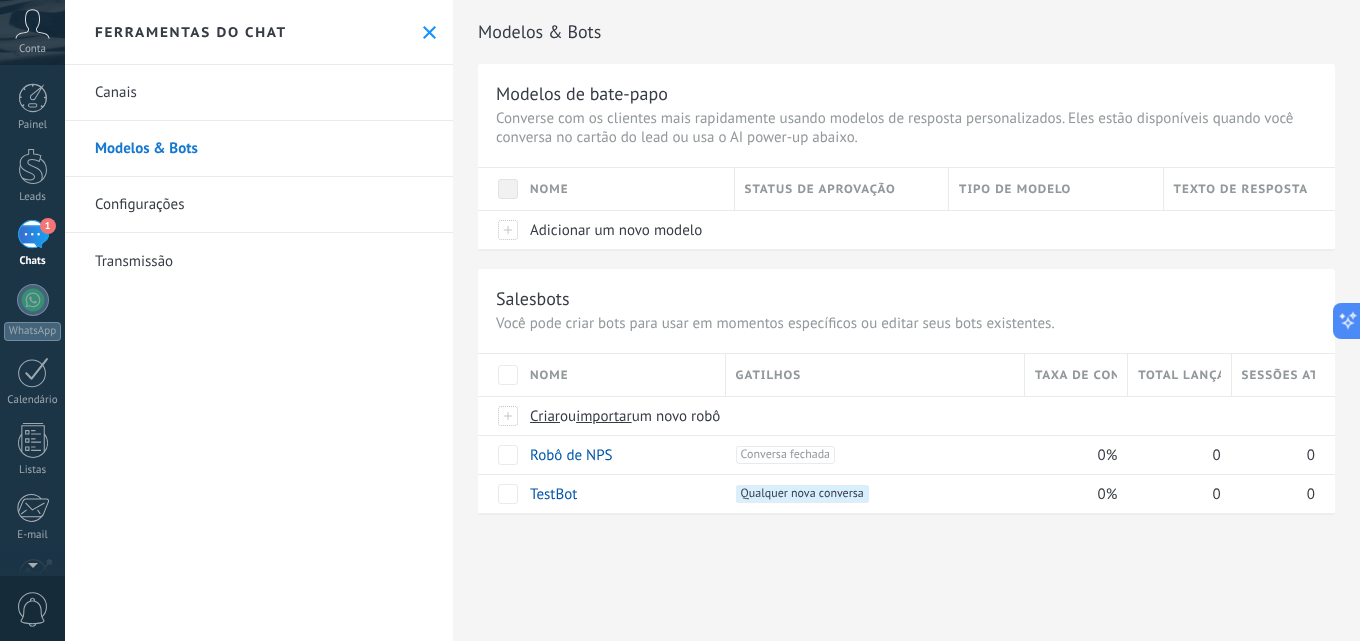 click on "Configurações" at bounding box center [259, 205] 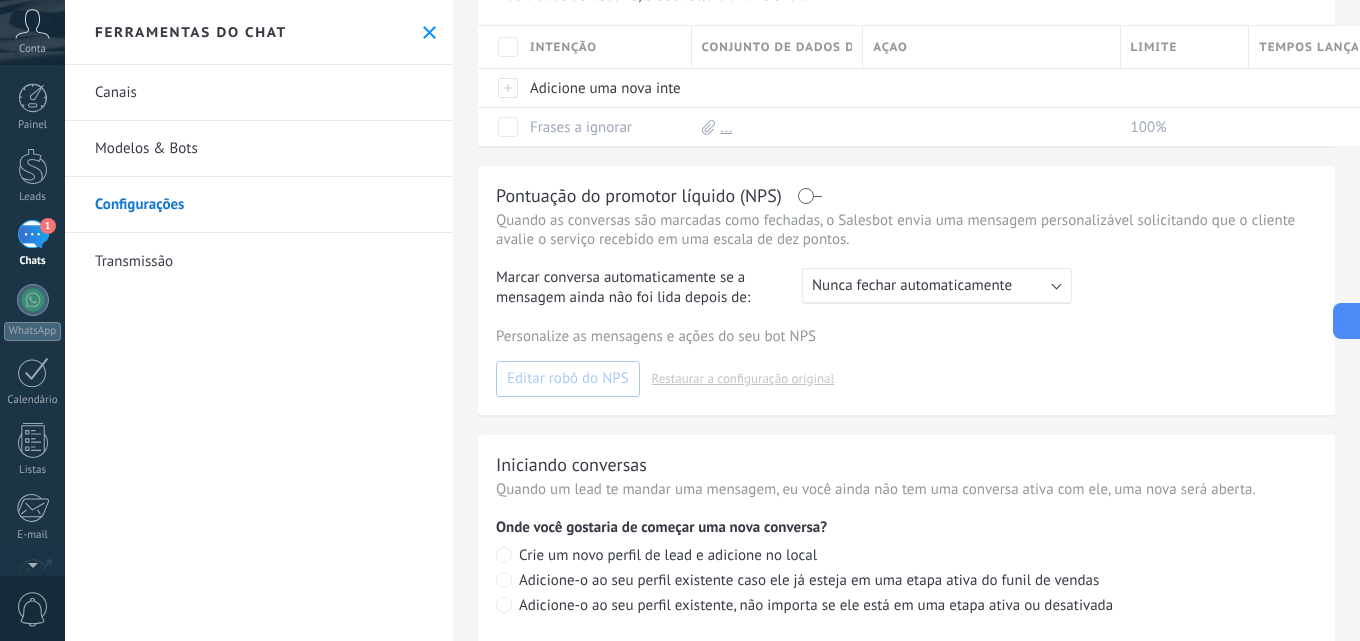 scroll, scrollTop: 571, scrollLeft: 0, axis: vertical 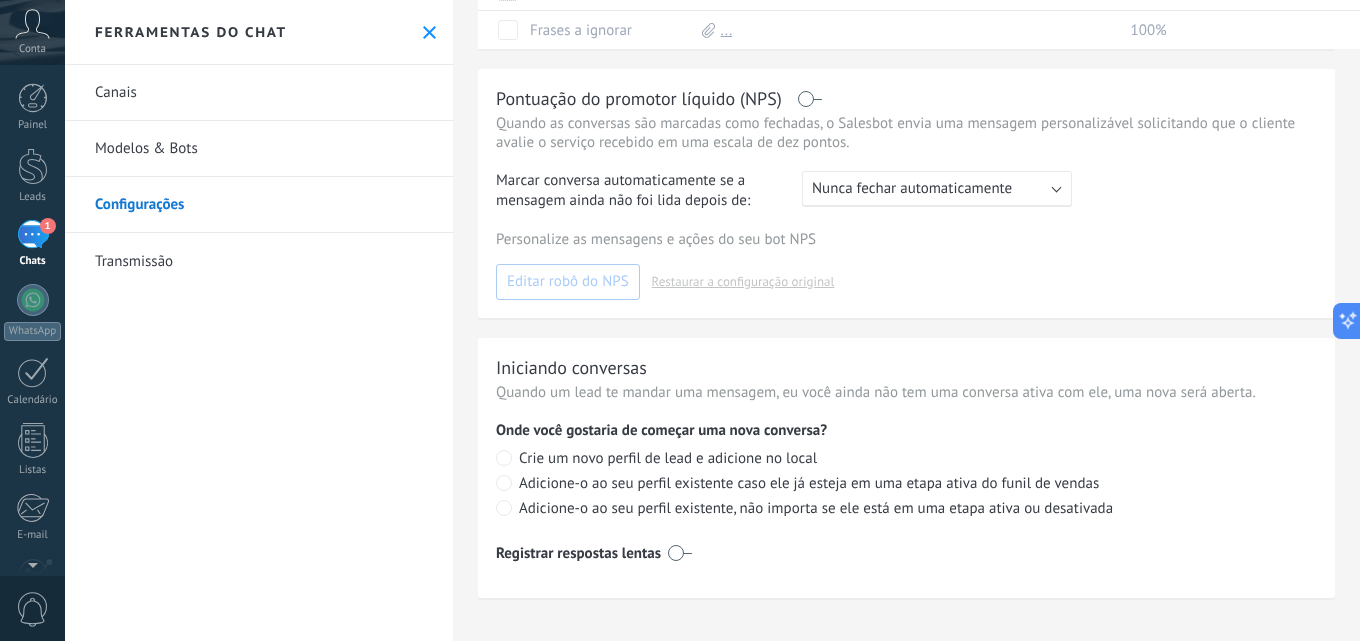 click on "Transmissão" at bounding box center [259, 261] 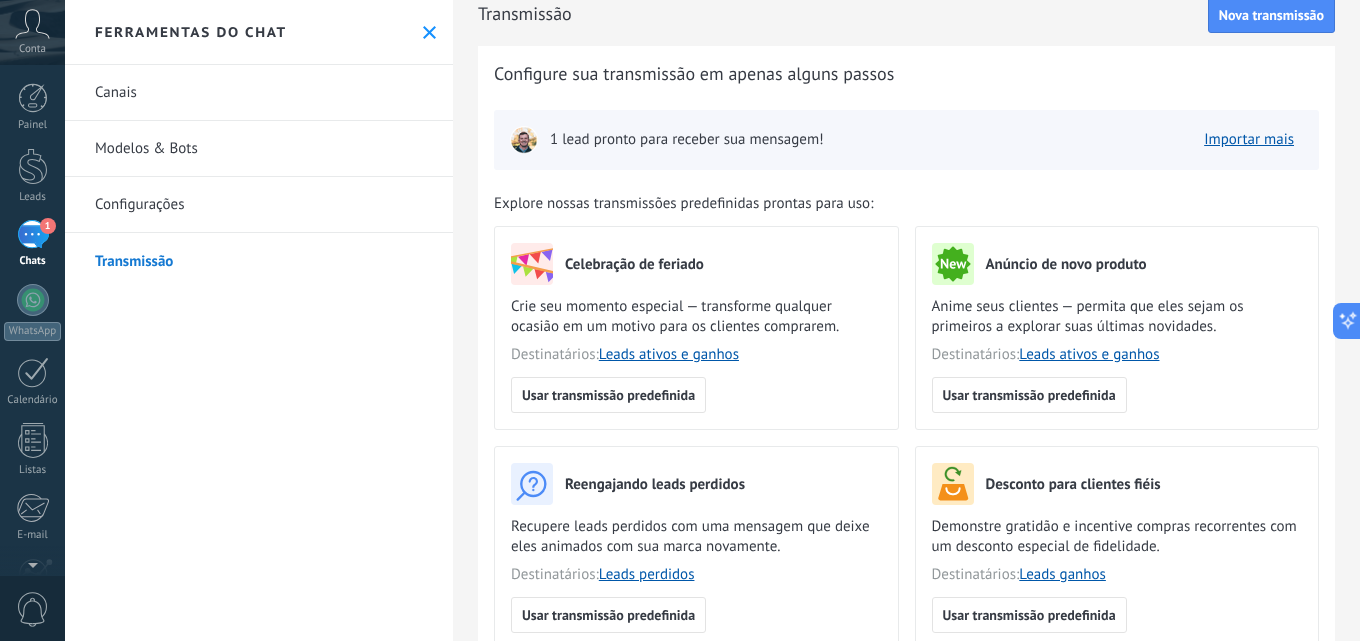 scroll, scrollTop: 0, scrollLeft: 0, axis: both 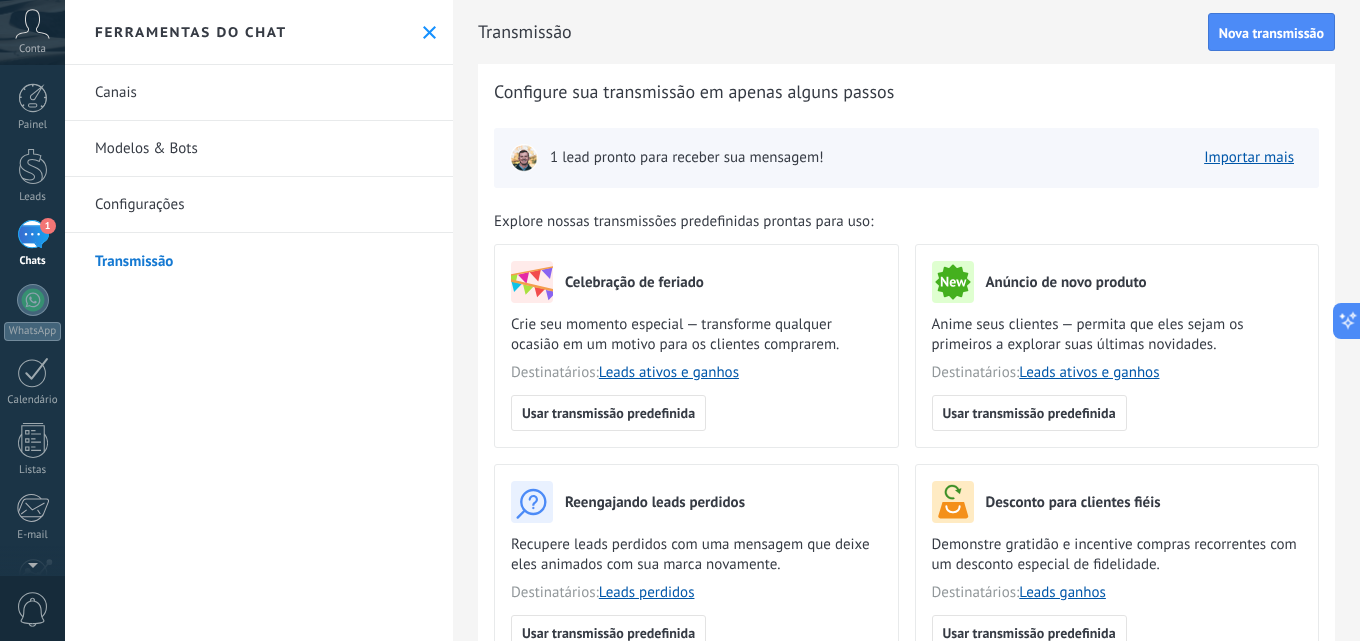 click on "Canais" at bounding box center (259, 93) 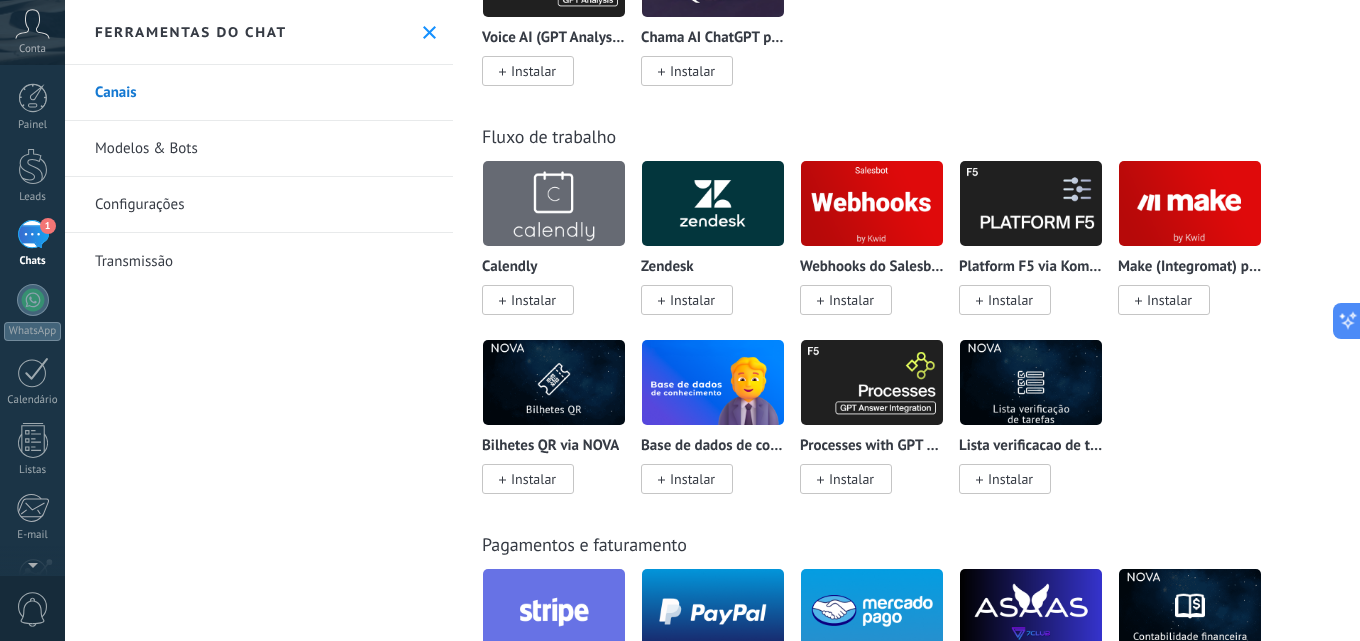 scroll, scrollTop: 2900, scrollLeft: 0, axis: vertical 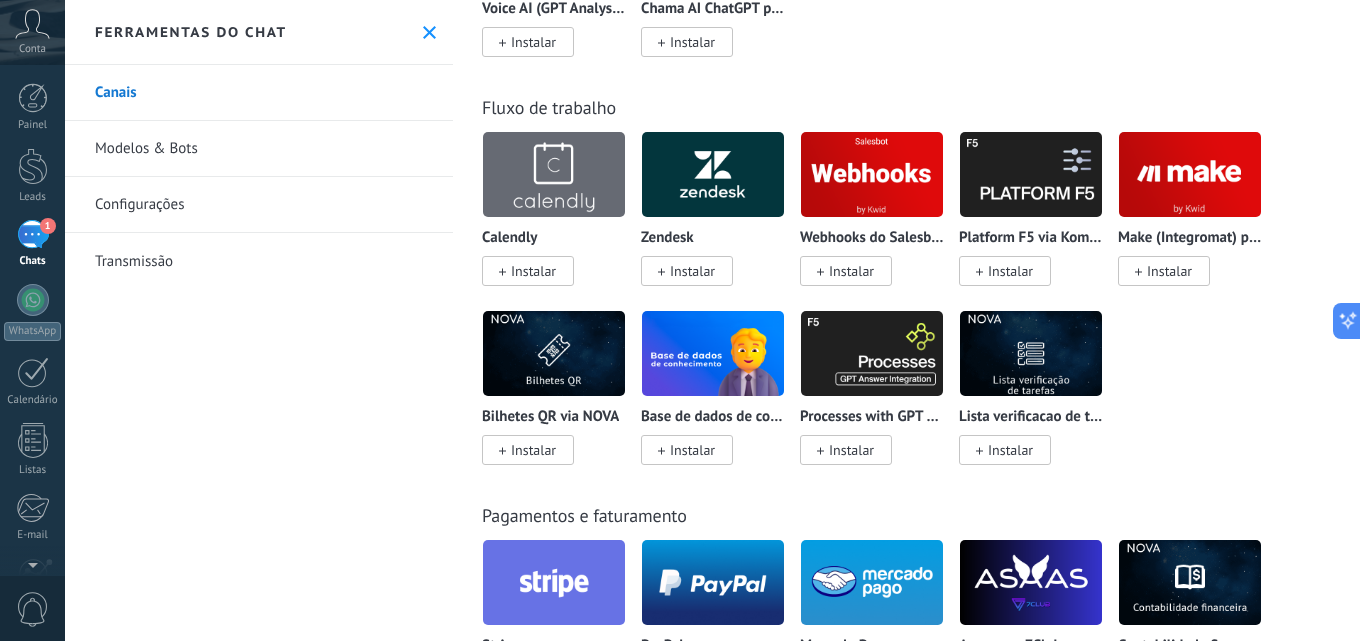 click at bounding box center (429, 32) 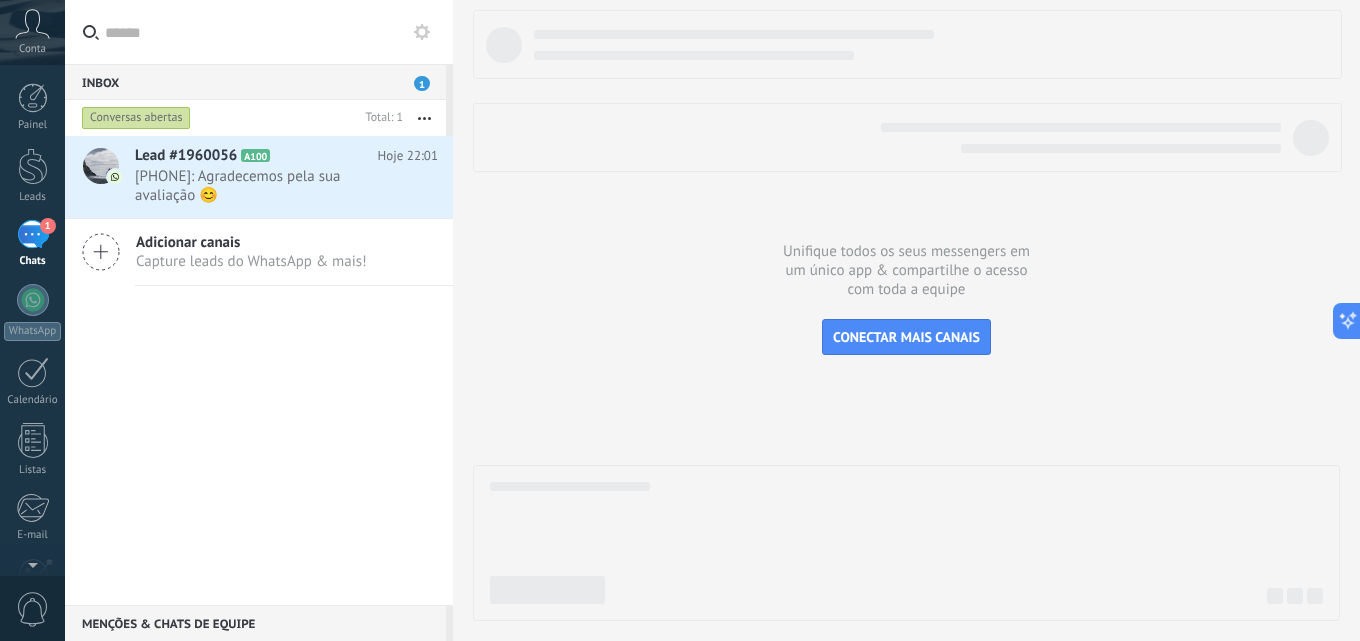 click at bounding box center [271, 32] 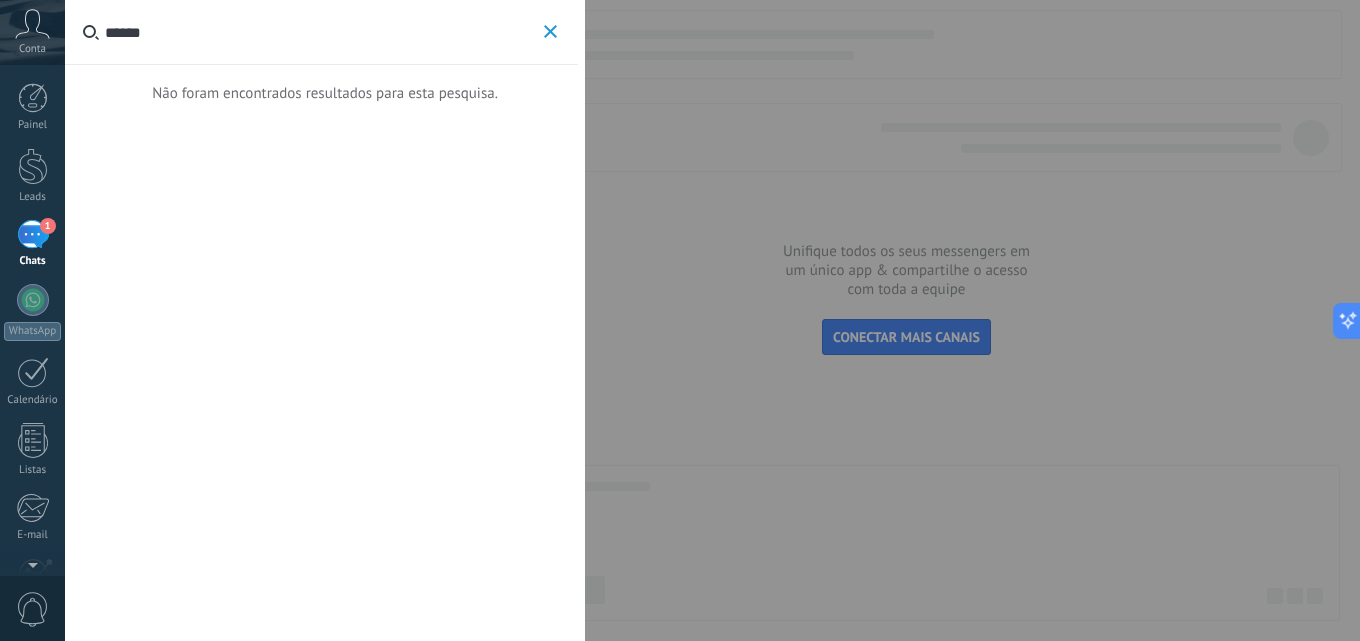 click on "******" at bounding box center [322, 32] 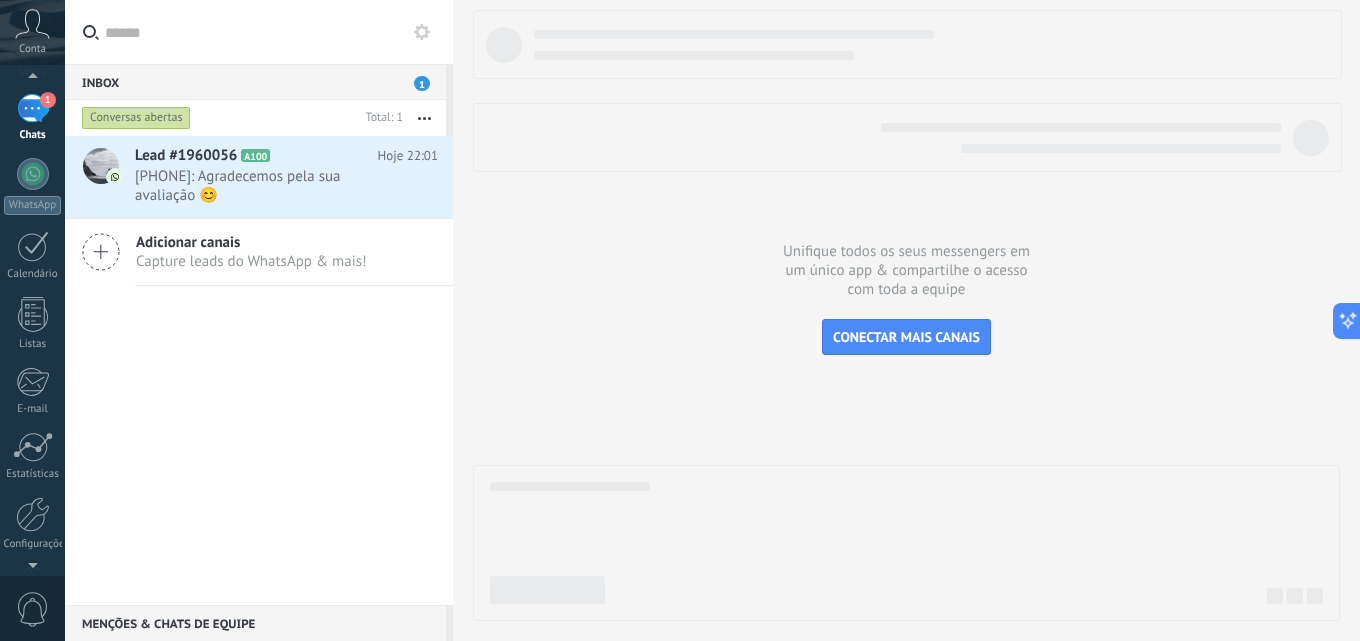 scroll, scrollTop: 91, scrollLeft: 0, axis: vertical 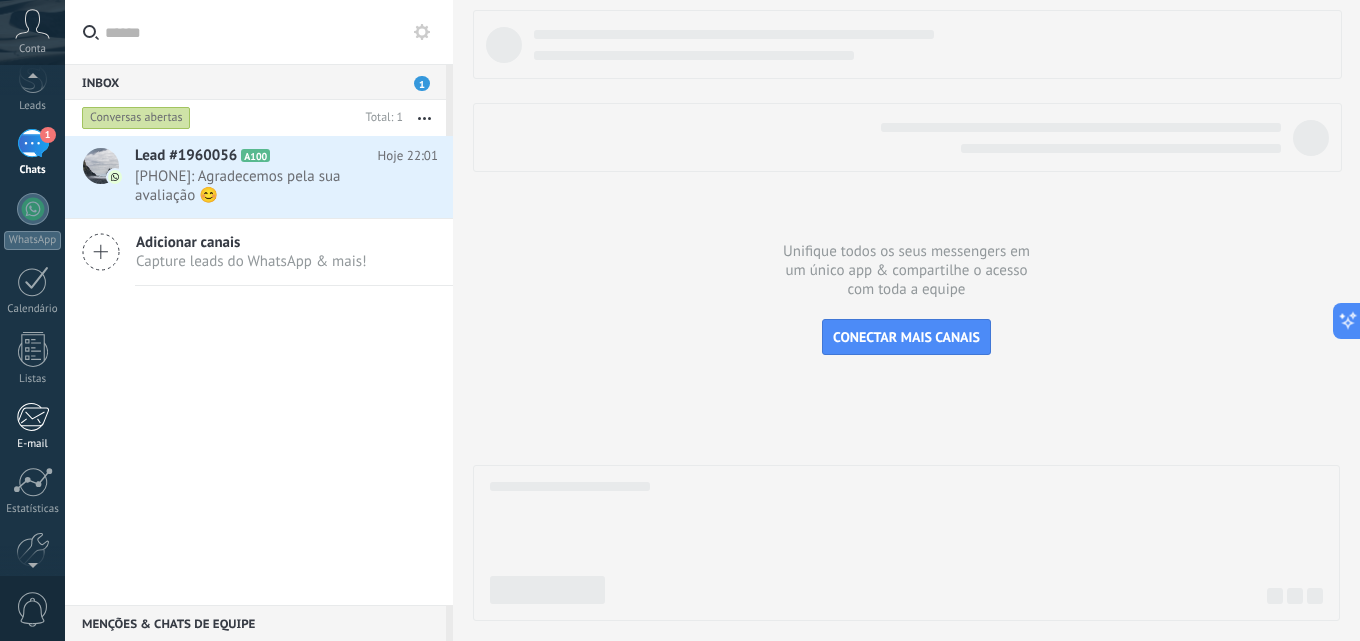 click at bounding box center (32, 417) 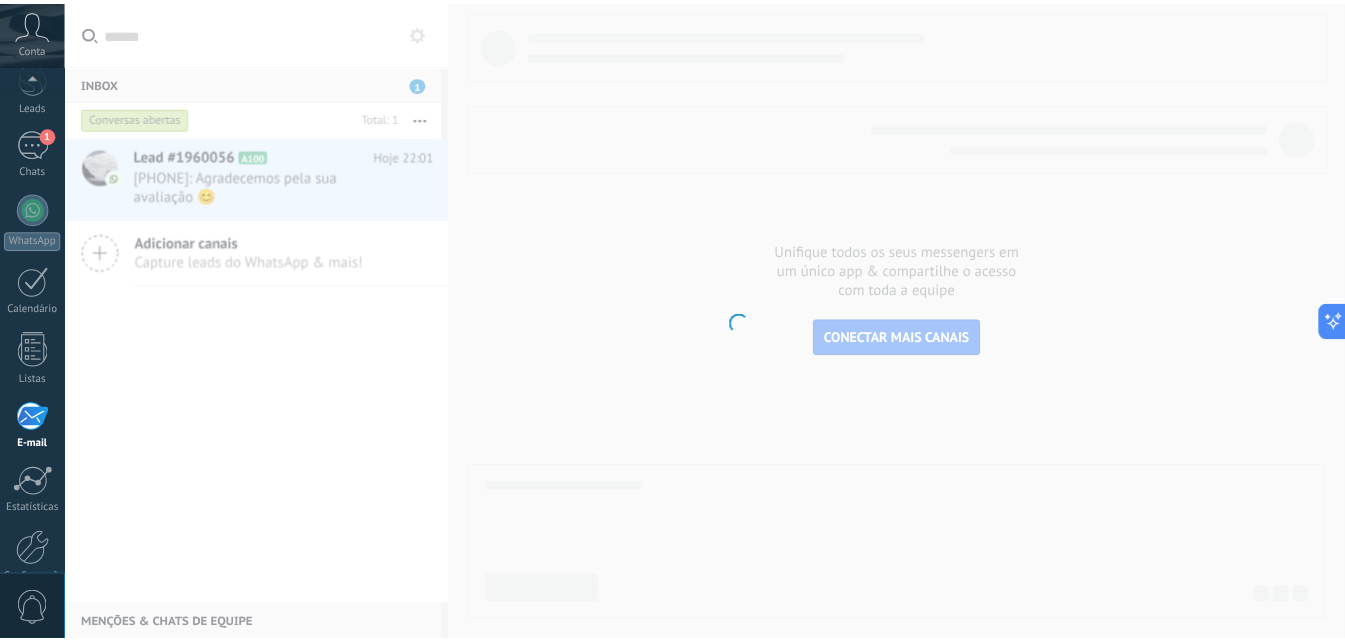 scroll, scrollTop: 191, scrollLeft: 0, axis: vertical 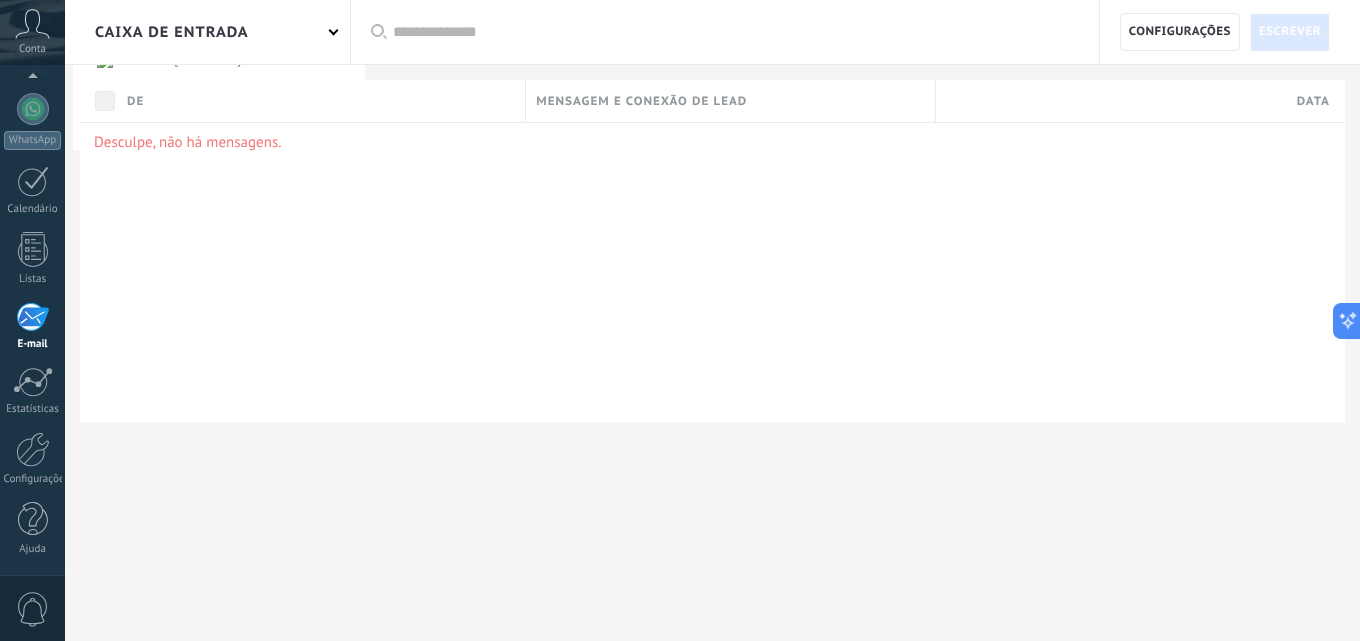 click on "Caixa de entrada" at bounding box center [207, 32] 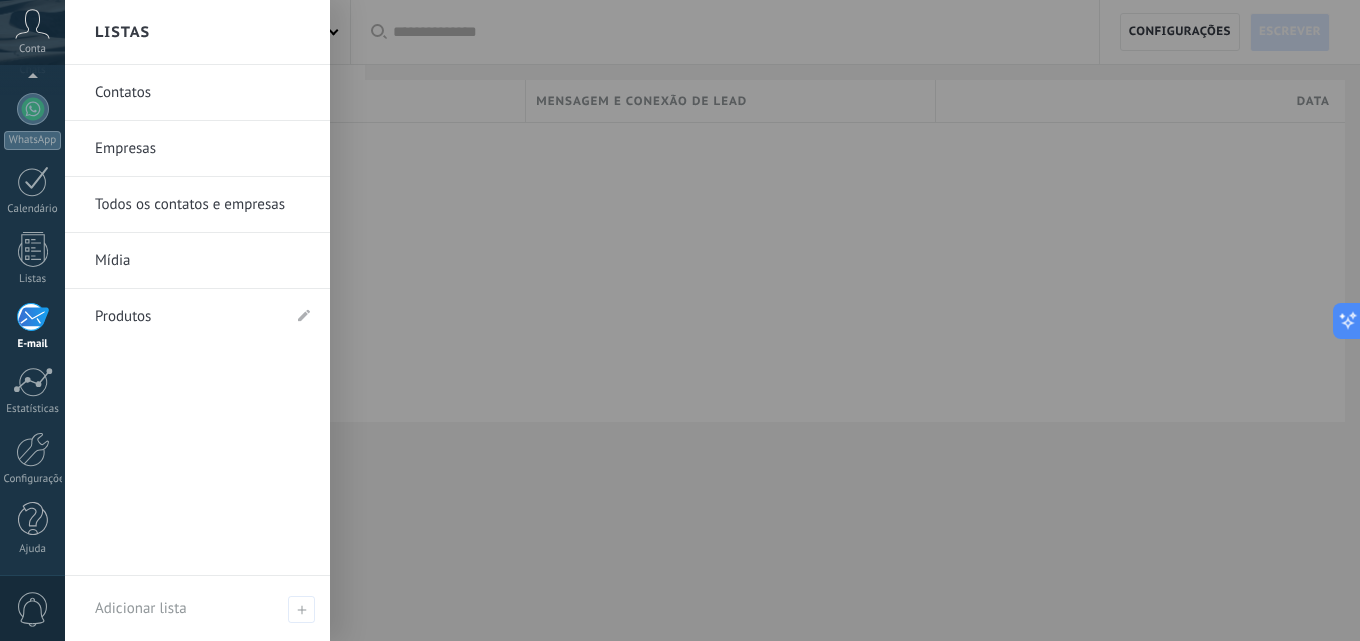 click at bounding box center (745, 320) 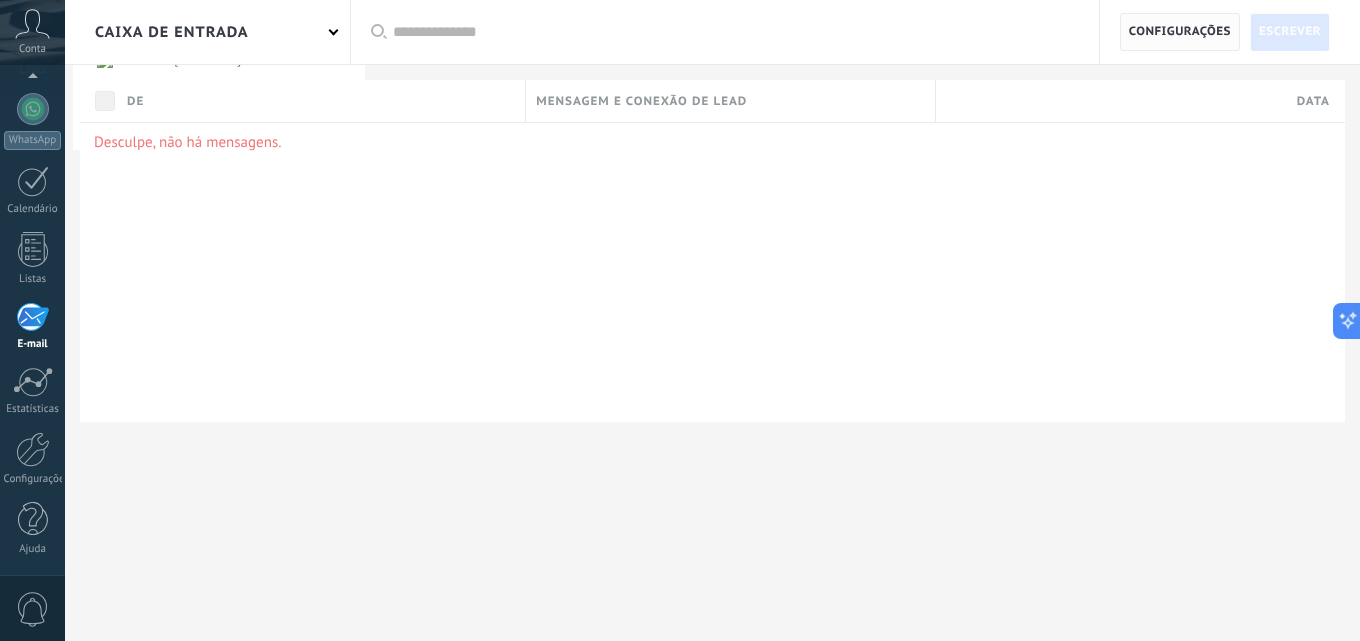 click on "Configurações" at bounding box center (1180, 32) 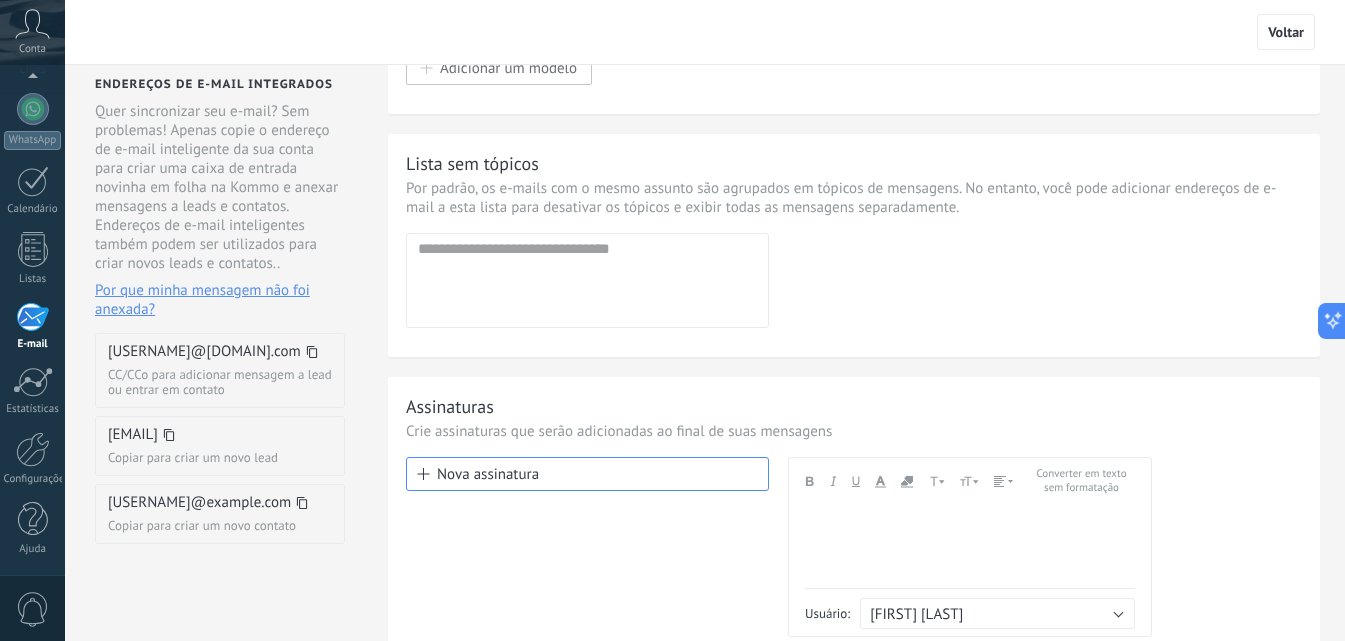 scroll, scrollTop: 344, scrollLeft: 0, axis: vertical 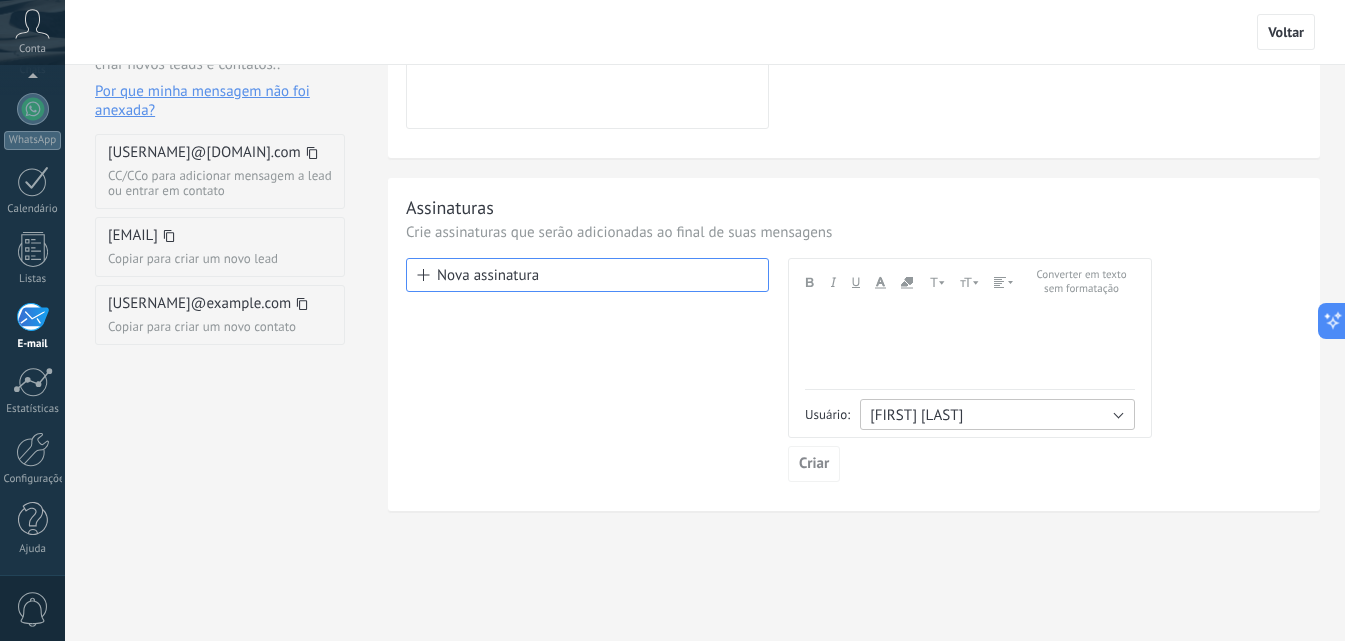 click on "[FIRST] [LAST]" at bounding box center (997, 414) 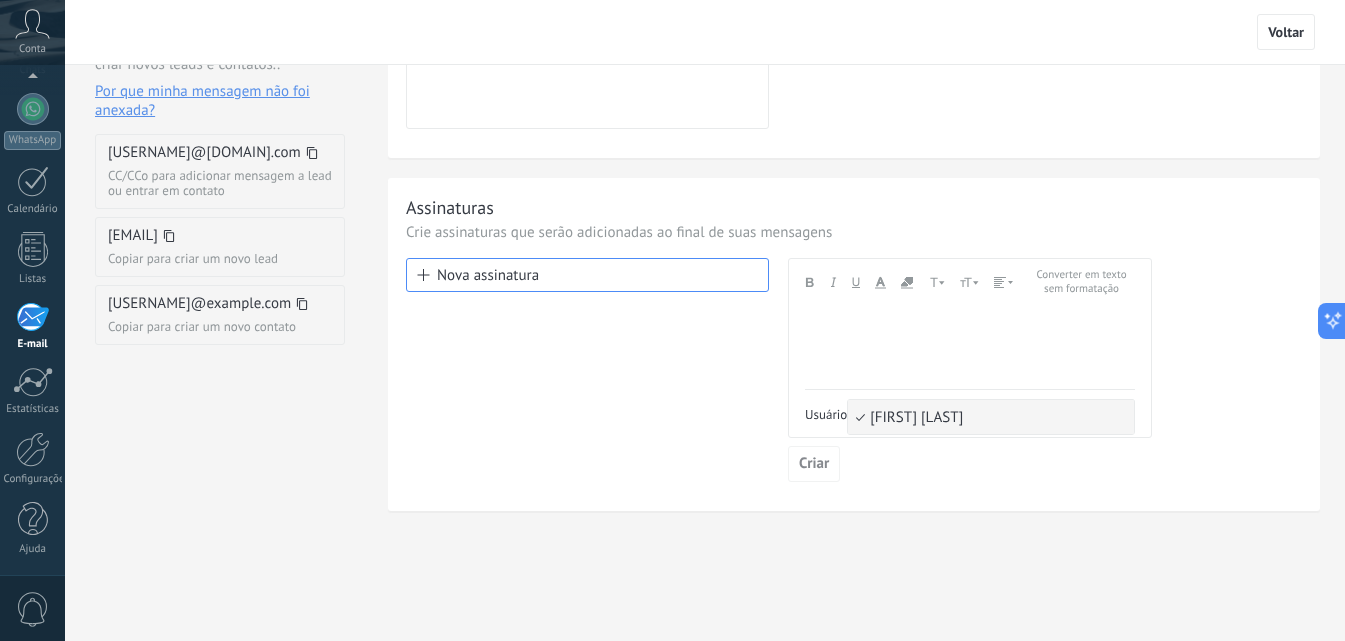 click on "[FIRST] [LAST]" at bounding box center (991, 417) 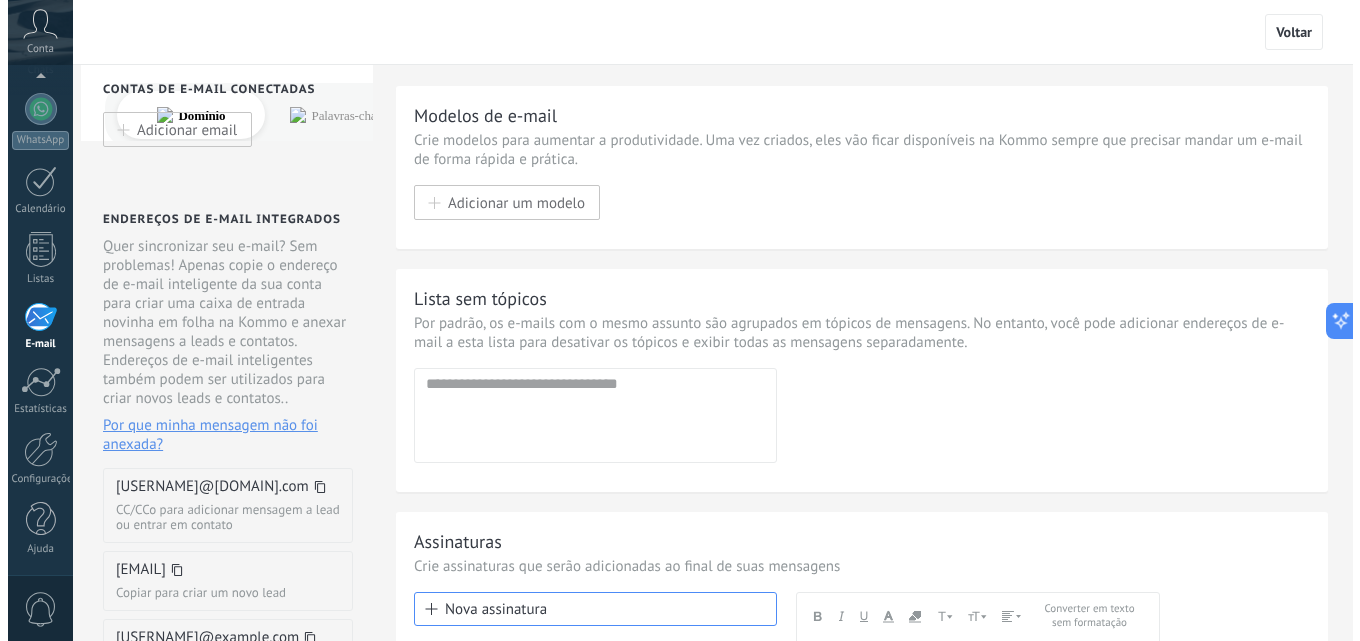 scroll, scrollTop: 0, scrollLeft: 0, axis: both 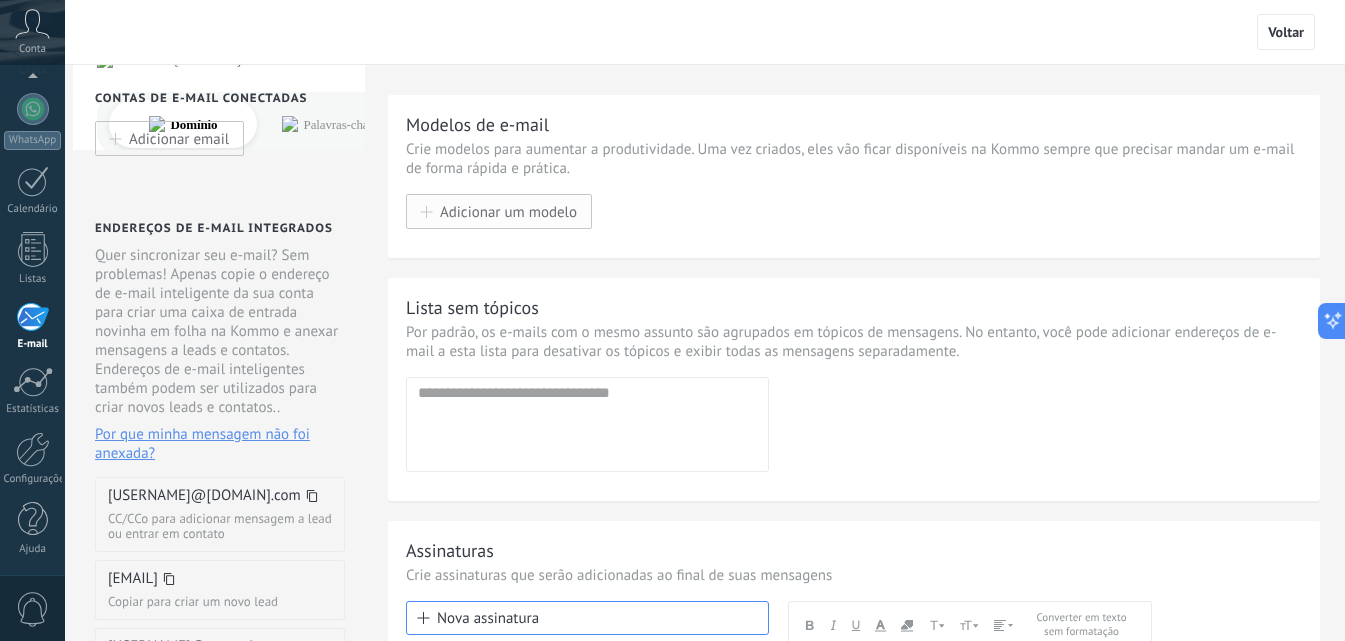 click on "Adicionar um modelo" at bounding box center (499, 211) 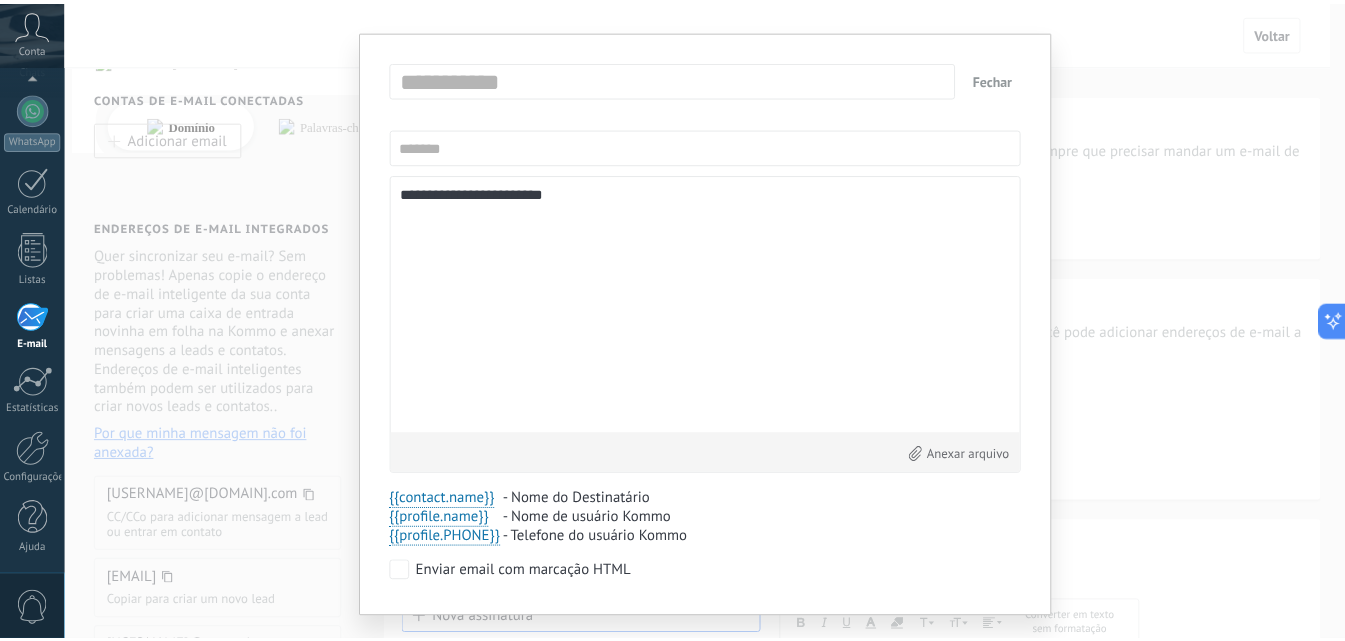scroll, scrollTop: 0, scrollLeft: 0, axis: both 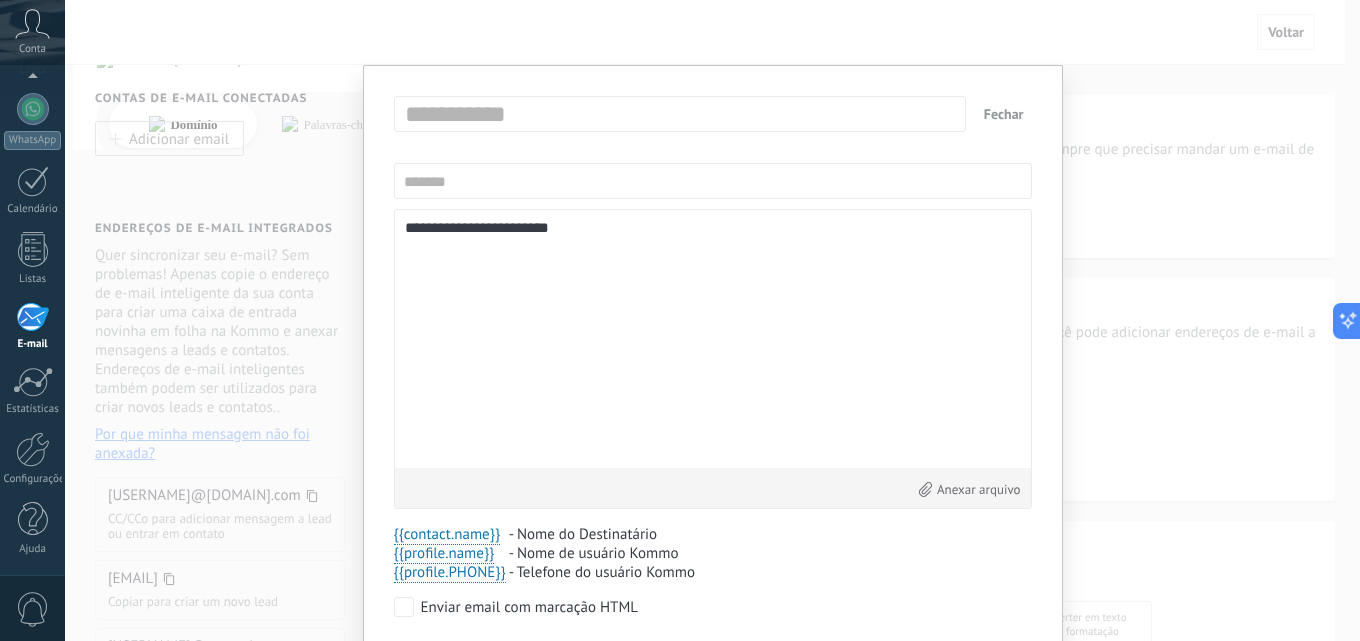 click on "Fechar" at bounding box center (1004, 114) 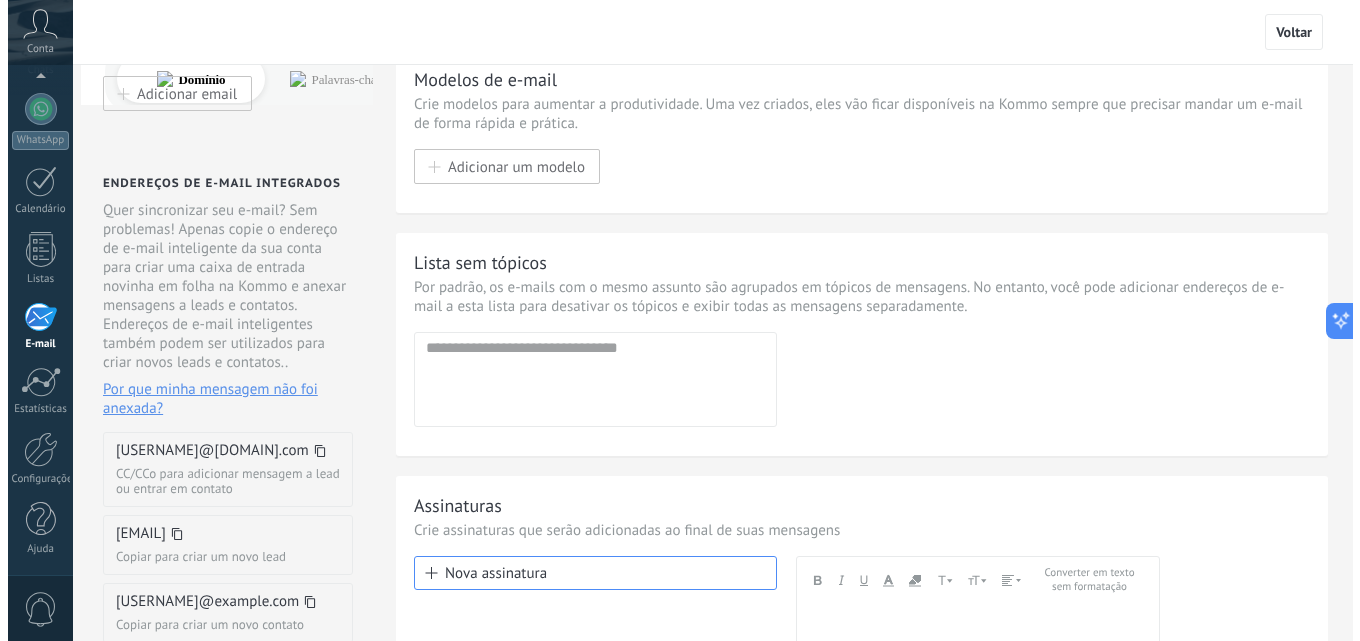 scroll, scrollTop: 0, scrollLeft: 0, axis: both 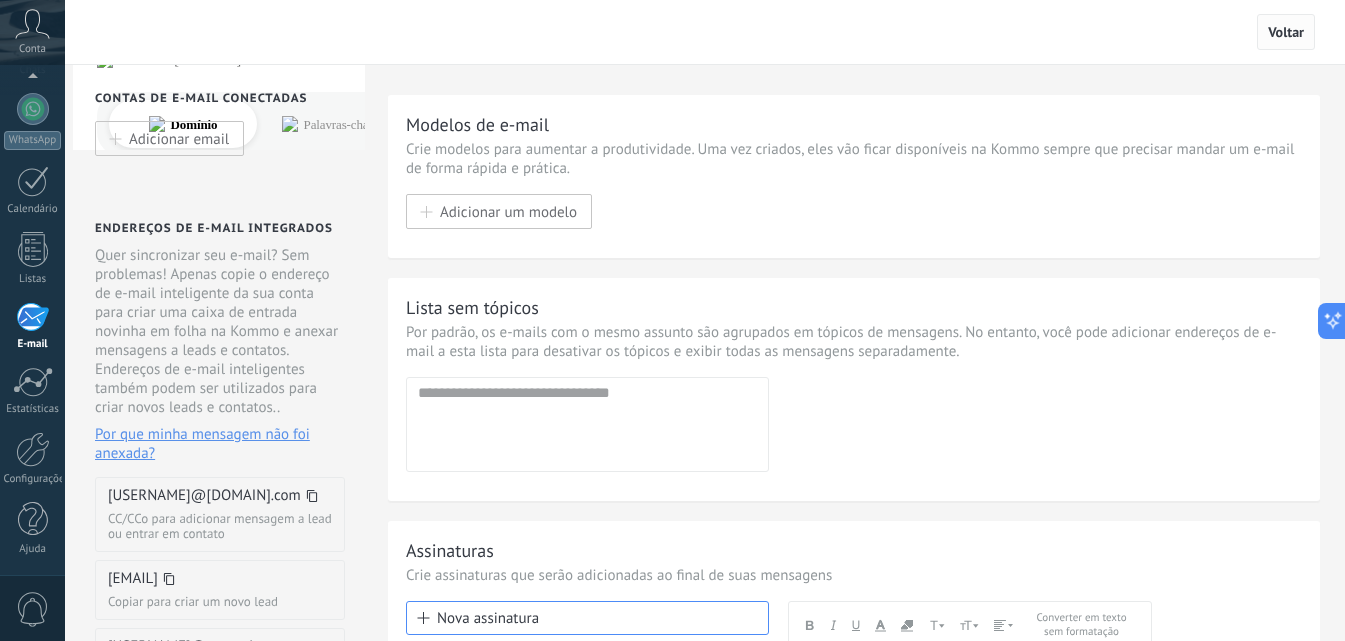 click on "Voltar" at bounding box center (1286, 32) 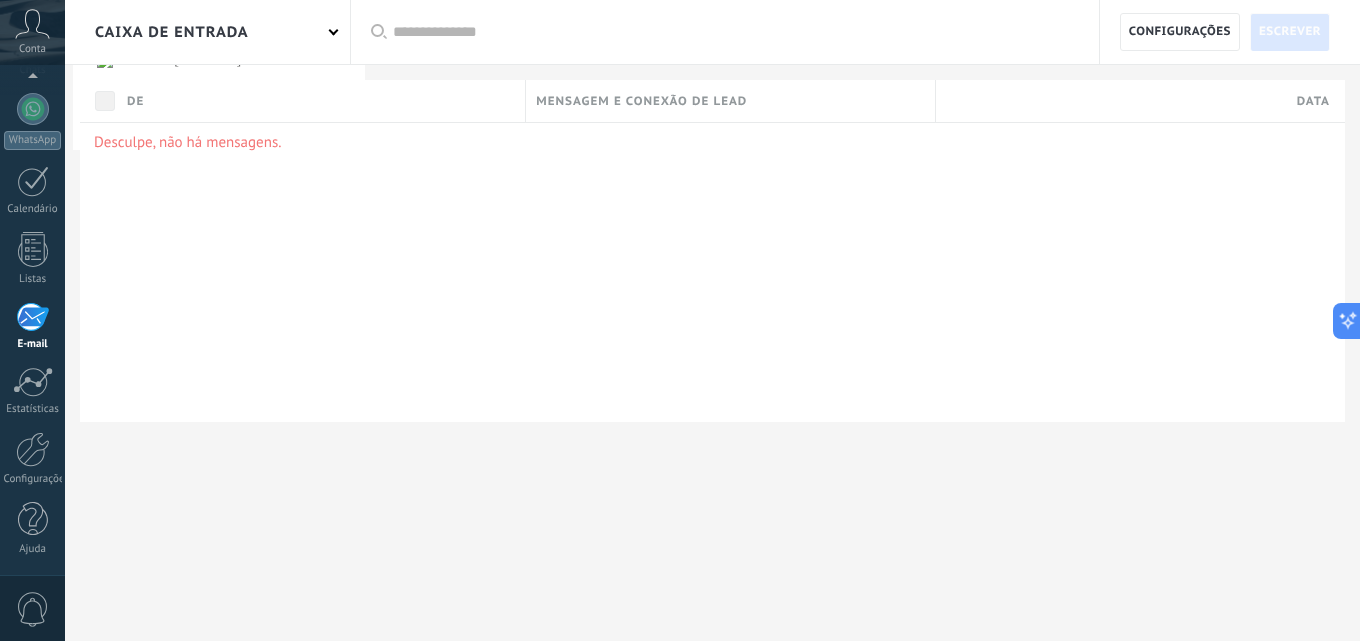 click on "Caixa de entrada" at bounding box center [207, 32] 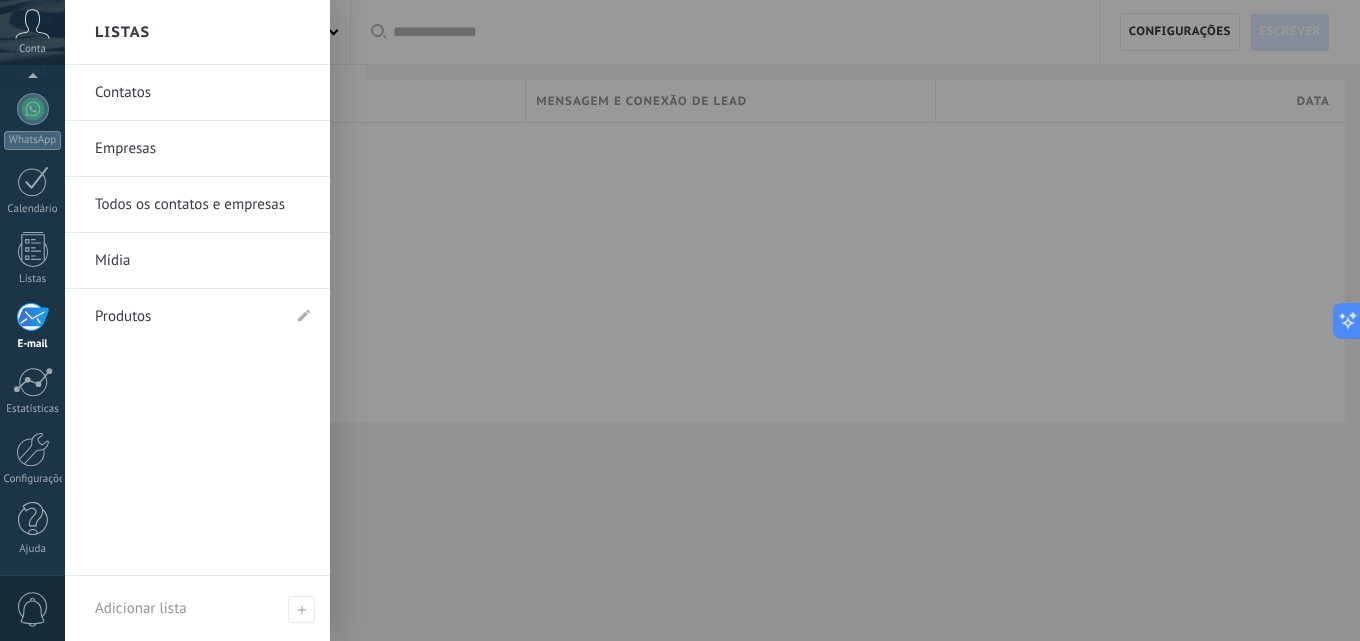 click on "Mídia" at bounding box center (202, 261) 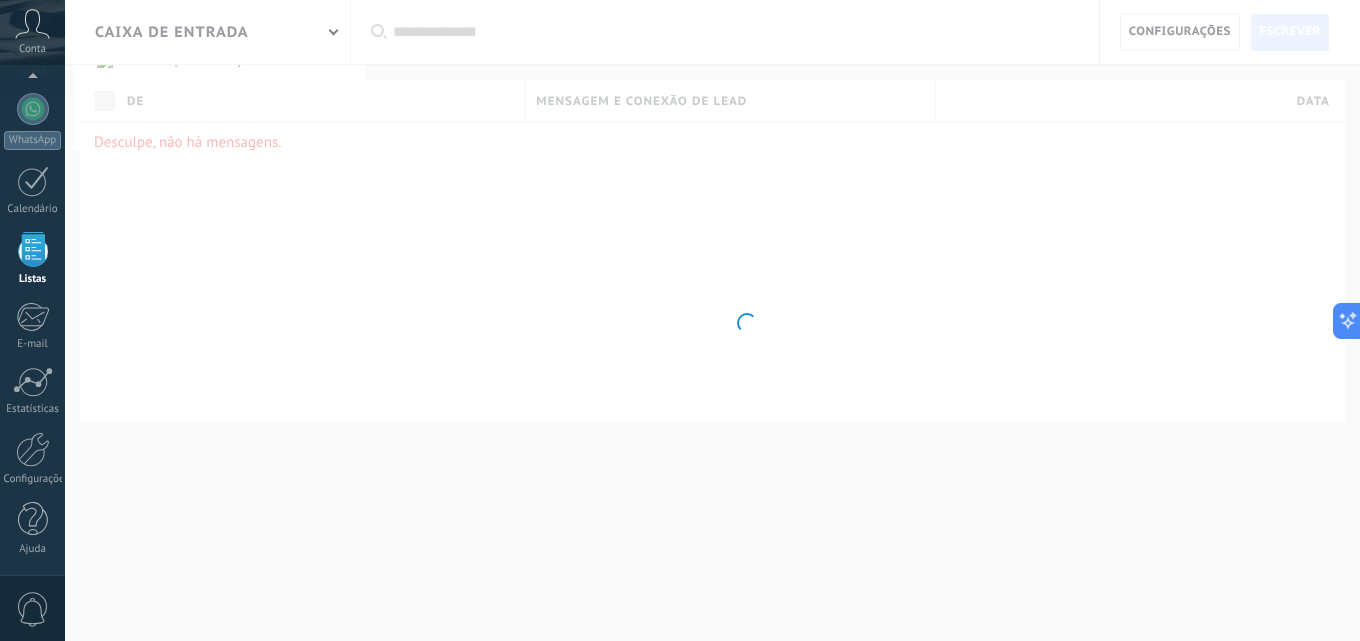 scroll, scrollTop: 124, scrollLeft: 0, axis: vertical 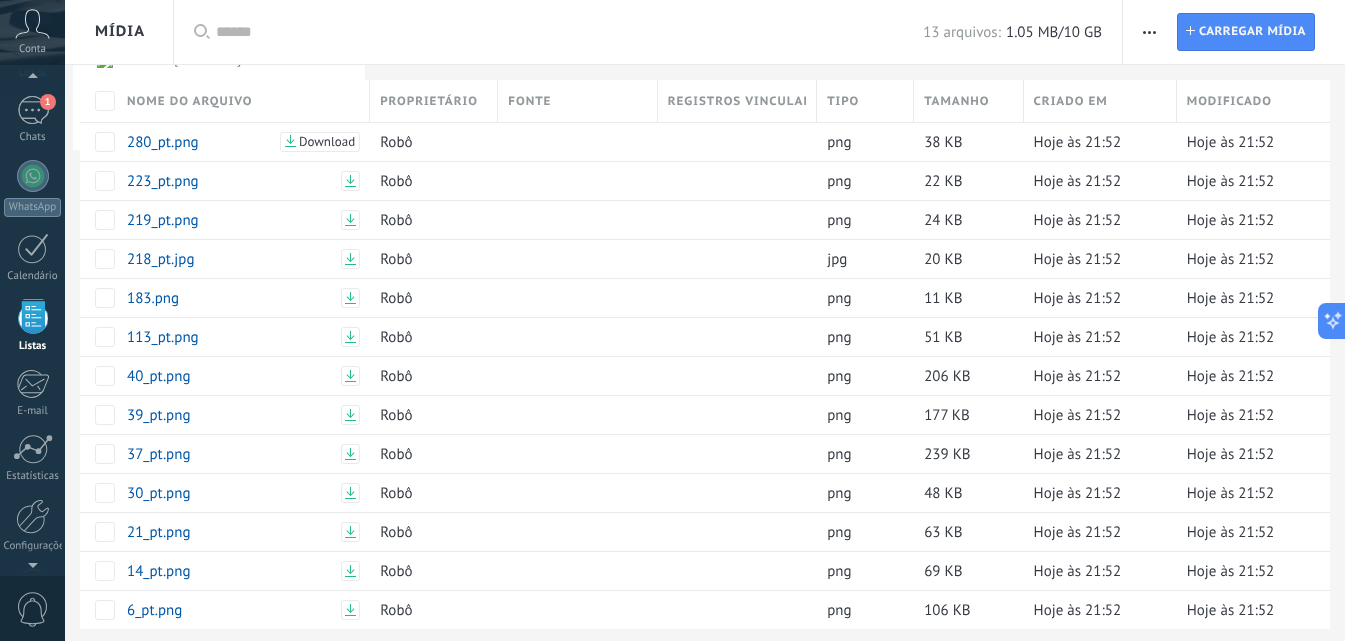click at bounding box center [569, 32] 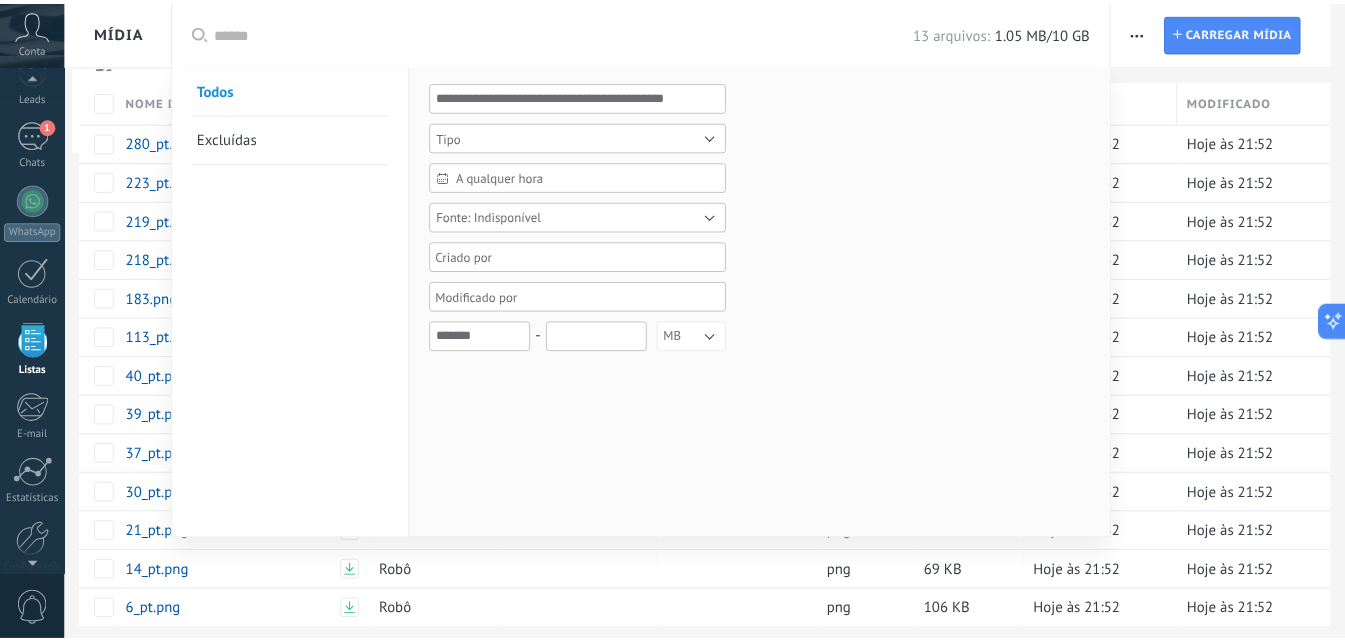 scroll, scrollTop: 124, scrollLeft: 0, axis: vertical 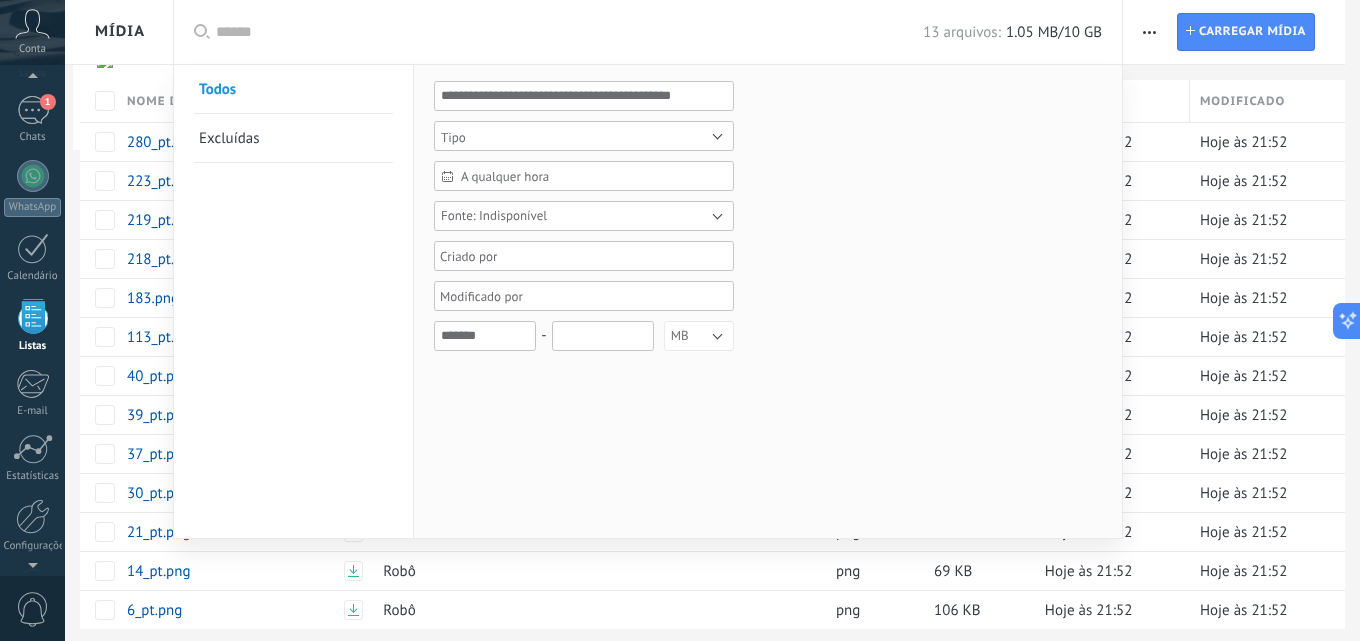 click at bounding box center [680, 320] 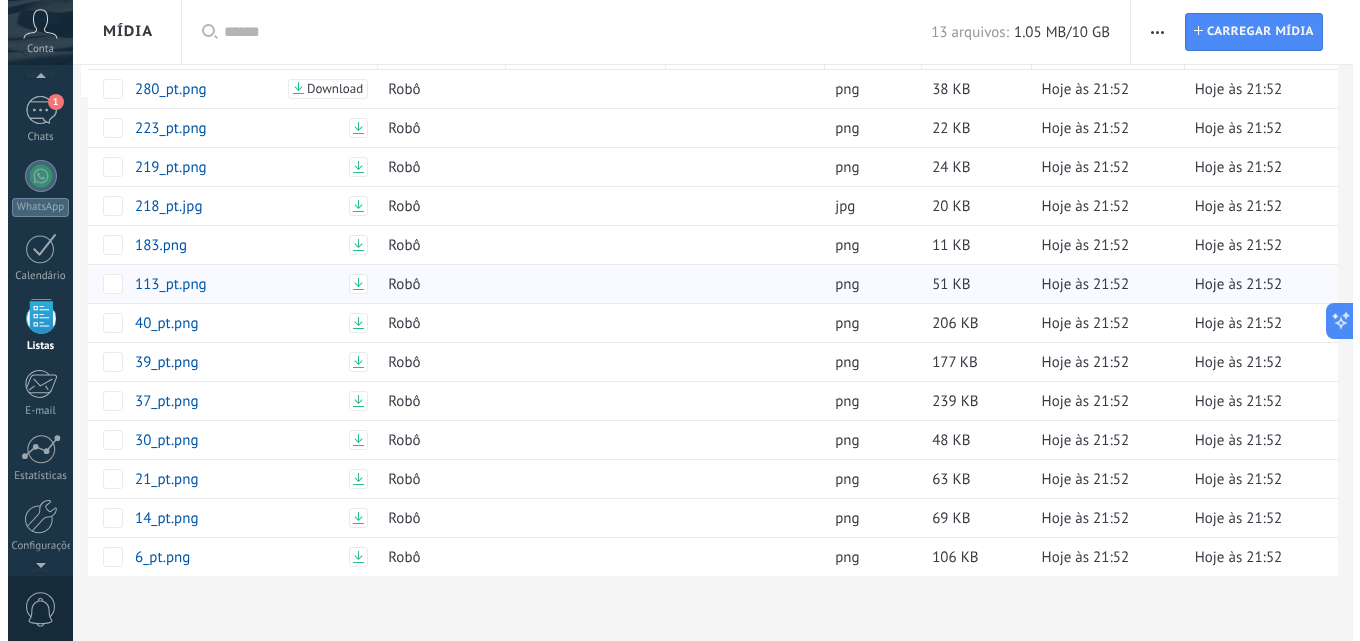 scroll, scrollTop: 0, scrollLeft: 0, axis: both 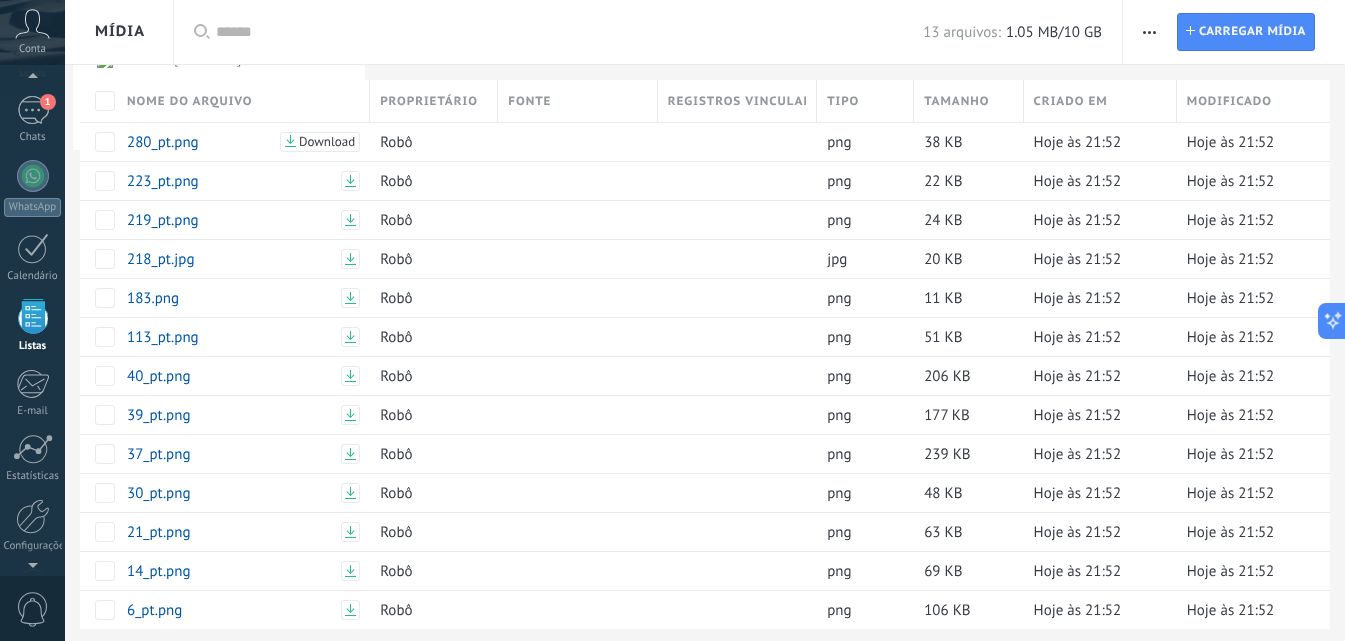 click on "Mídia" at bounding box center [120, 32] 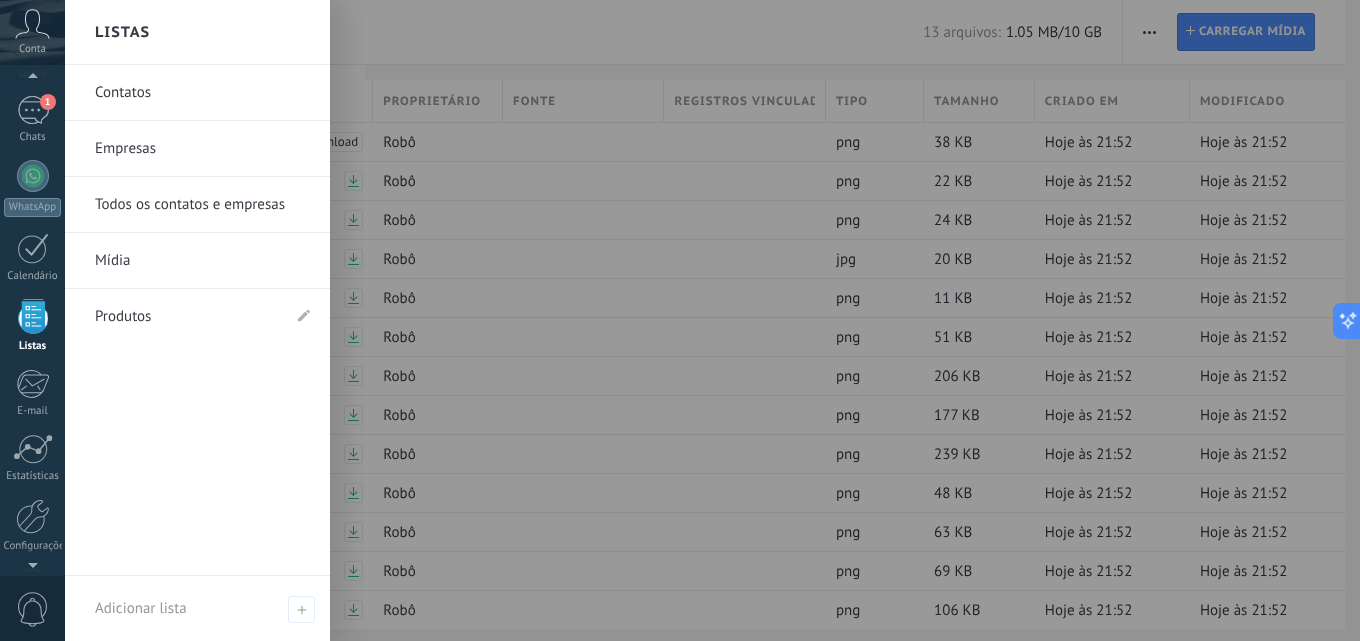 click on "Contatos" at bounding box center (202, 93) 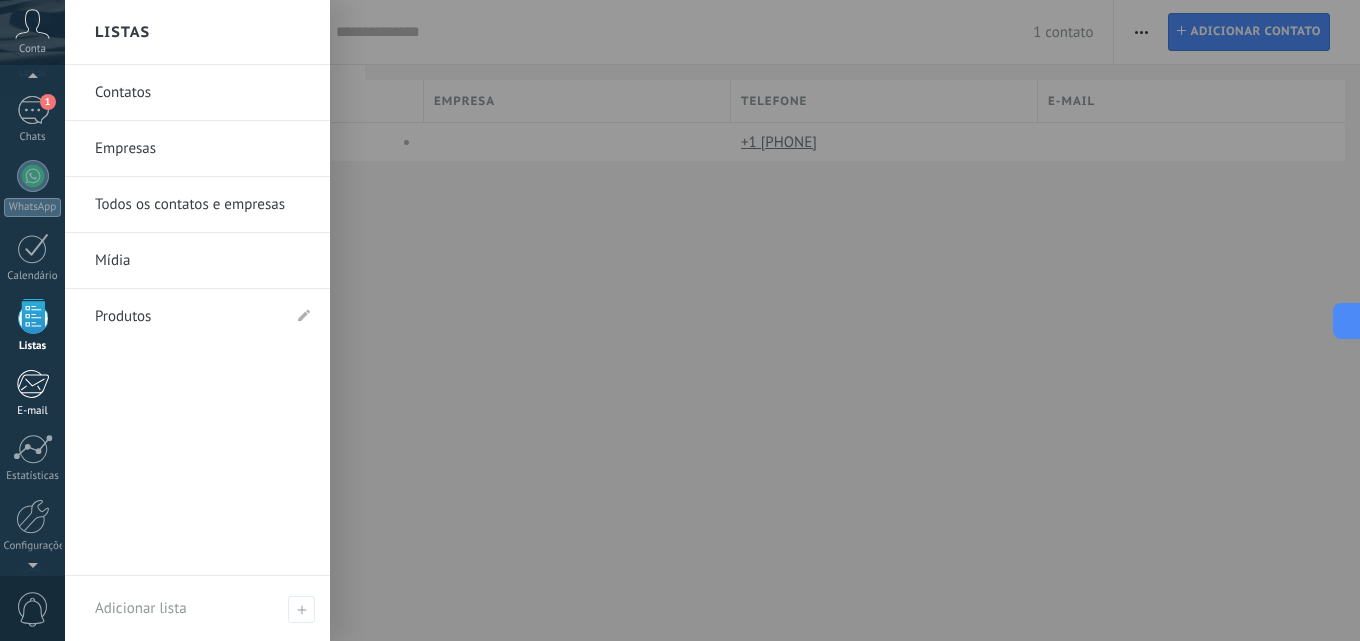click at bounding box center (32, 384) 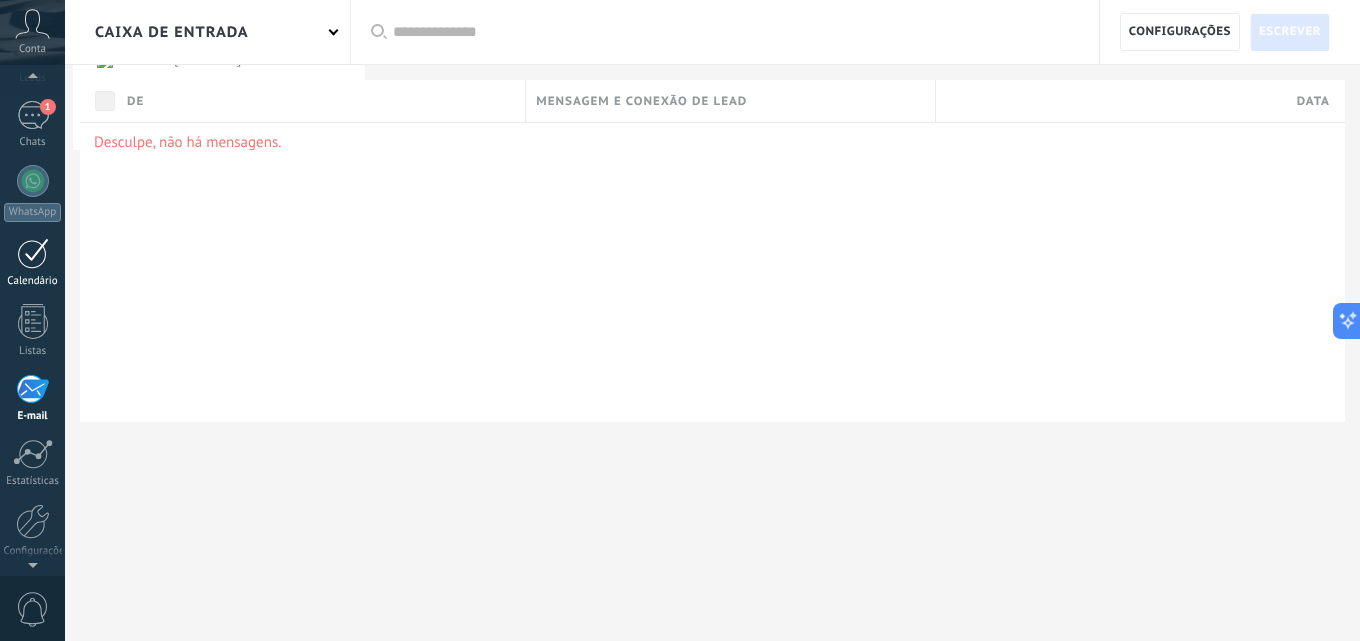 scroll, scrollTop: 0, scrollLeft: 0, axis: both 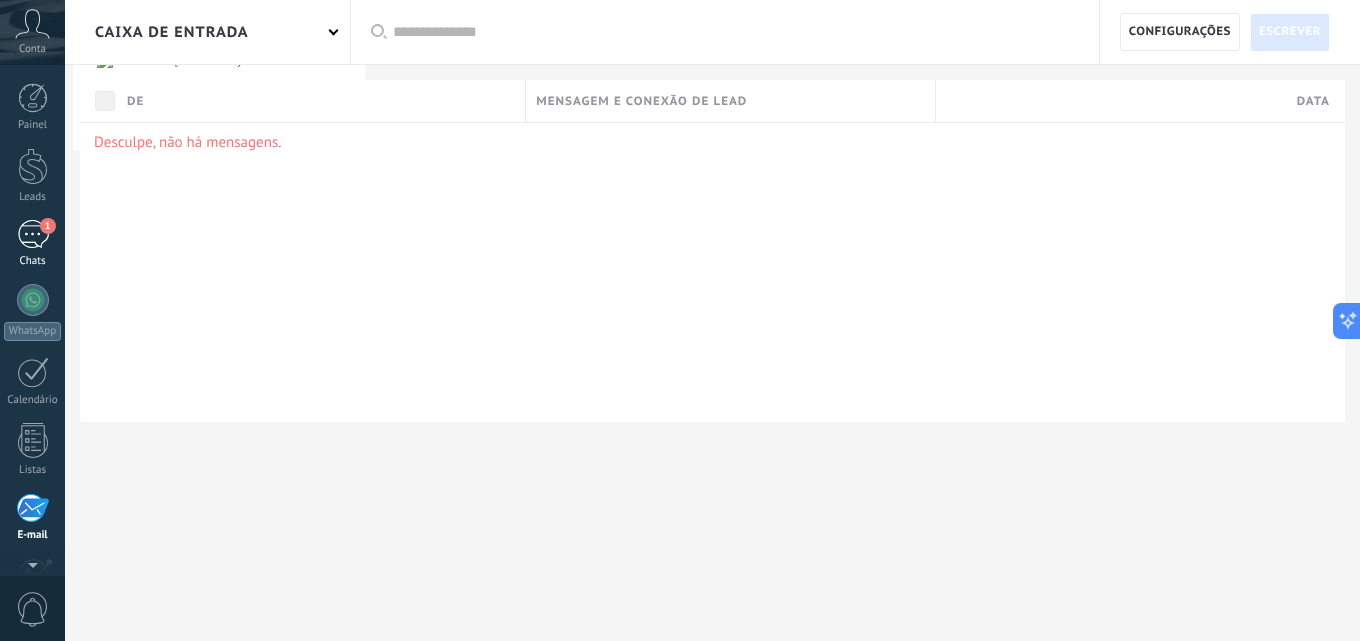 click on "1" at bounding box center [33, 234] 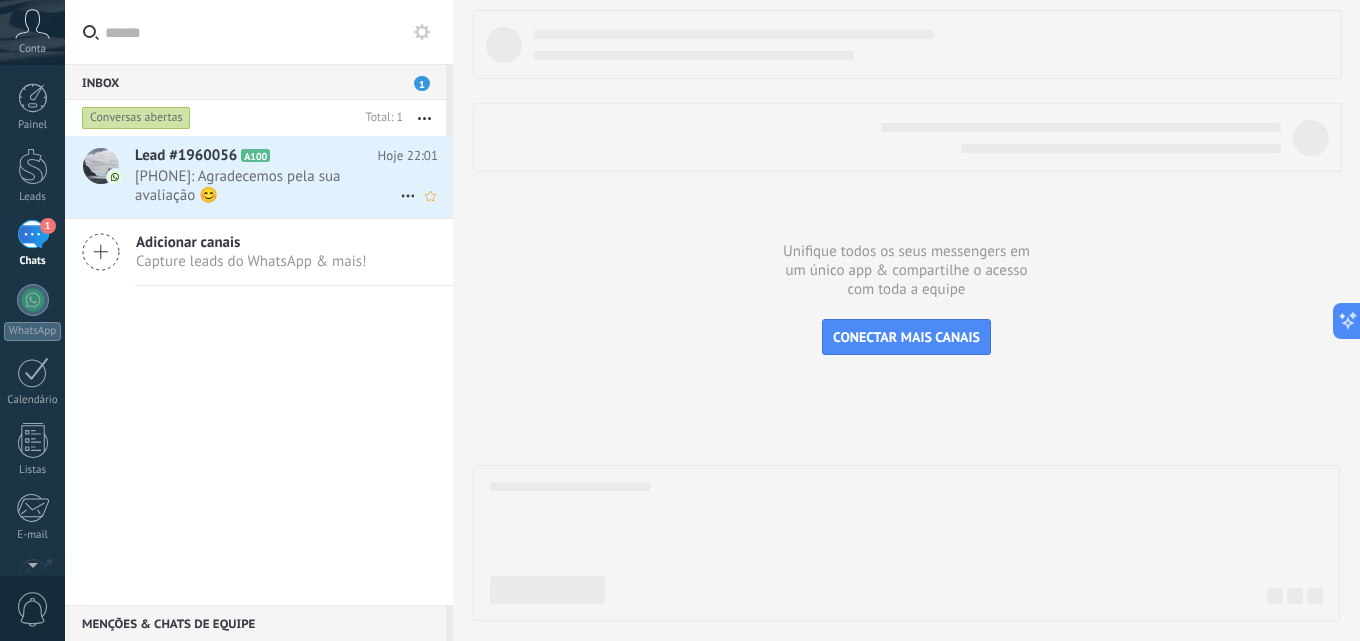 click on "[PHONE]: Agradecemos pela sua avaliação 😊" at bounding box center (267, 186) 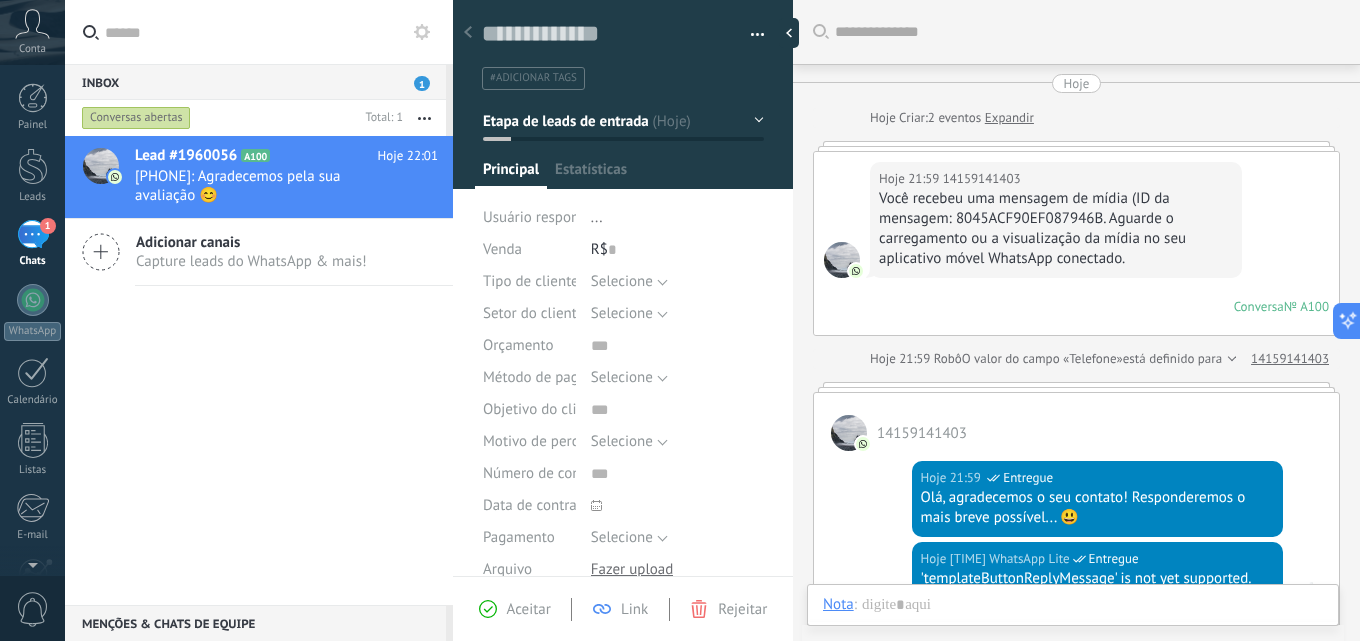 scroll, scrollTop: 570, scrollLeft: 0, axis: vertical 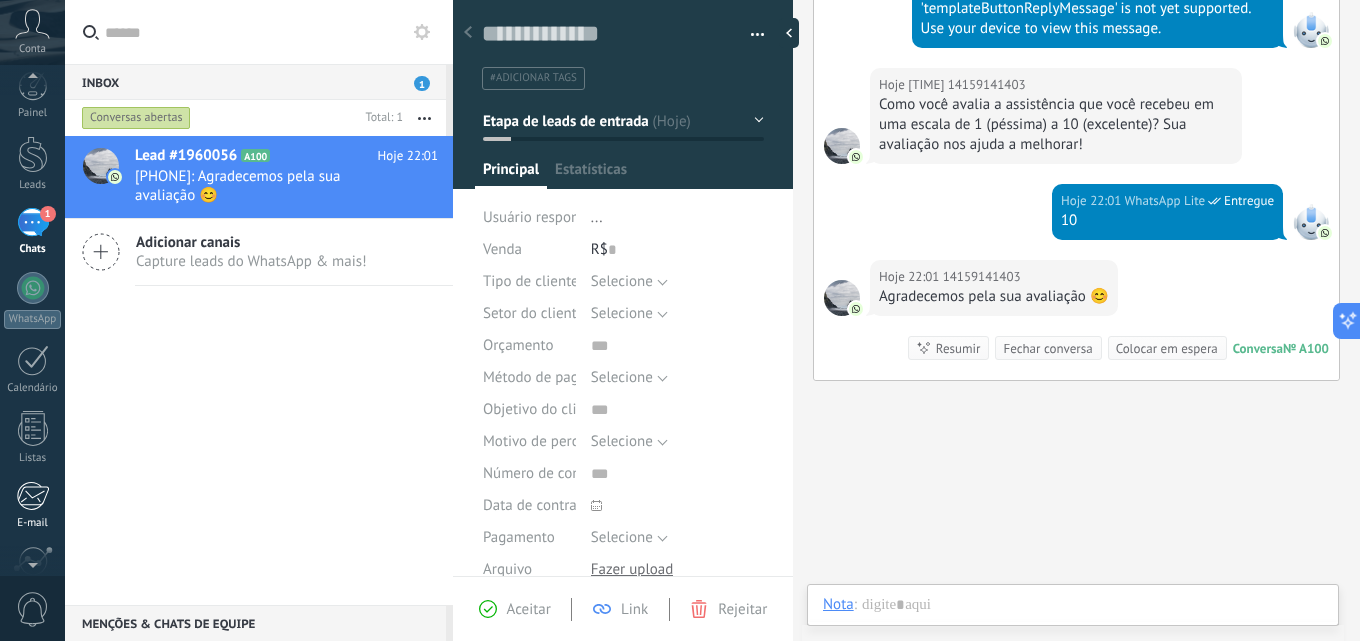 click at bounding box center (32, 496) 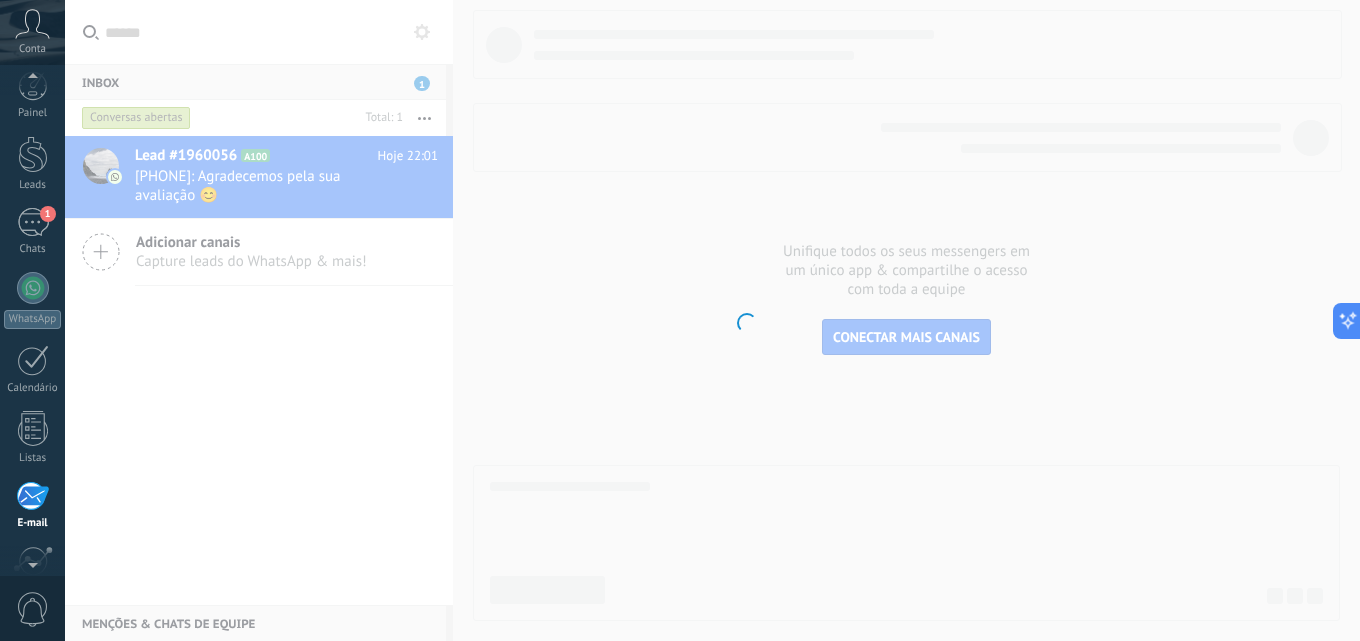 scroll, scrollTop: 191, scrollLeft: 0, axis: vertical 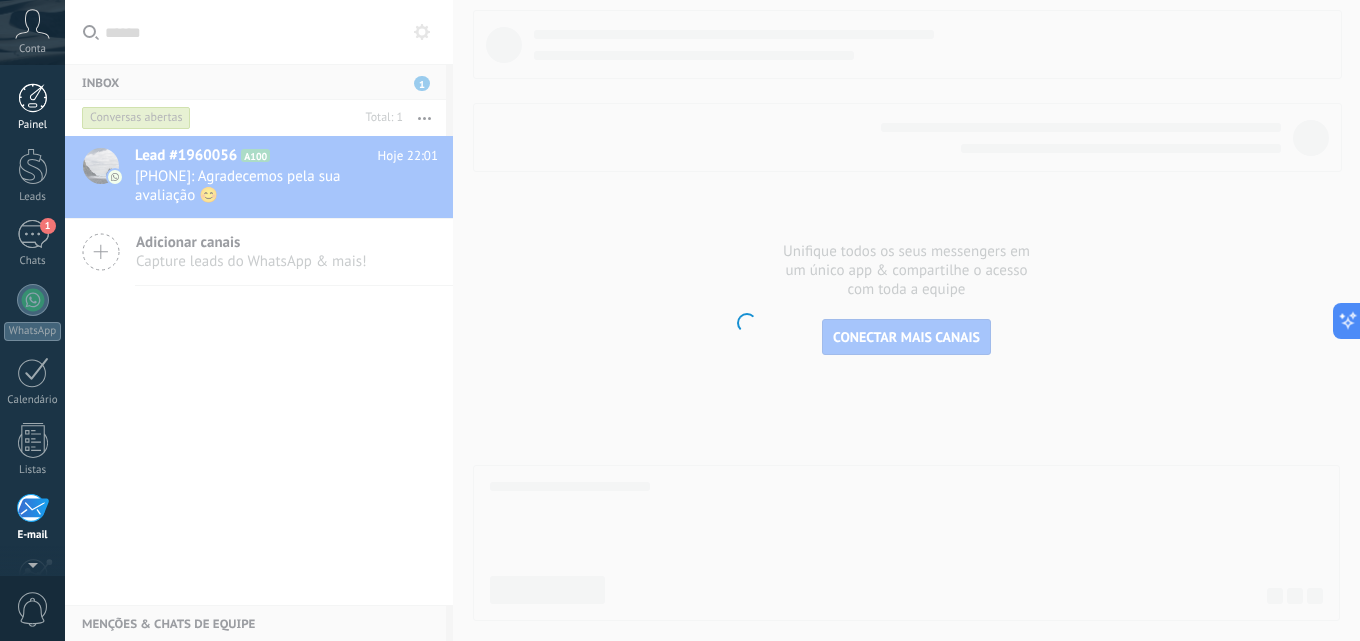 click at bounding box center [33, 98] 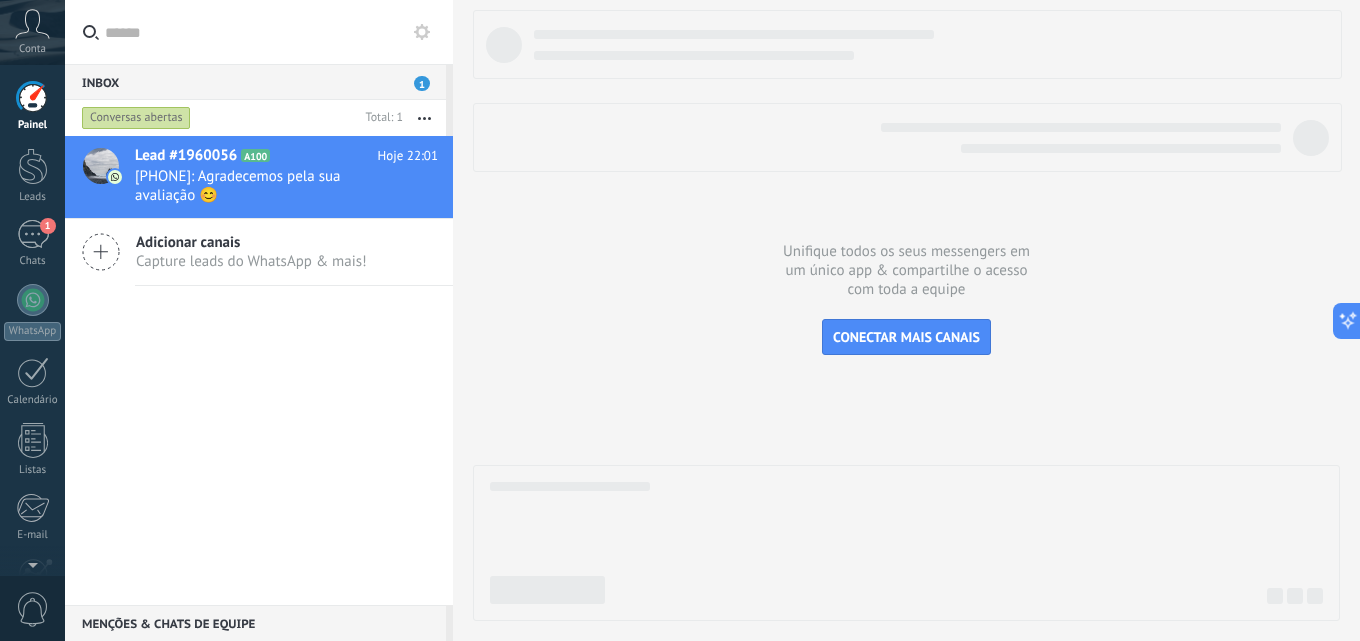 click at bounding box center [33, 98] 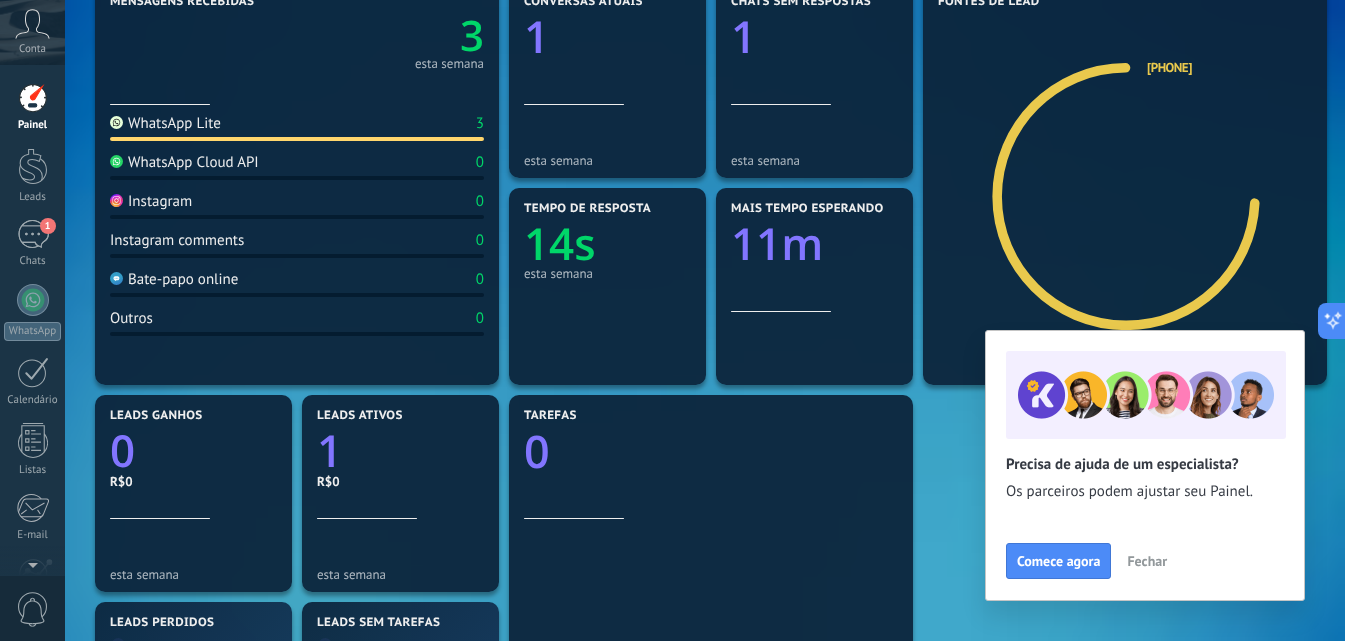 scroll, scrollTop: 300, scrollLeft: 0, axis: vertical 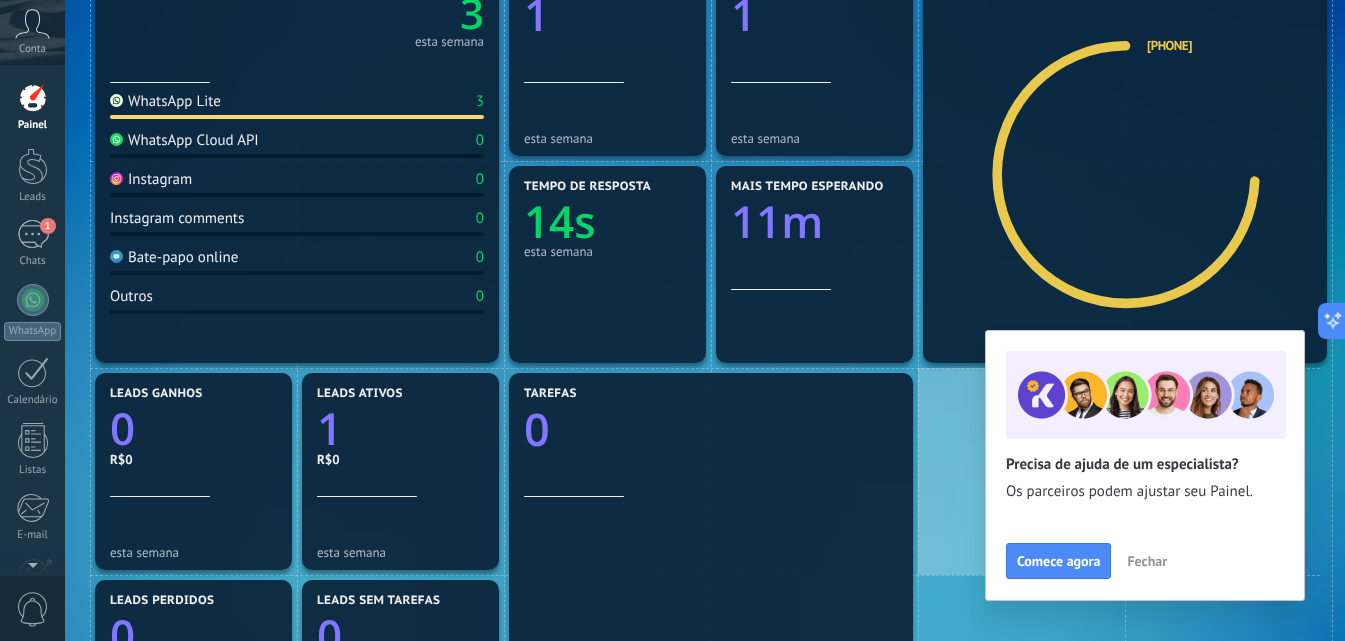 click on "Fechar" at bounding box center [1147, 561] 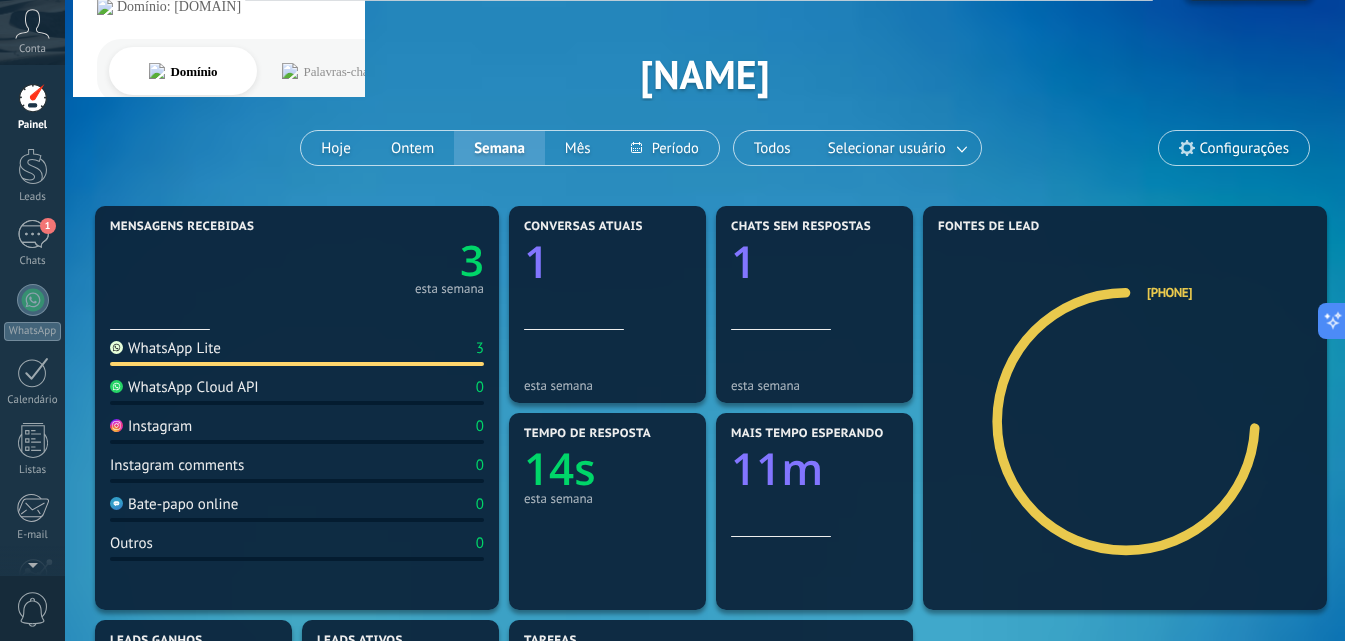 scroll, scrollTop: 0, scrollLeft: 0, axis: both 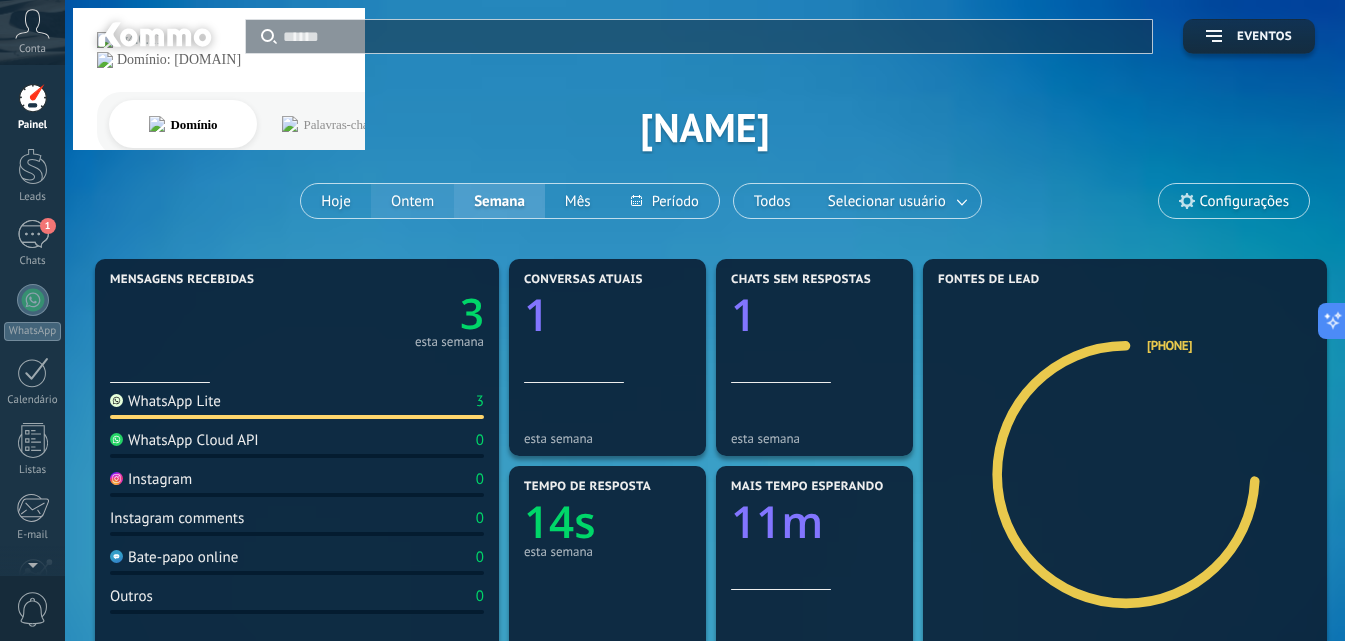 click on "Ontem" at bounding box center [412, 201] 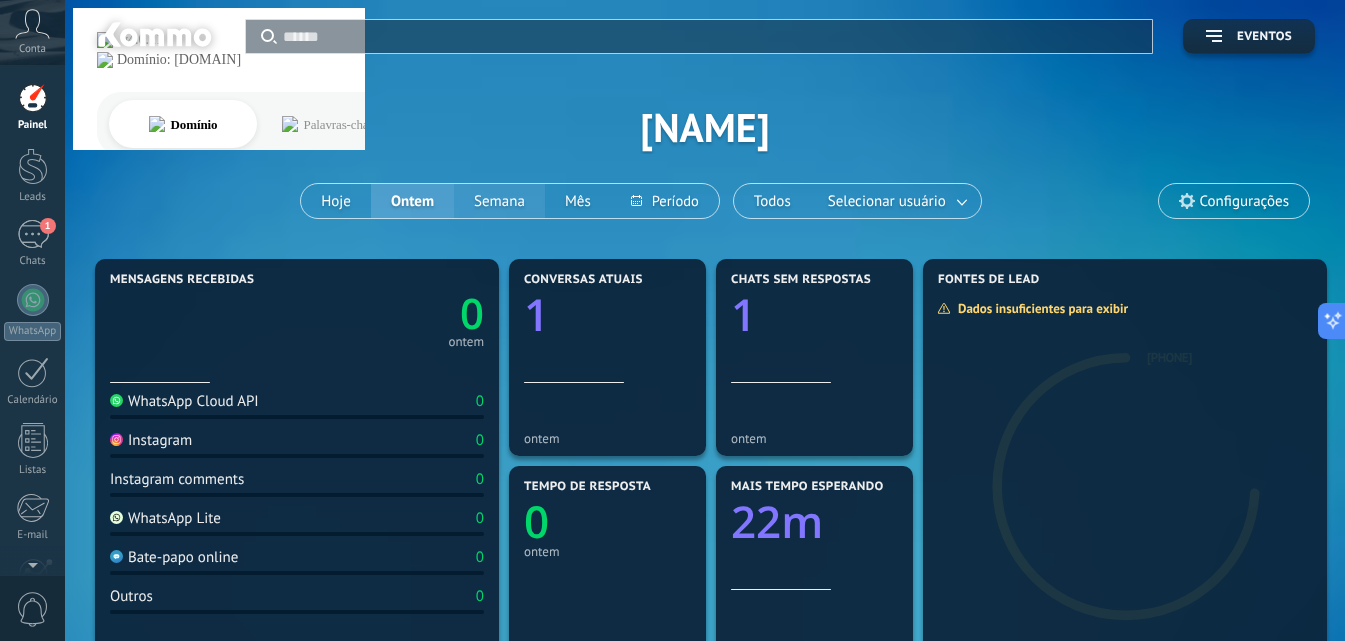 click on "Semana" at bounding box center [499, 201] 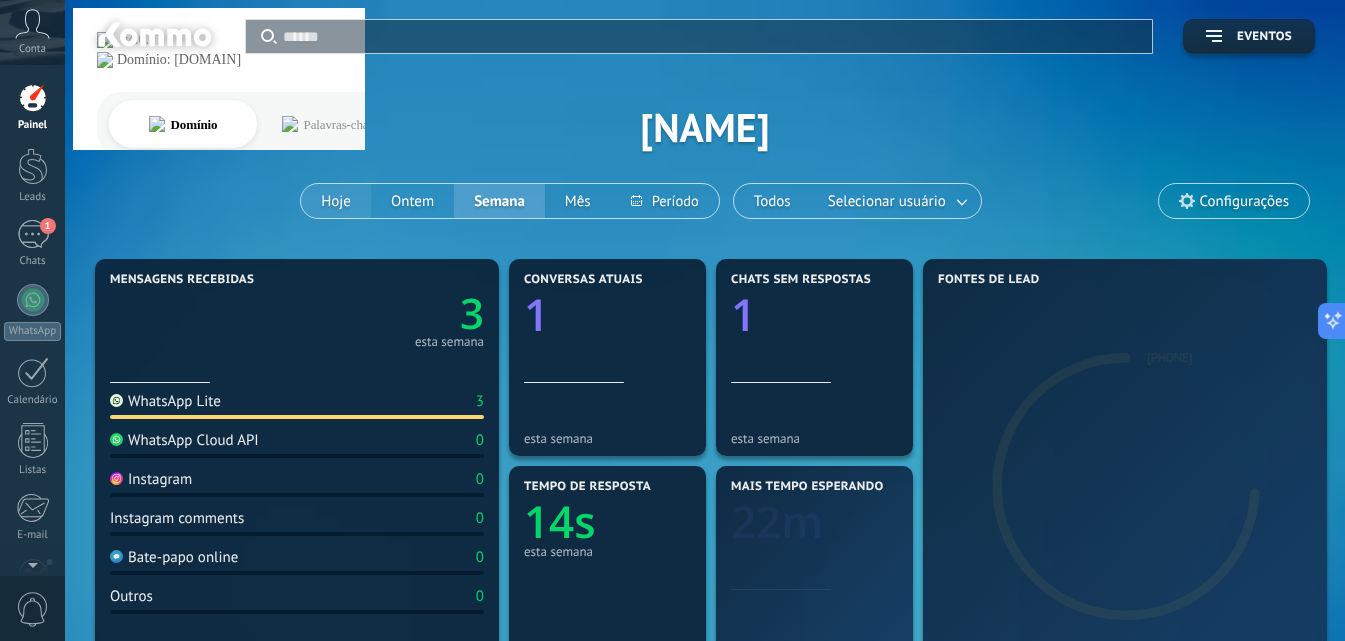click on "Hoje" at bounding box center (336, 201) 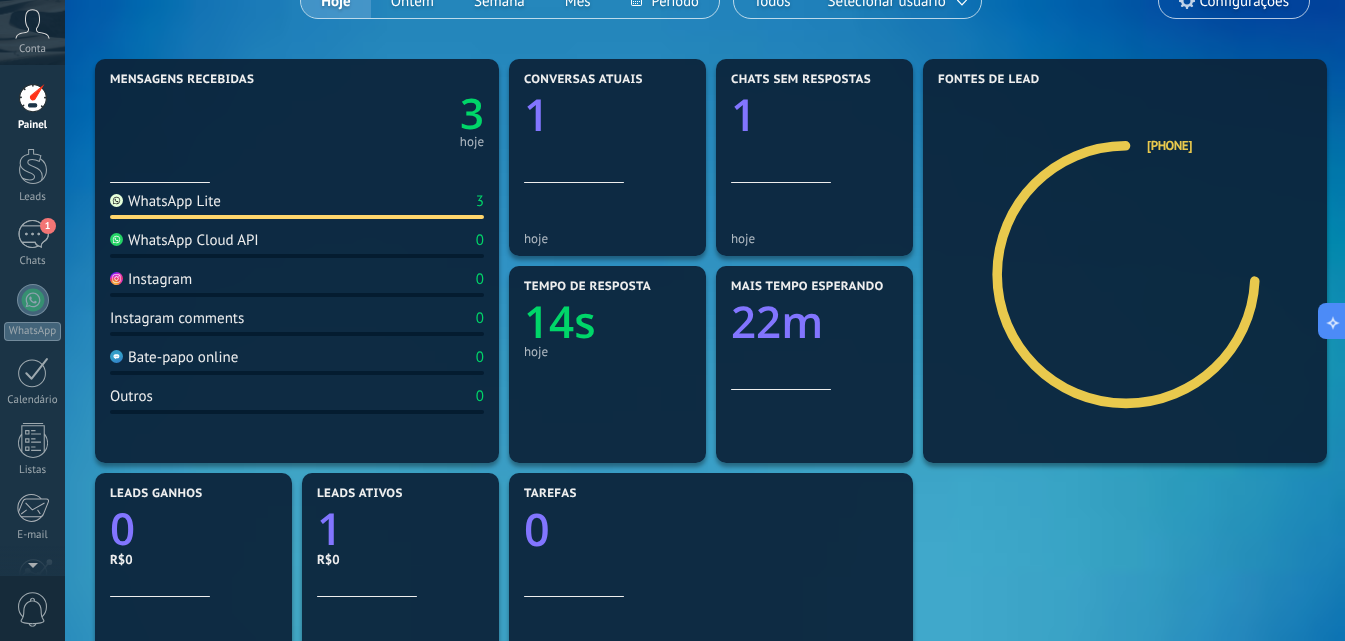 scroll, scrollTop: 0, scrollLeft: 0, axis: both 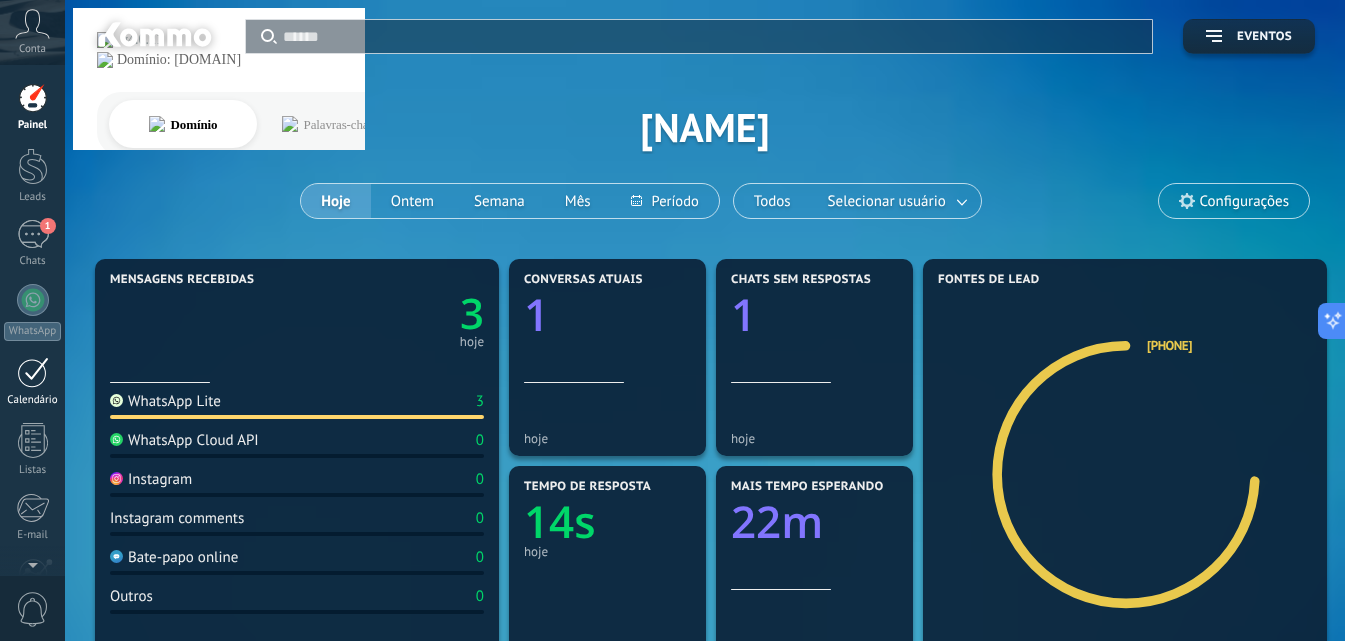 click at bounding box center (33, 372) 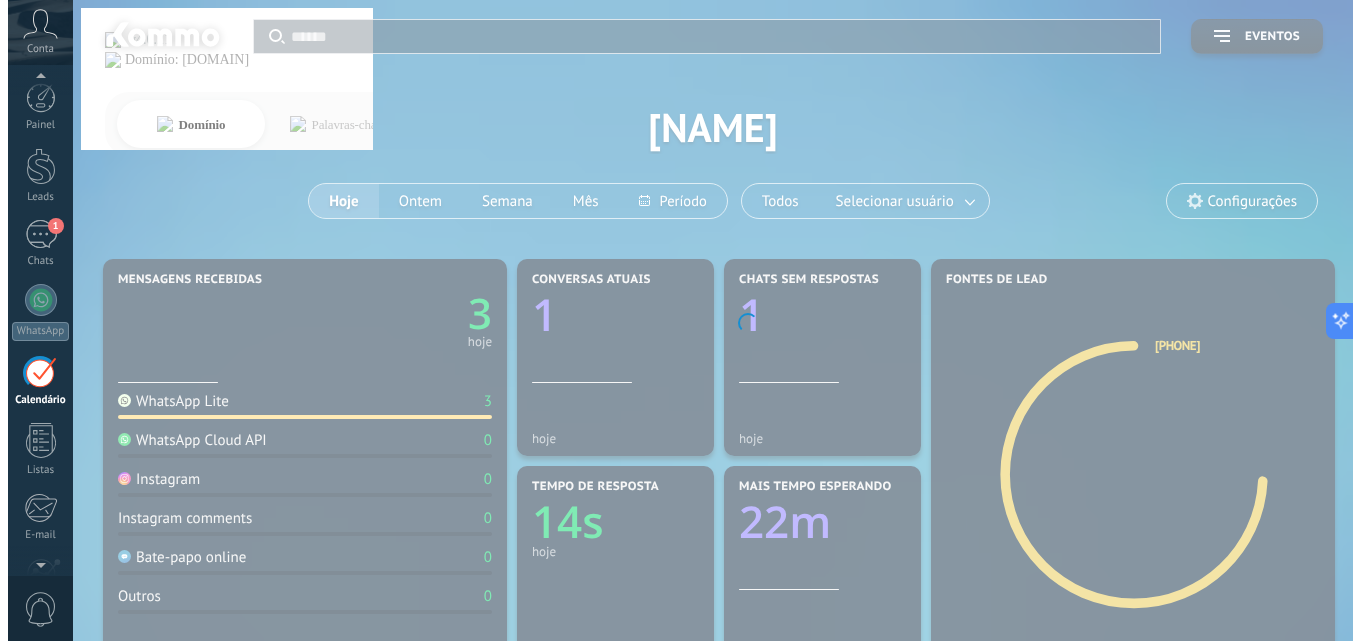 scroll, scrollTop: 58, scrollLeft: 0, axis: vertical 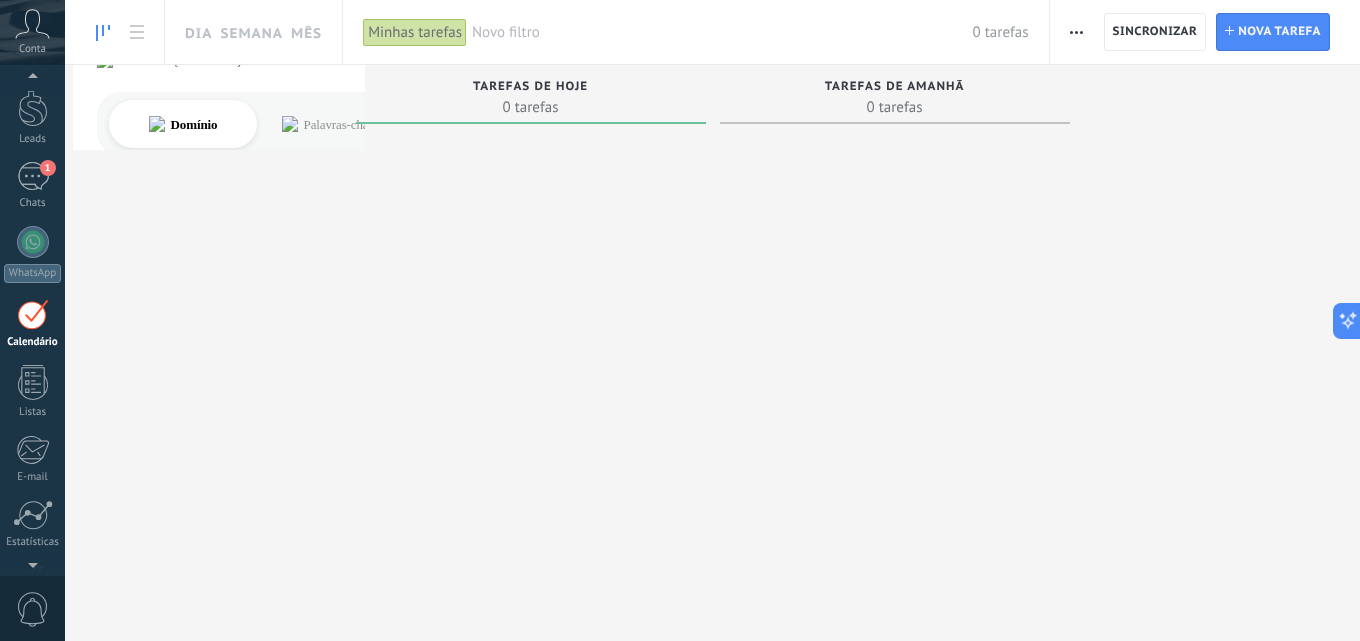 click on "0 tarefas" at bounding box center (895, 107) 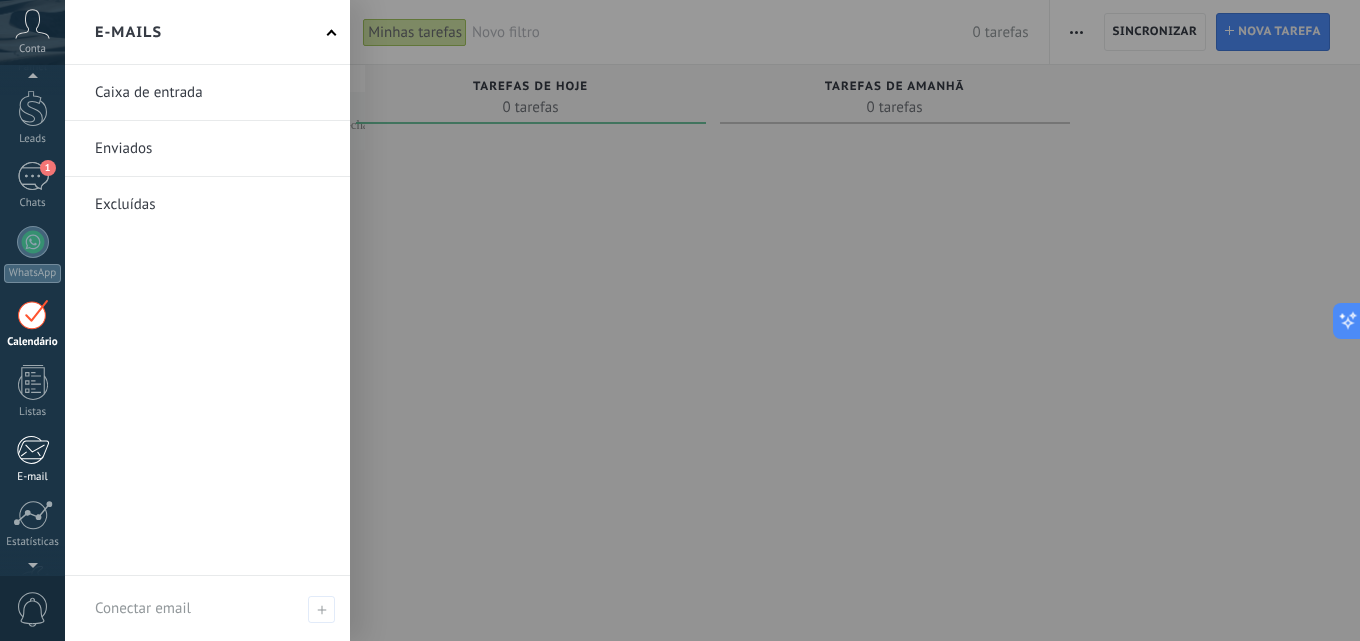 click at bounding box center (32, 450) 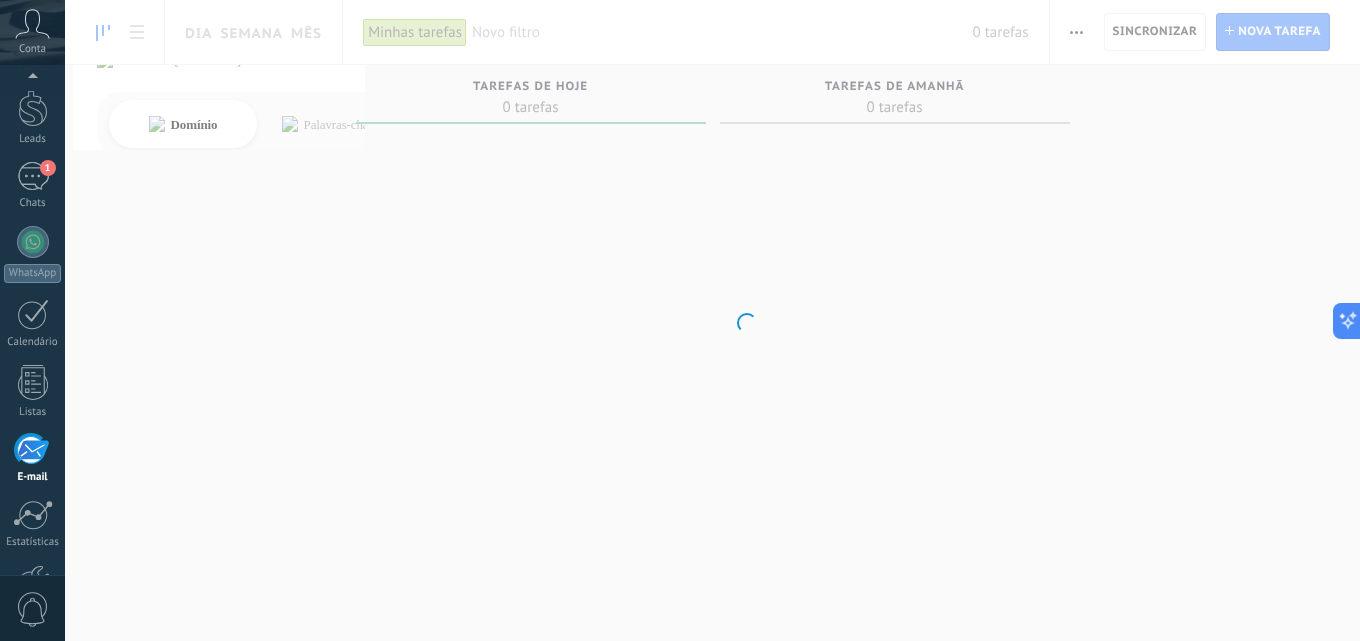 scroll, scrollTop: 191, scrollLeft: 0, axis: vertical 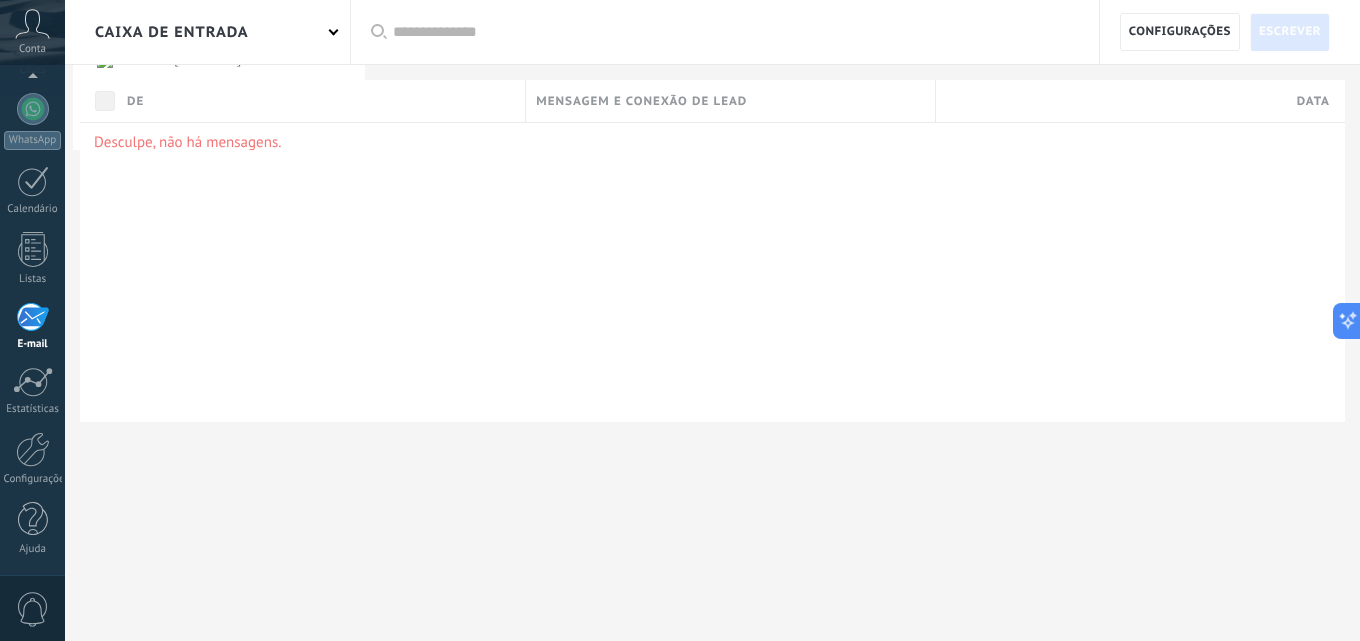 click on "Mensagem e conexão de lead" at bounding box center [641, 101] 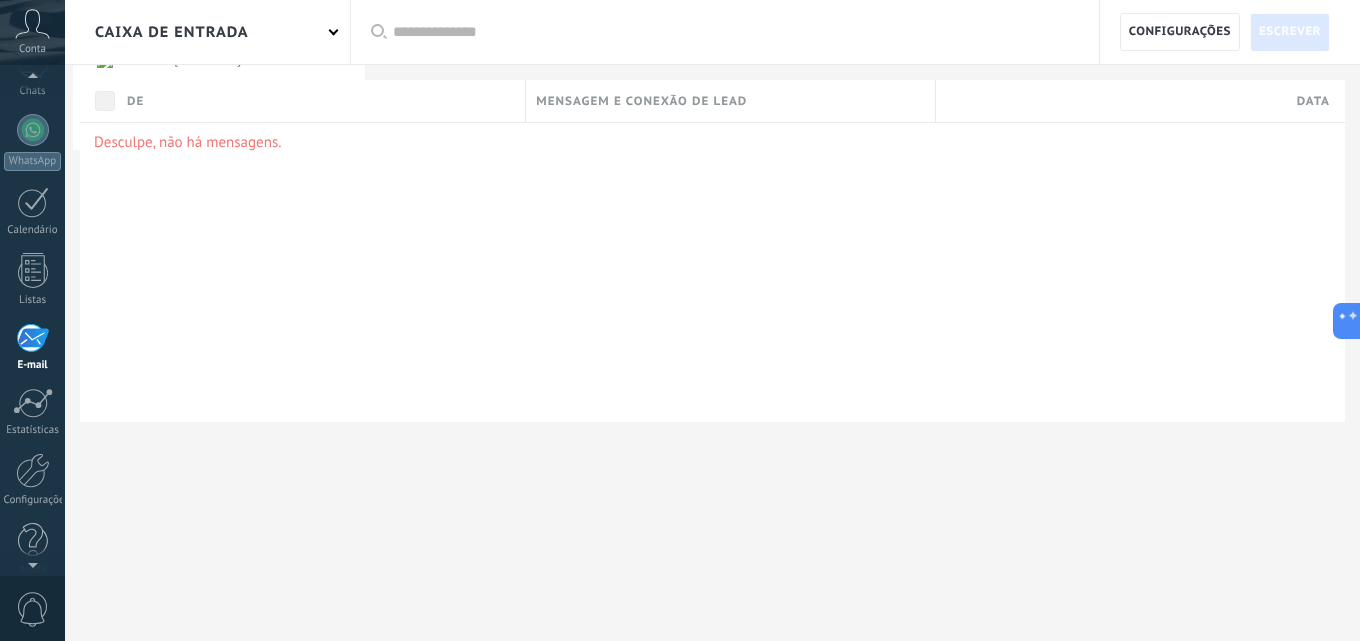 scroll, scrollTop: 191, scrollLeft: 0, axis: vertical 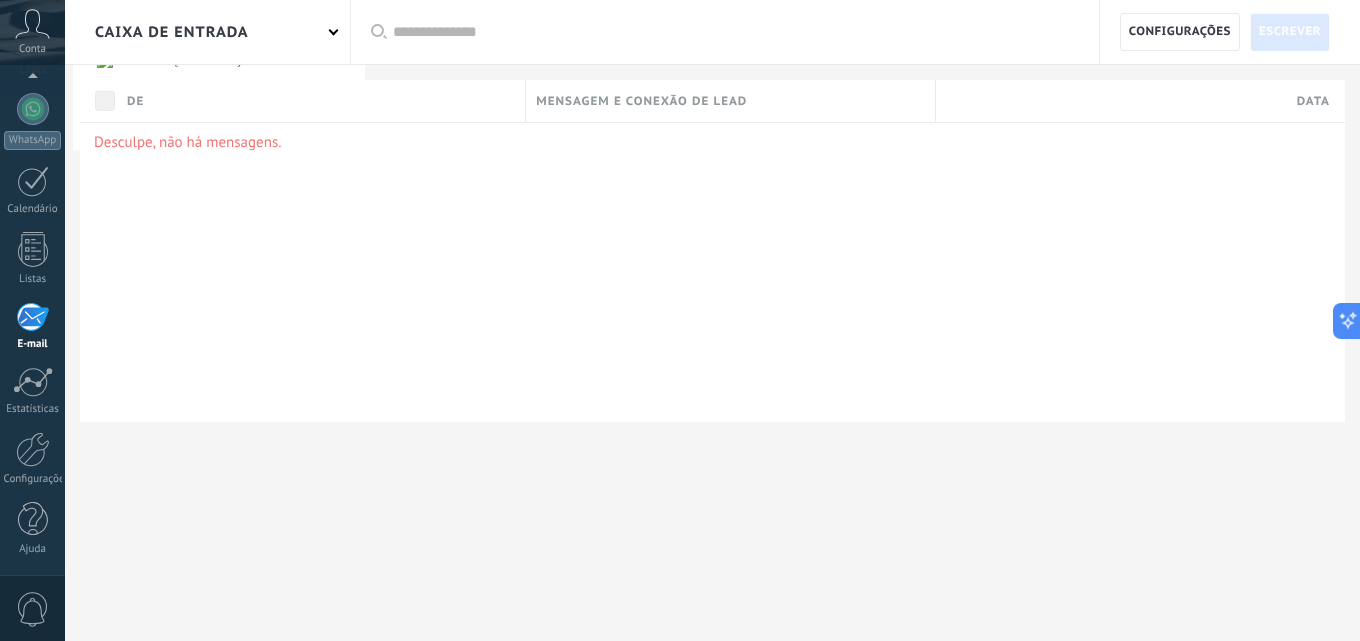 click on "Caixa de entrada" at bounding box center [207, 32] 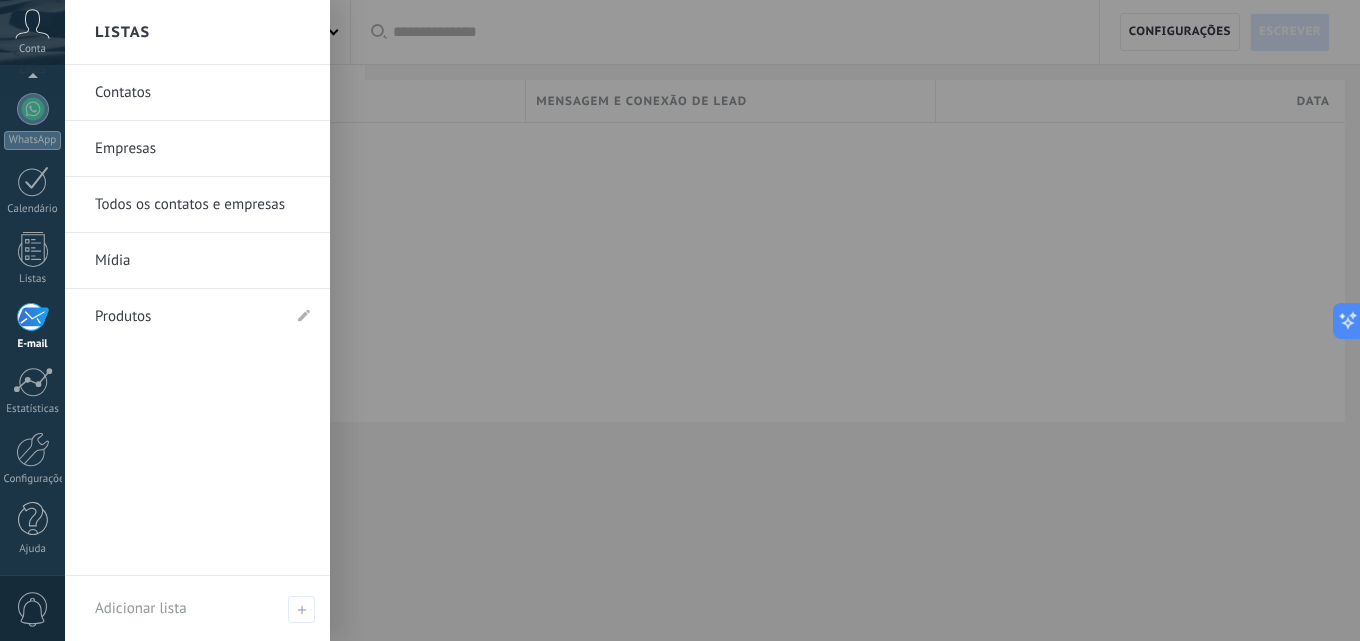click on "Listas" at bounding box center (197, 32) 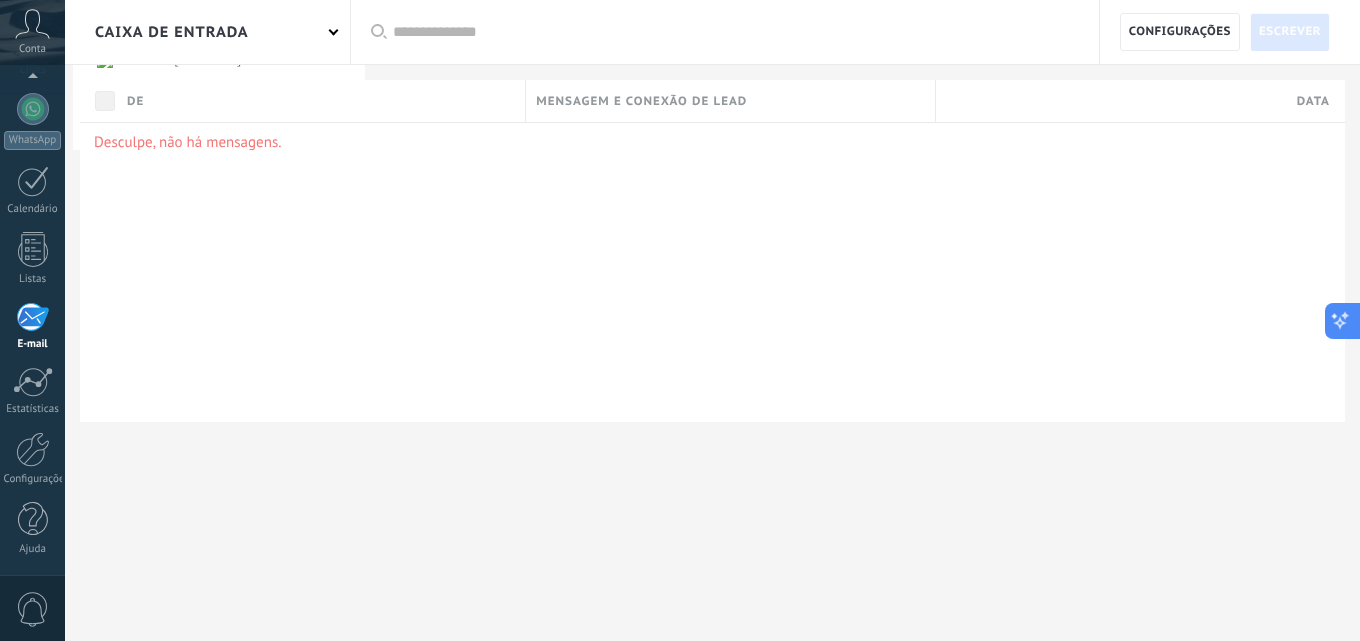 click at bounding box center [1340, 320] 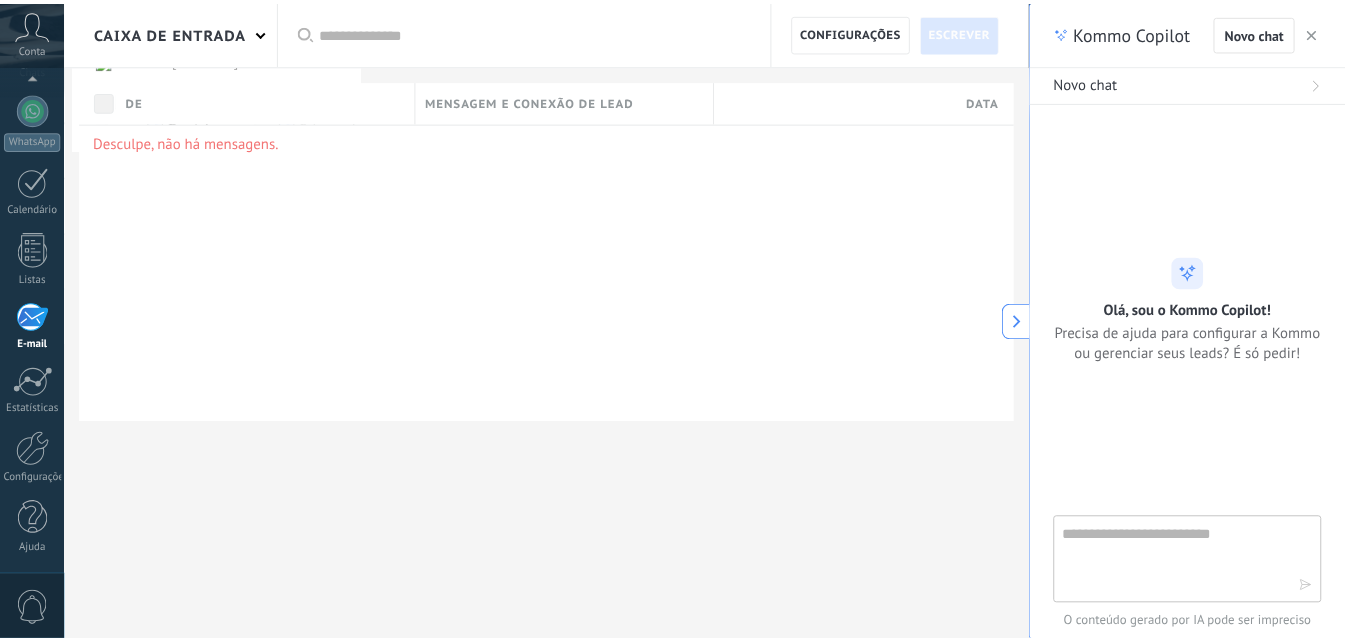 scroll, scrollTop: 19, scrollLeft: 0, axis: vertical 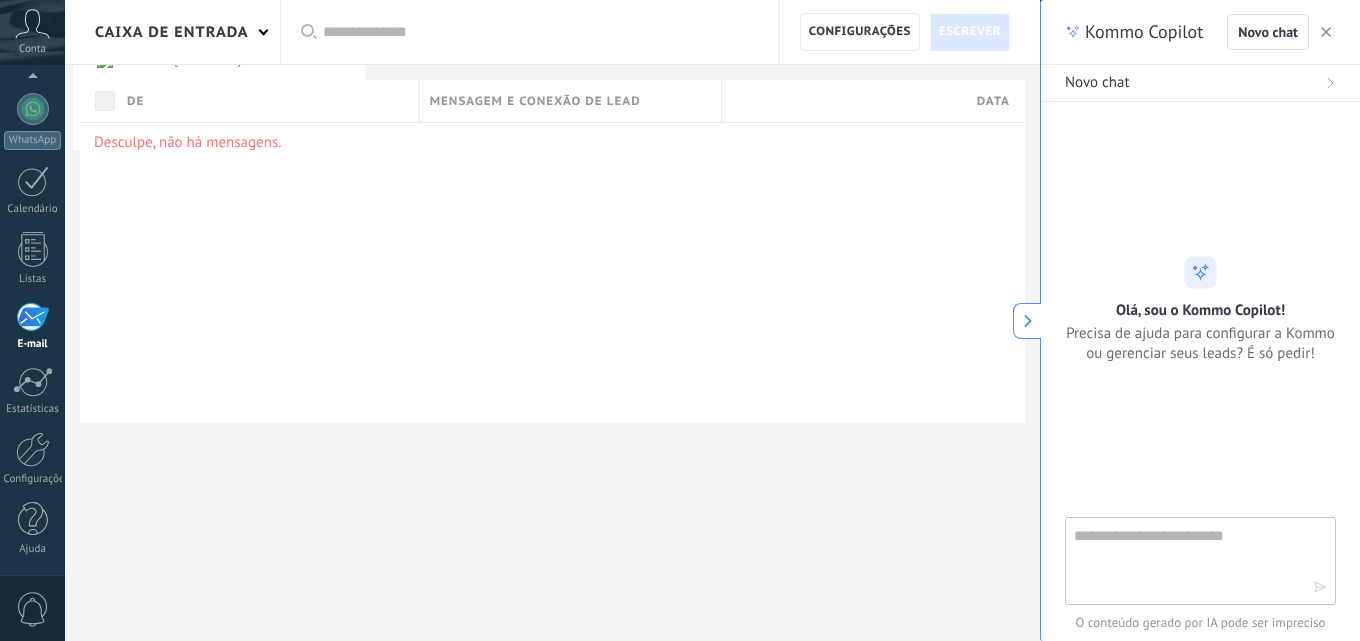 click at bounding box center (1326, 32) 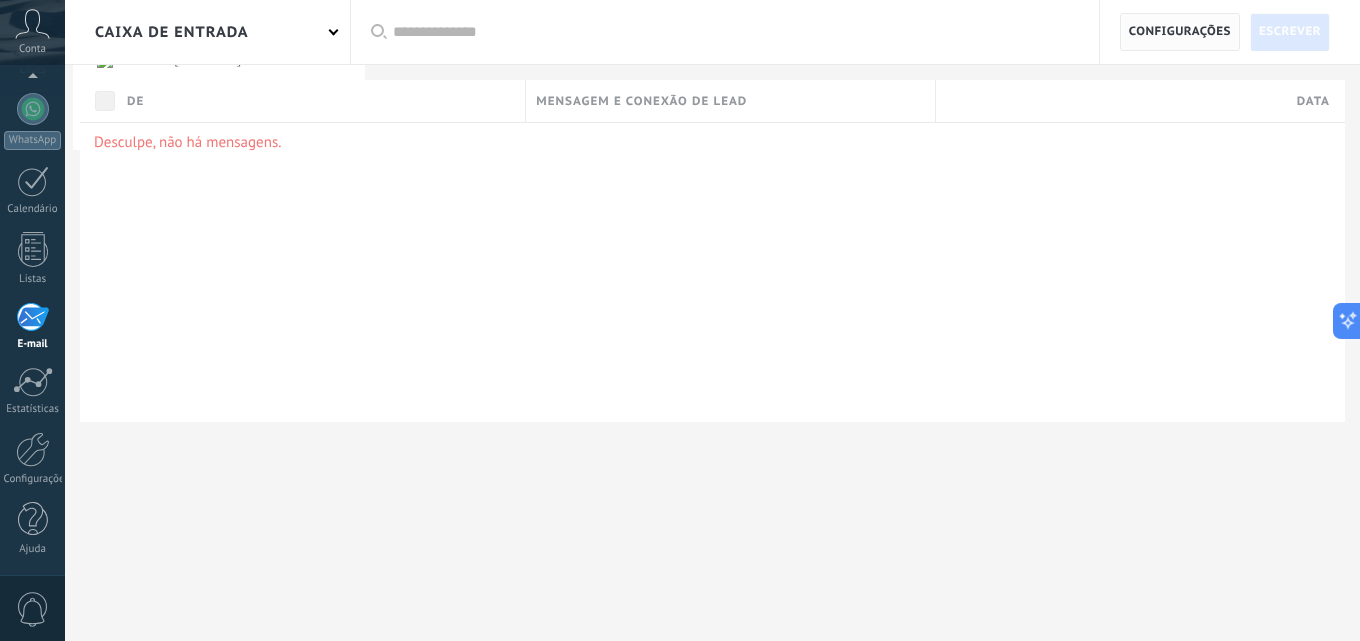 click on "Configurações" at bounding box center (1180, 32) 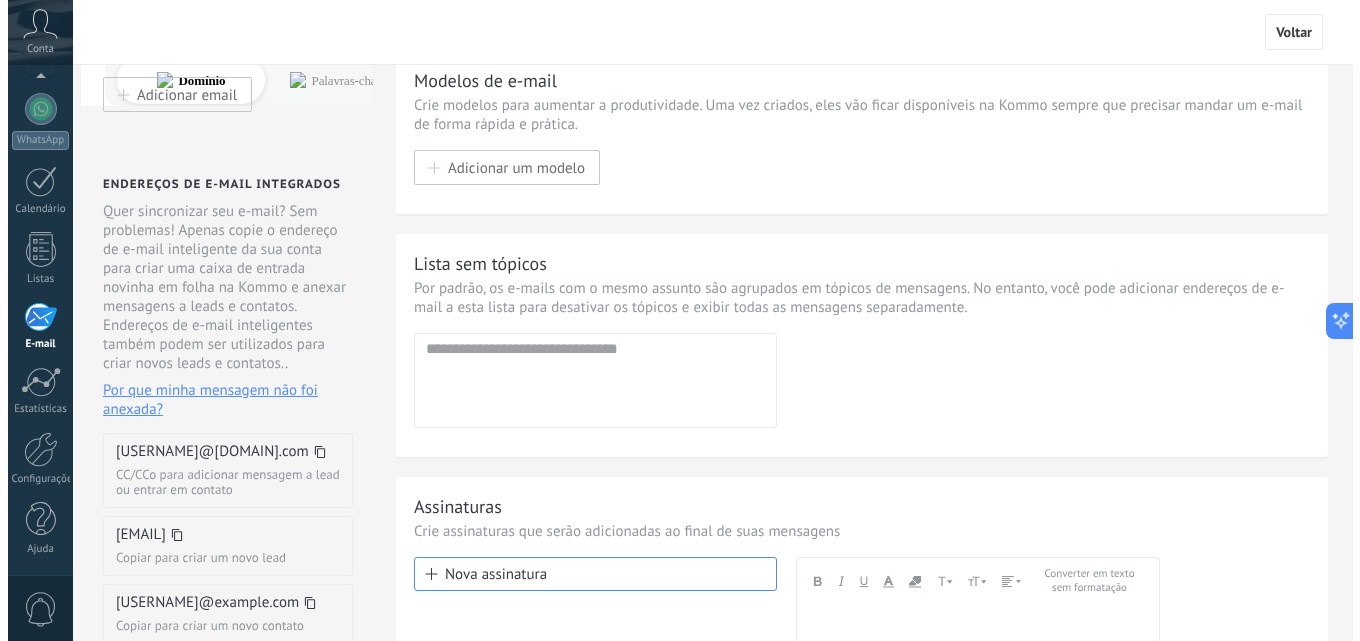 scroll, scrollTop: 0, scrollLeft: 0, axis: both 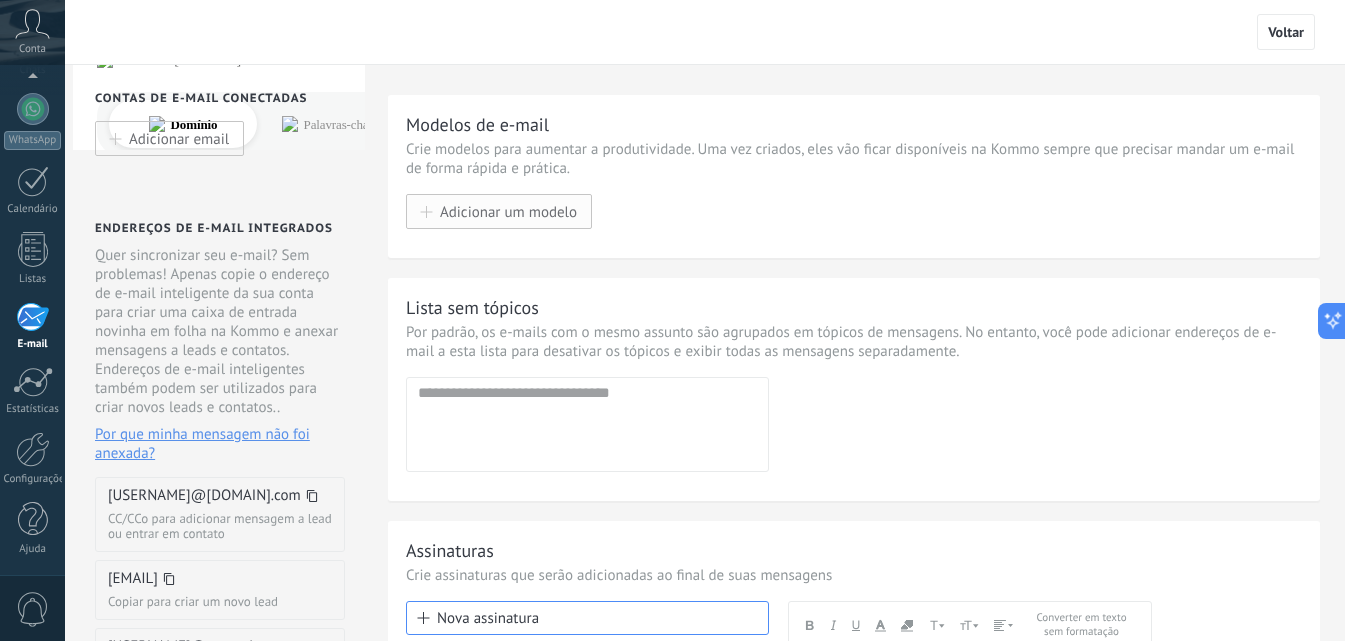 click on "Adicionar um modelo" at bounding box center [499, 211] 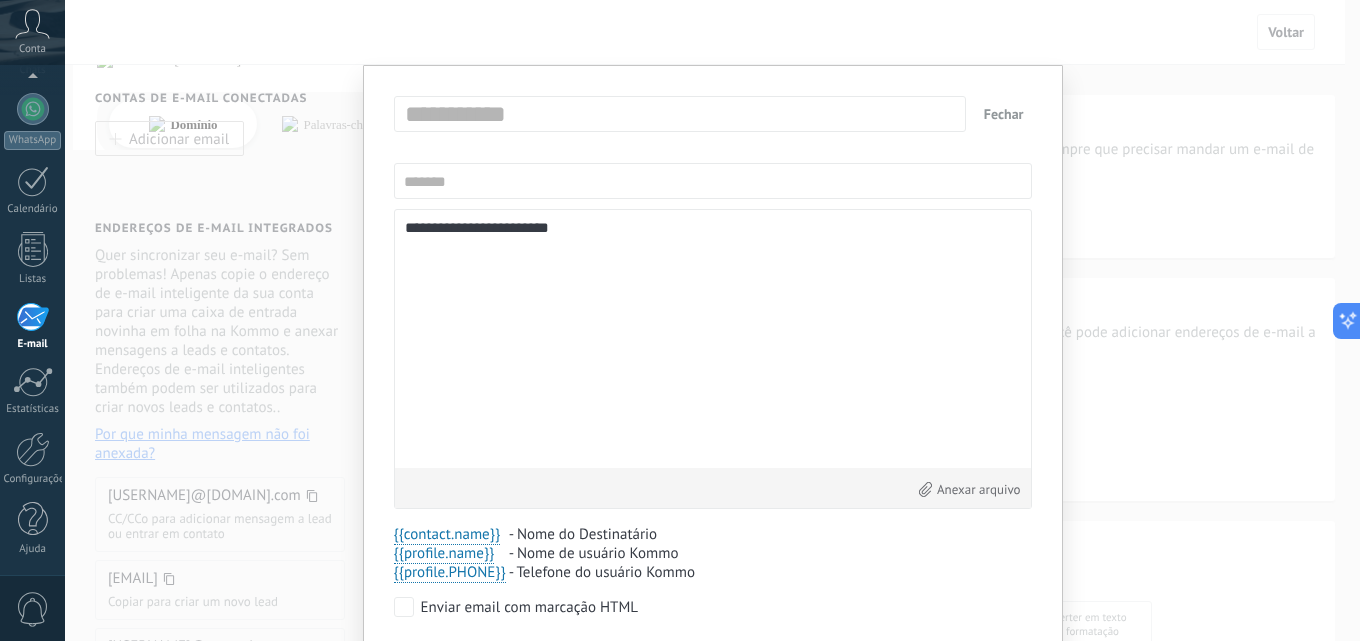 click on "Anexar arquivo {{contact.name}} {{profile.name}} {{profile.phone}} - Nome do Destinatário - Nome de usuário Kommo - Telefone do usuário Kommo Excluir modelo Enviar email com marcação HTML" at bounding box center [713, 359] 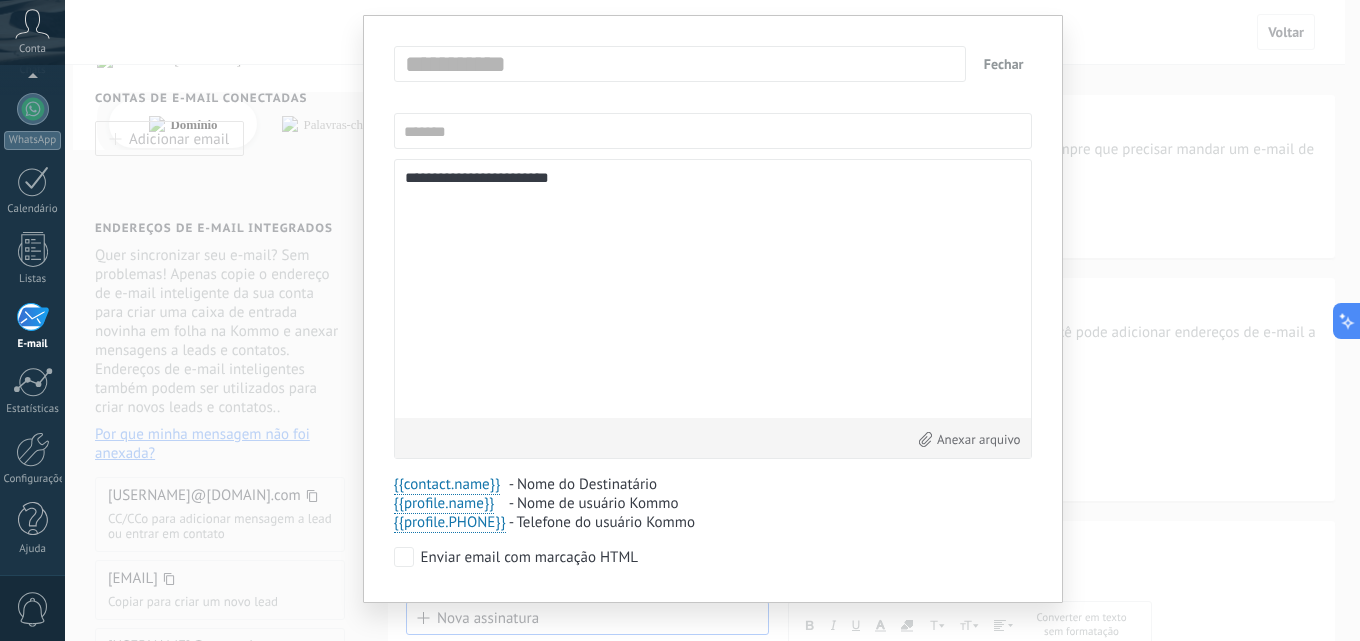 scroll, scrollTop: 76, scrollLeft: 0, axis: vertical 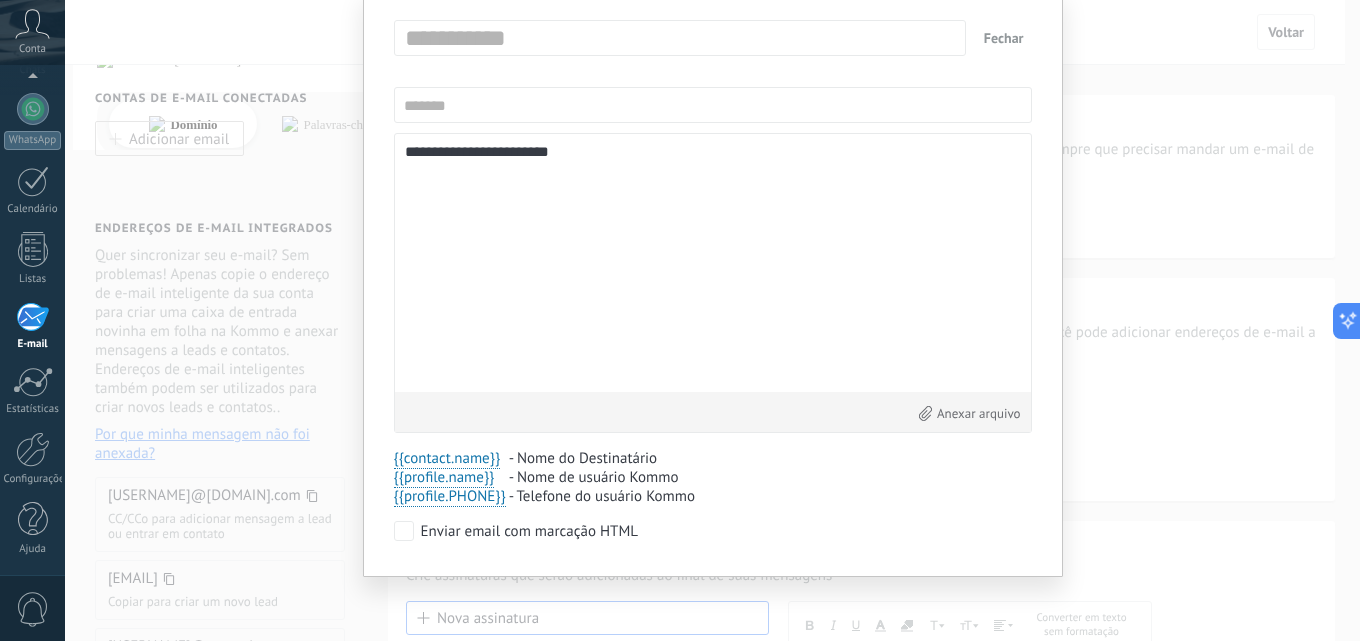 click on "Fechar" at bounding box center (1004, 38) 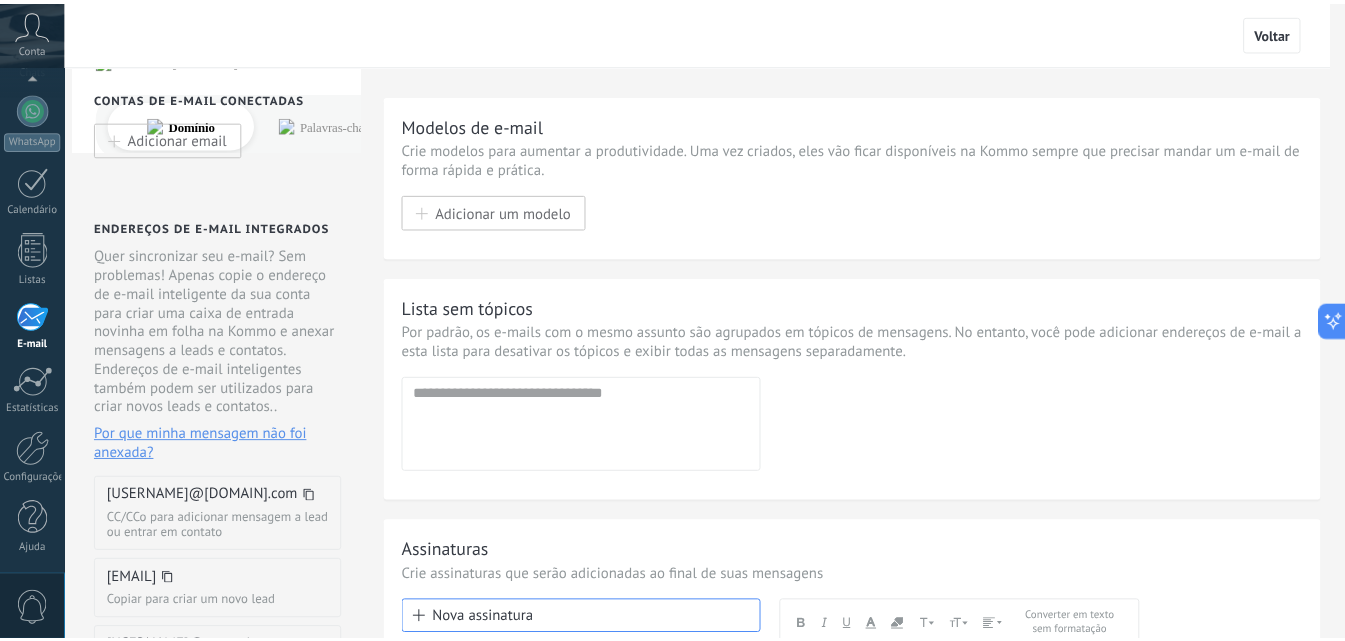 scroll, scrollTop: 0, scrollLeft: 0, axis: both 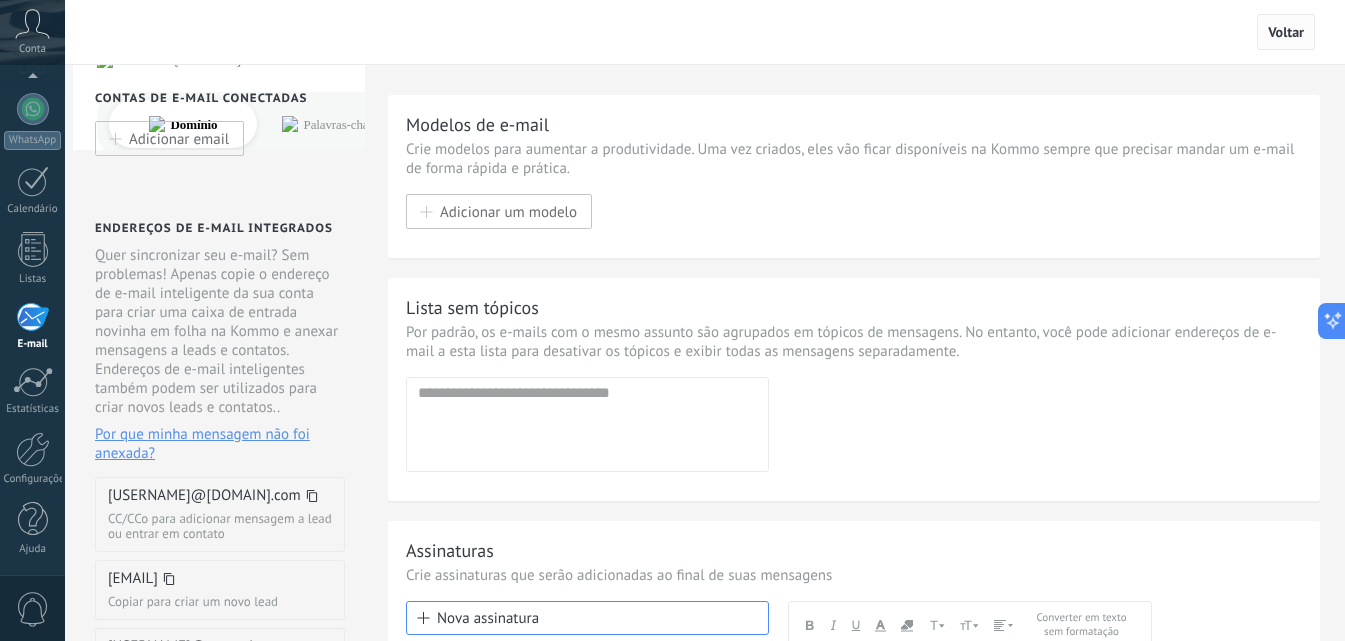 click on "Voltar" at bounding box center [1286, 32] 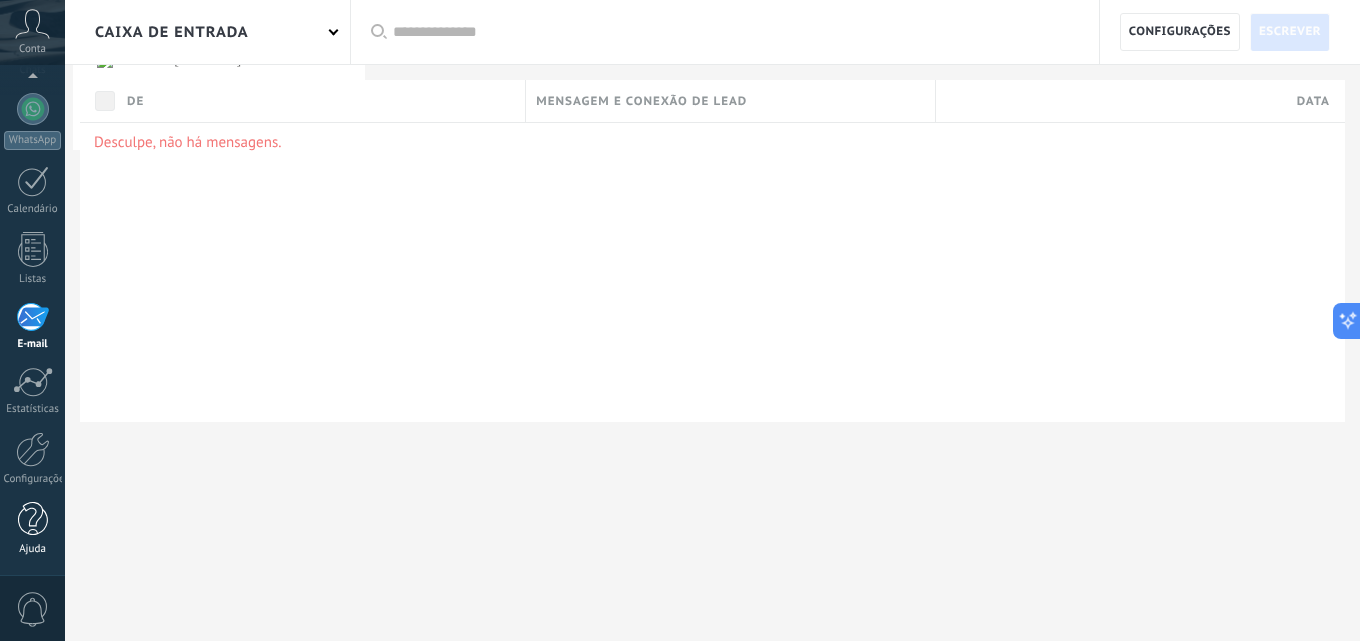 click at bounding box center (33, 519) 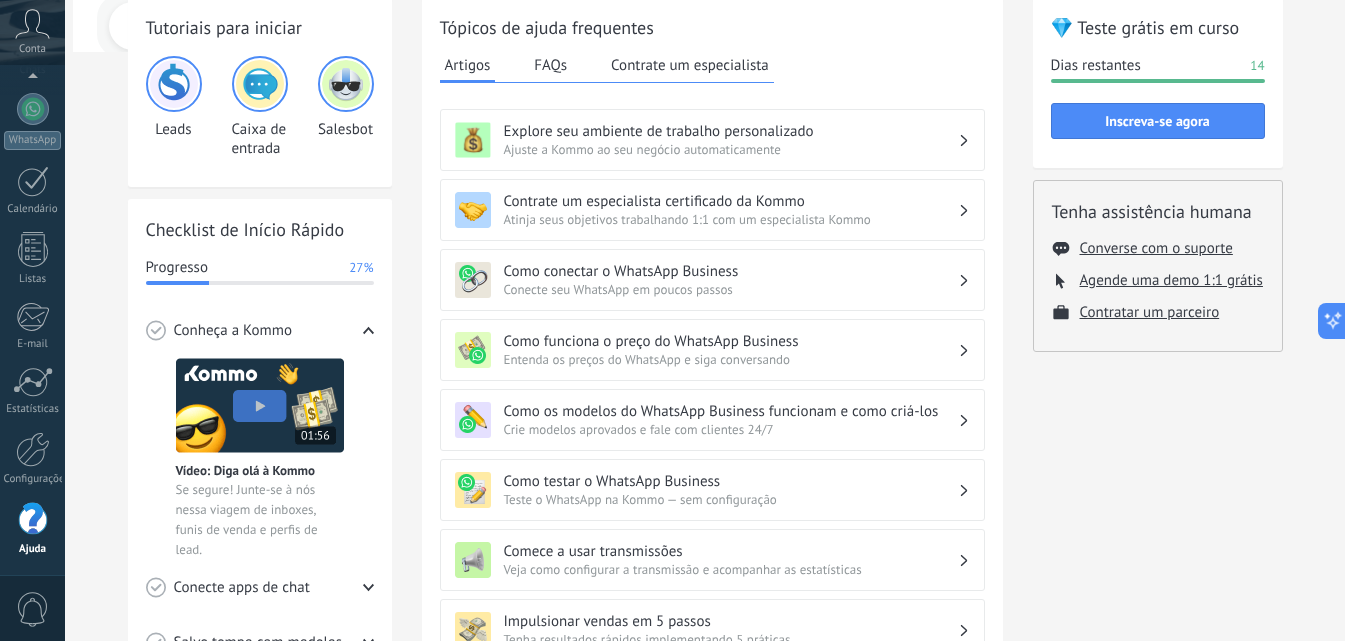 scroll, scrollTop: 0, scrollLeft: 0, axis: both 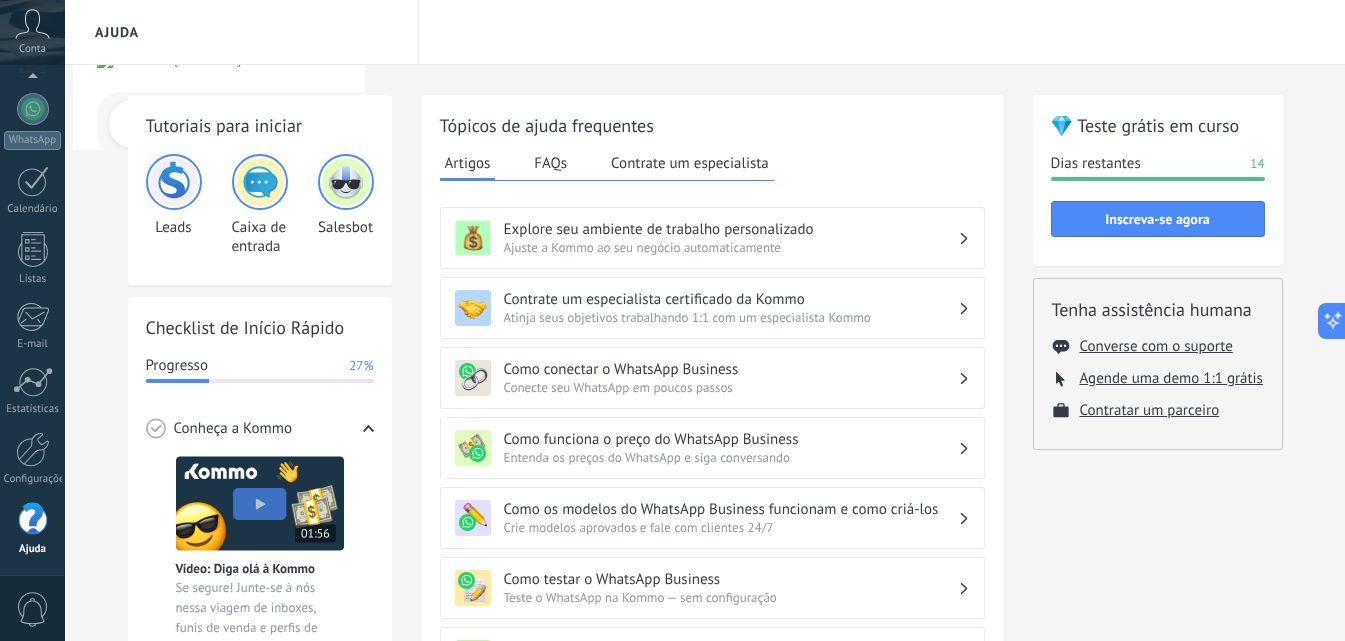 click on "FAQs" at bounding box center (550, 163) 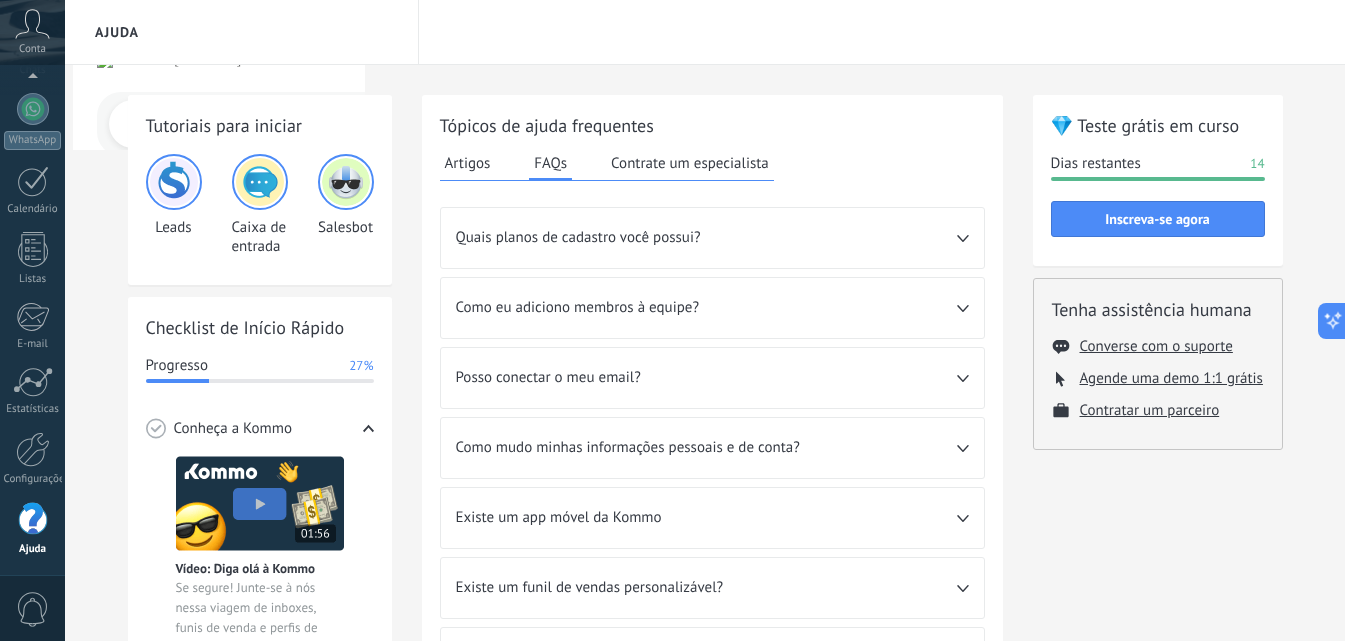 click on "Quais planos de cadastro você possui?" at bounding box center (706, 238) 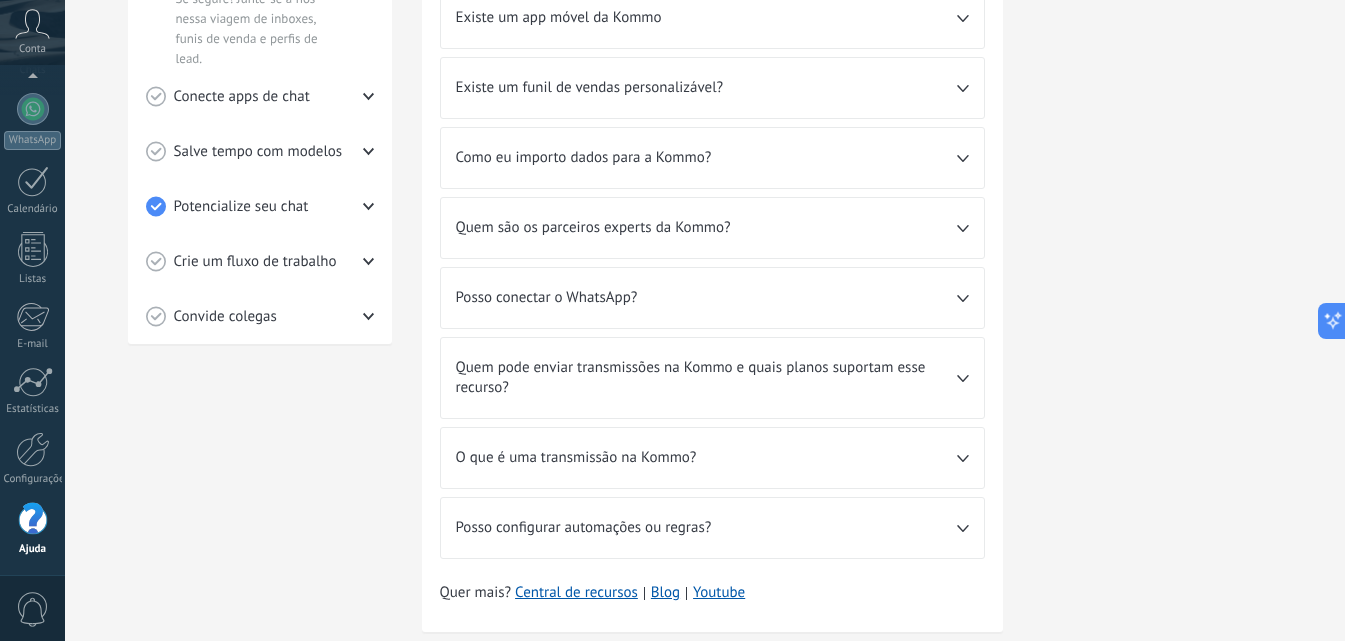 scroll, scrollTop: 600, scrollLeft: 0, axis: vertical 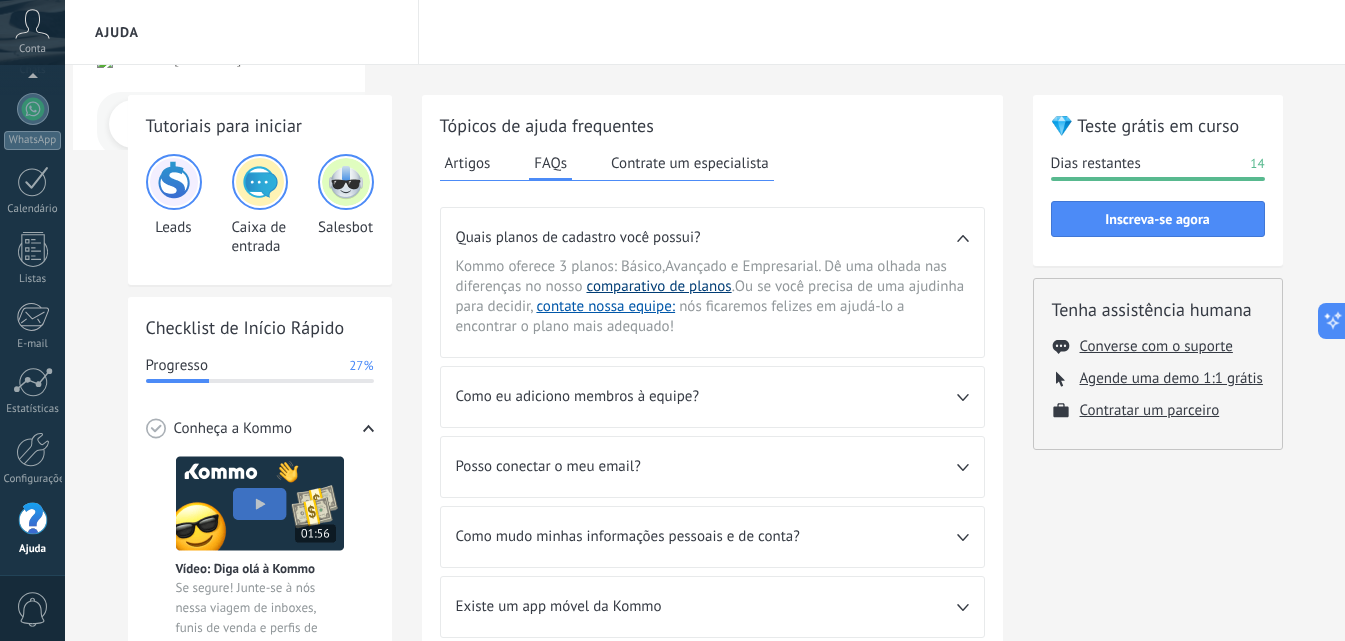 click on "comparativo de planos" at bounding box center [658, 286] 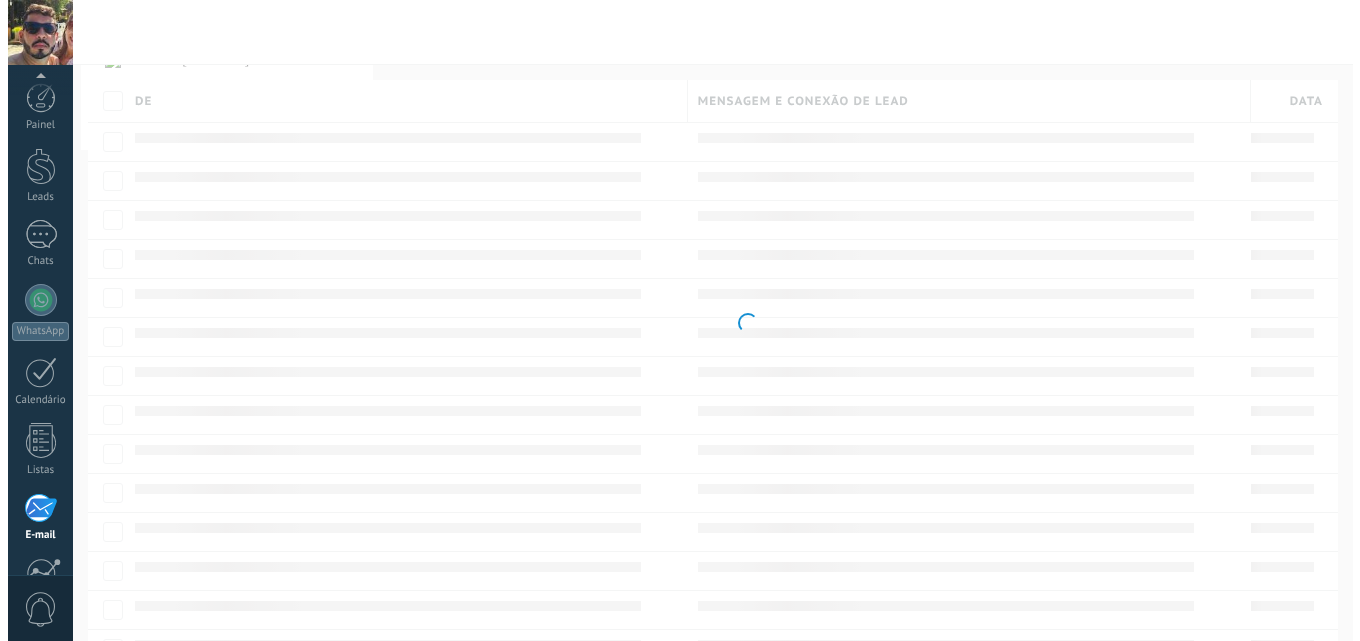 scroll, scrollTop: 0, scrollLeft: 0, axis: both 